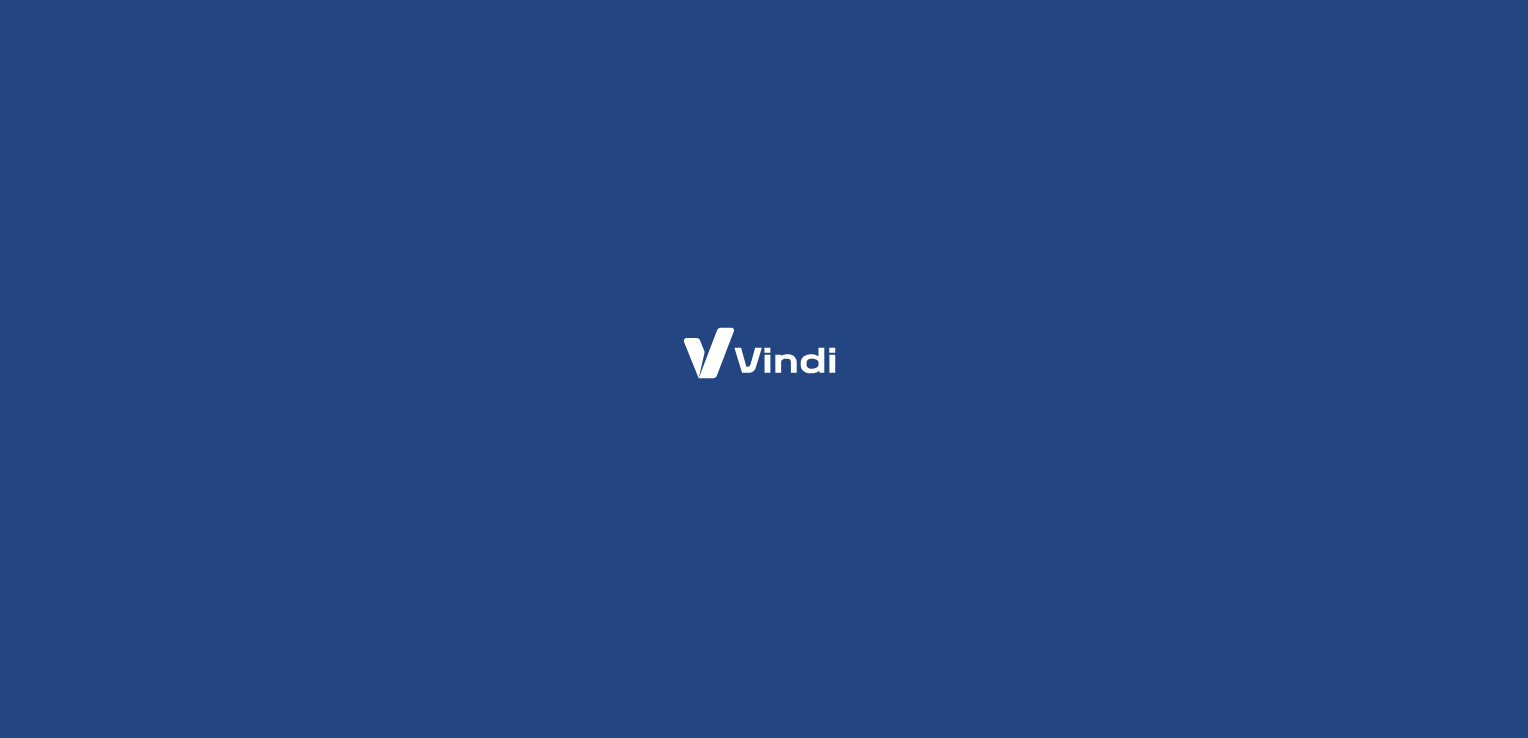 scroll, scrollTop: 0, scrollLeft: 0, axis: both 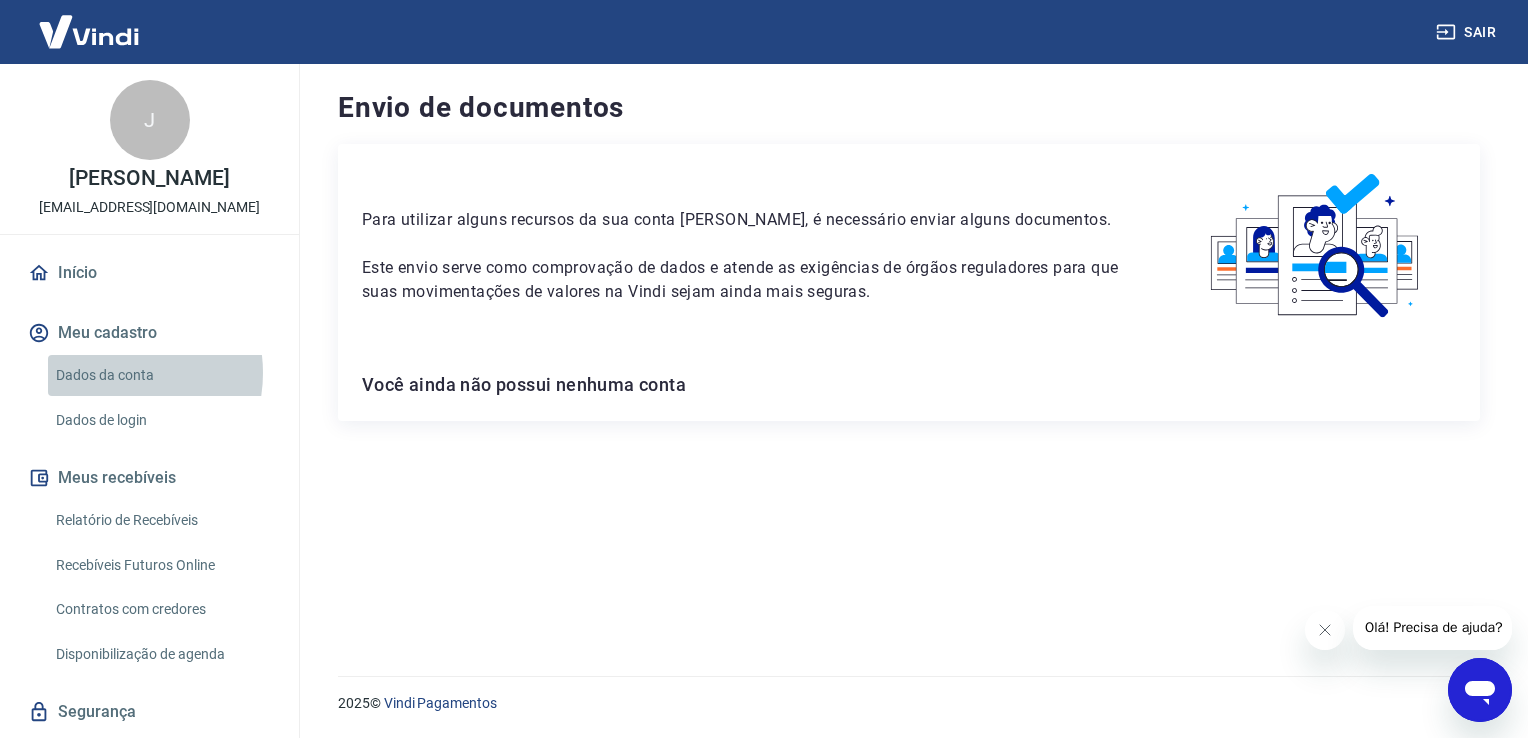 click on "Dados da conta" at bounding box center (161, 375) 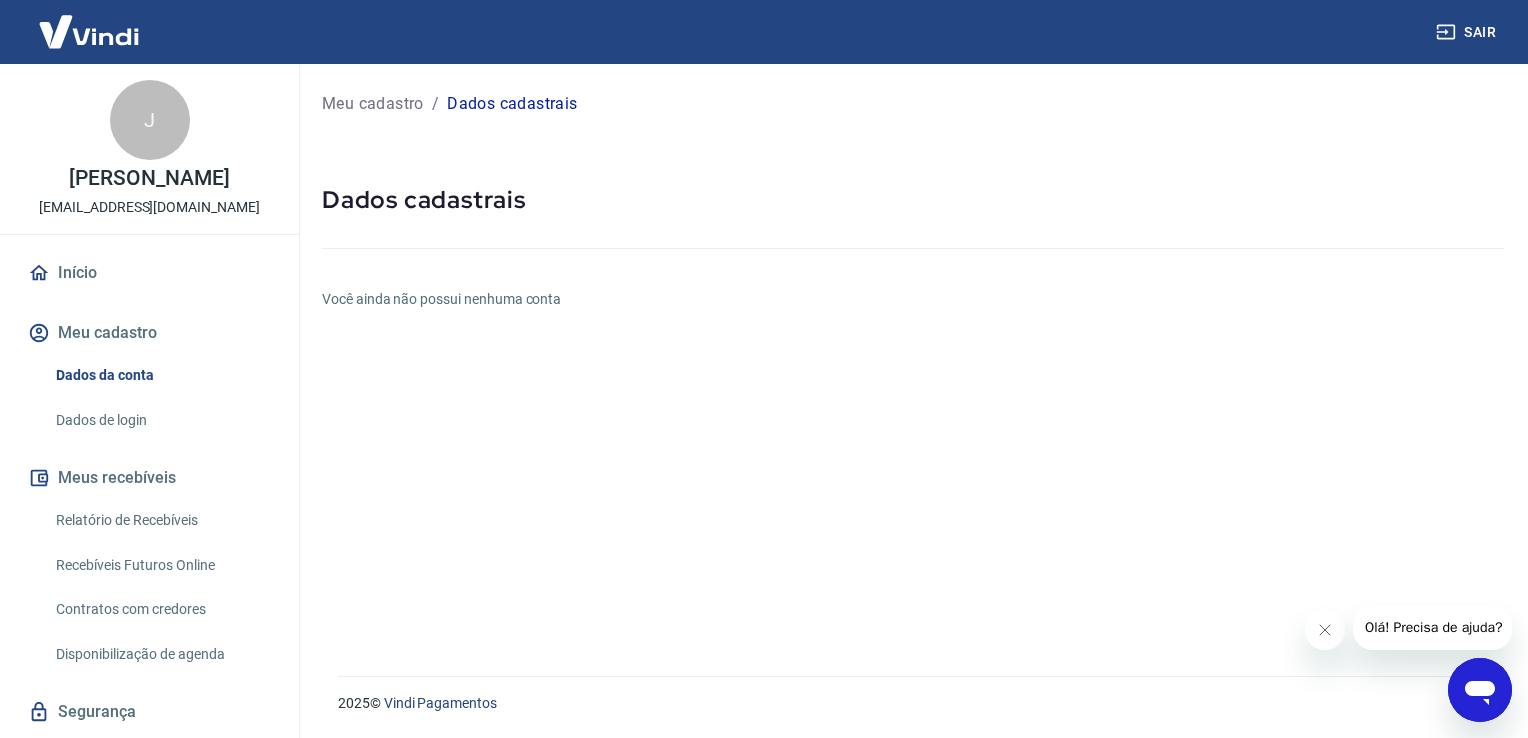 click on "Meu cadastro" at bounding box center (149, 333) 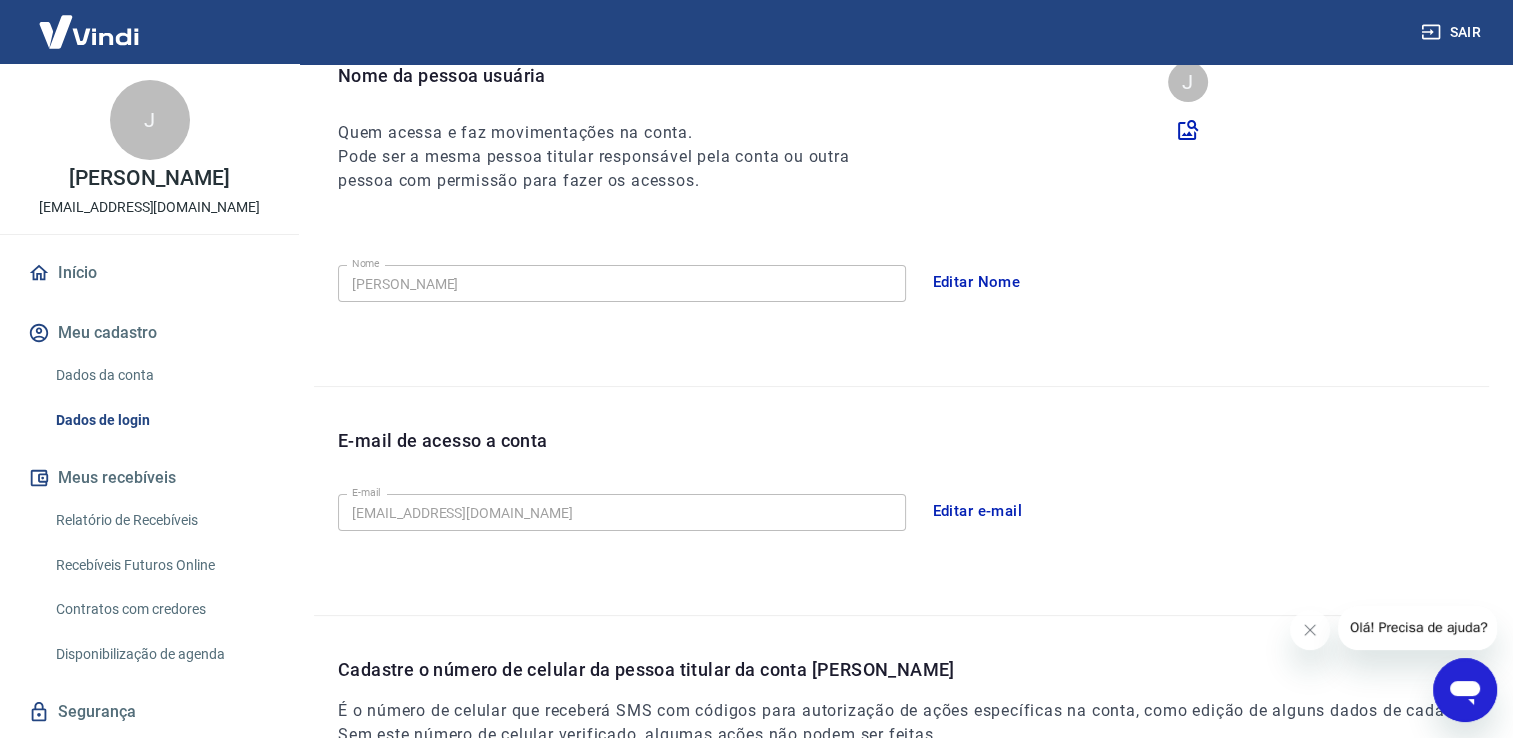 scroll, scrollTop: 0, scrollLeft: 0, axis: both 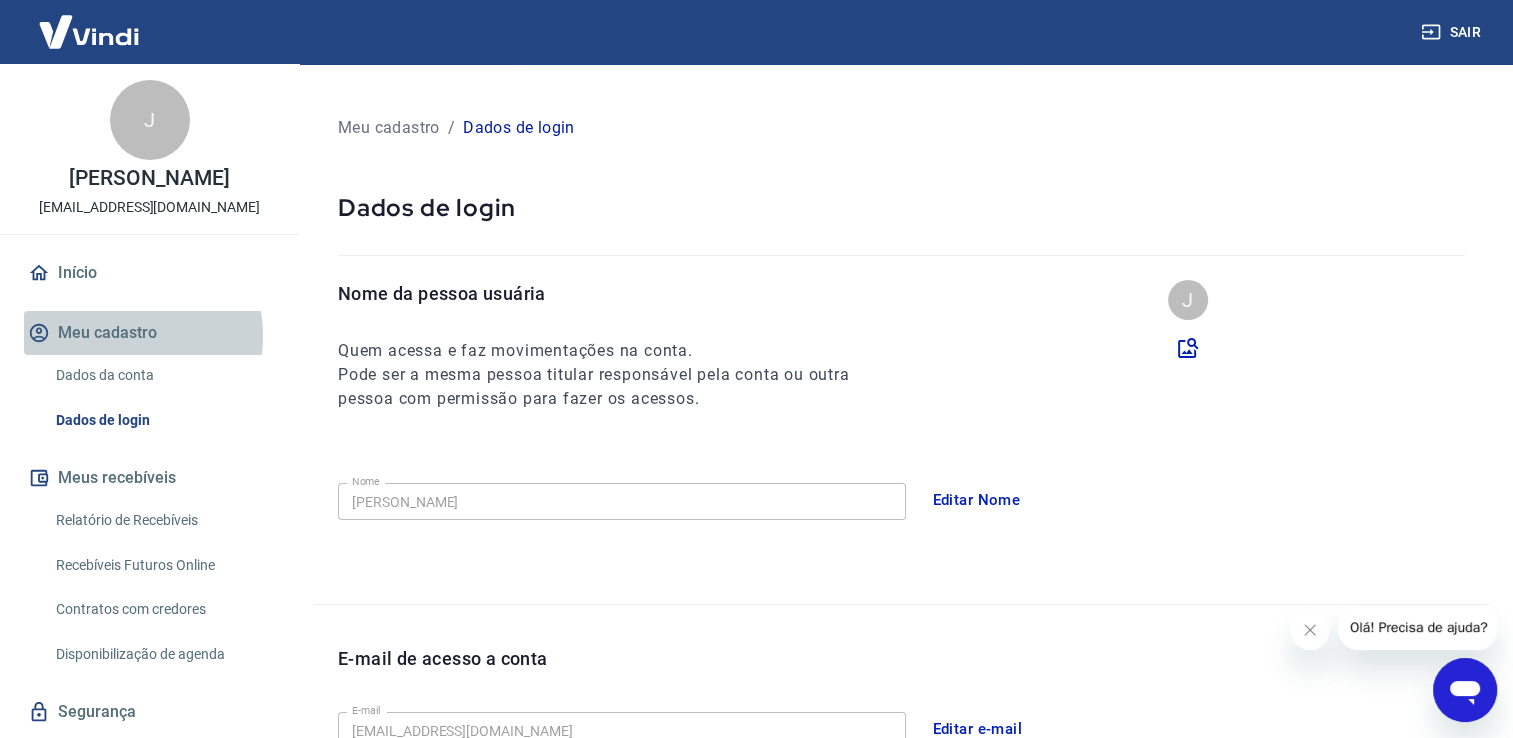 click on "Meu cadastro" at bounding box center (149, 333) 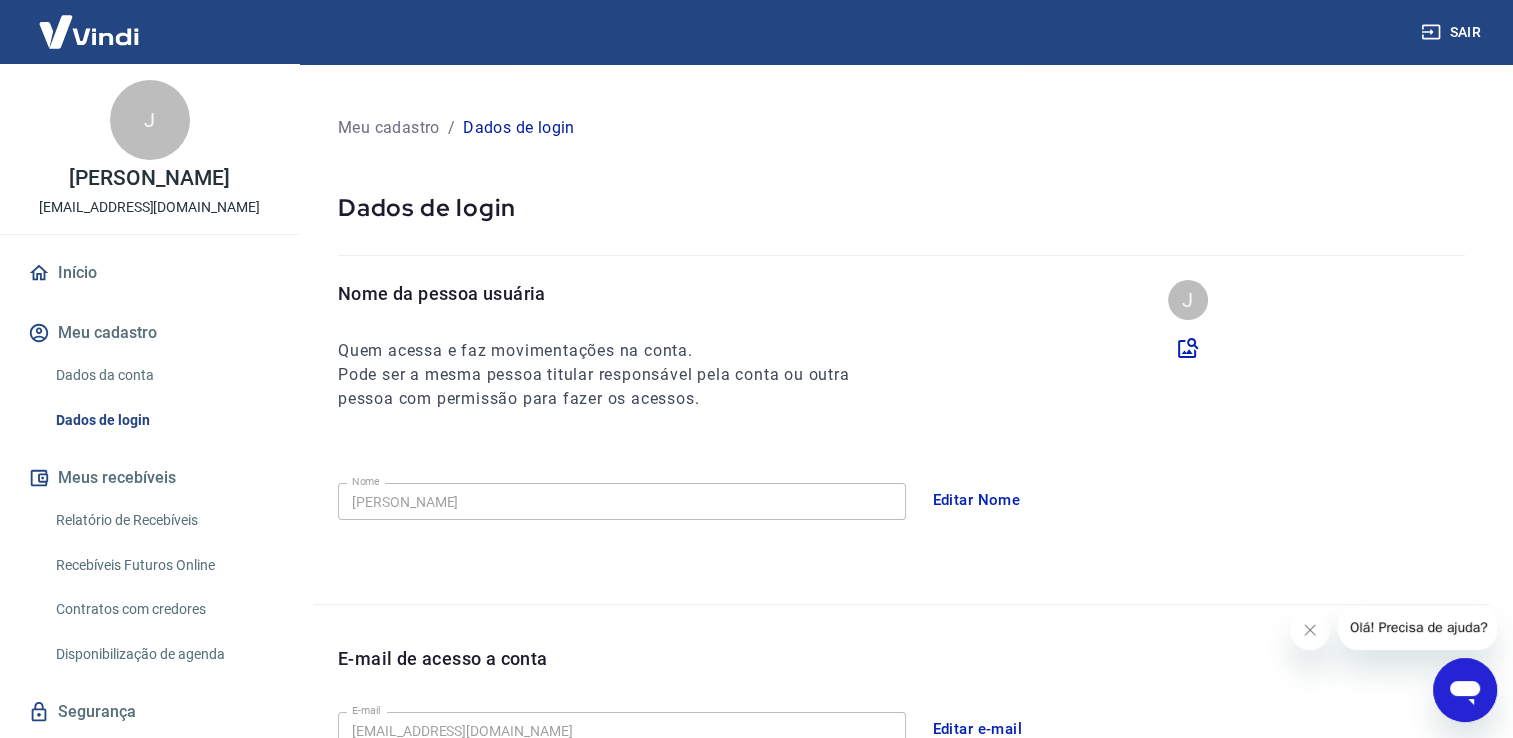click on "Início" at bounding box center [149, 273] 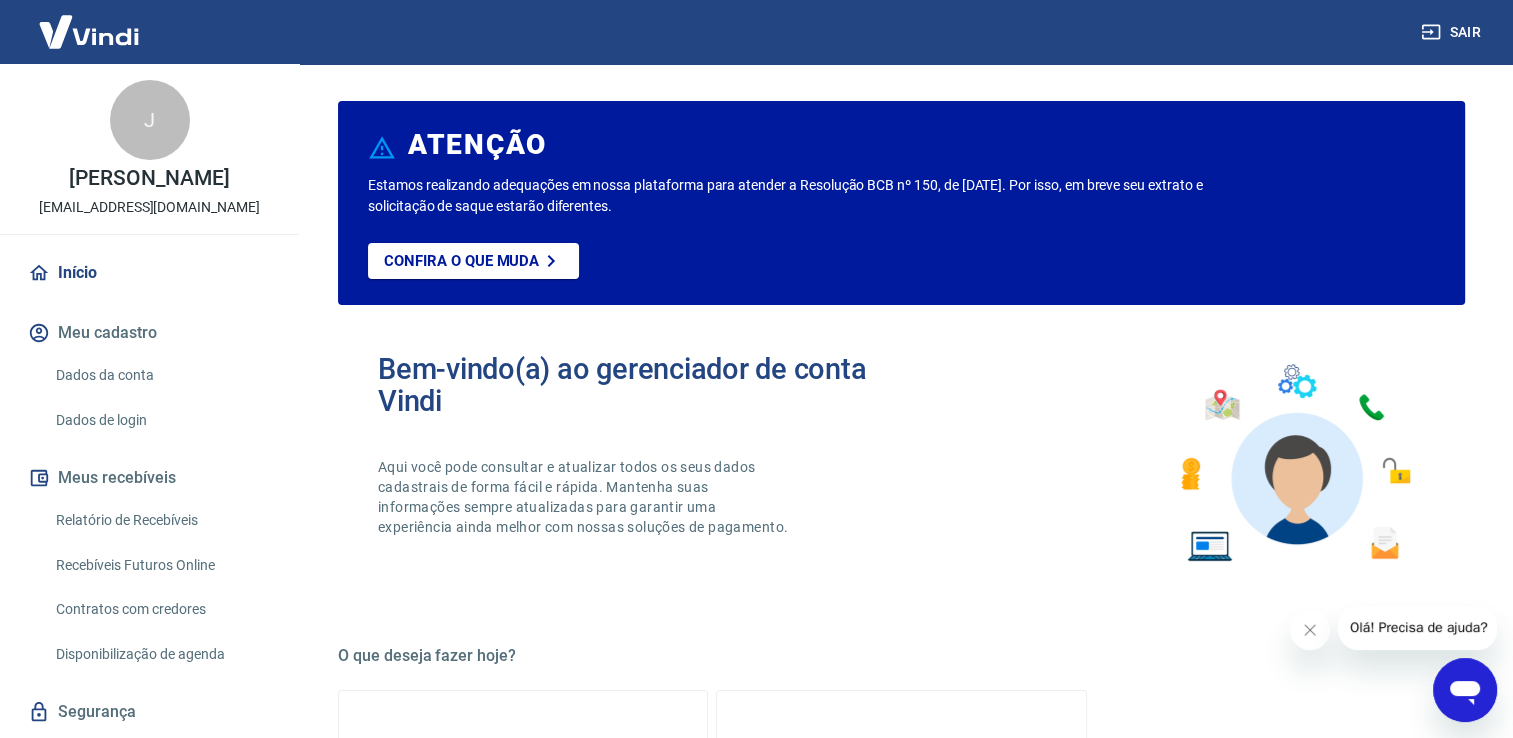 scroll, scrollTop: 0, scrollLeft: 0, axis: both 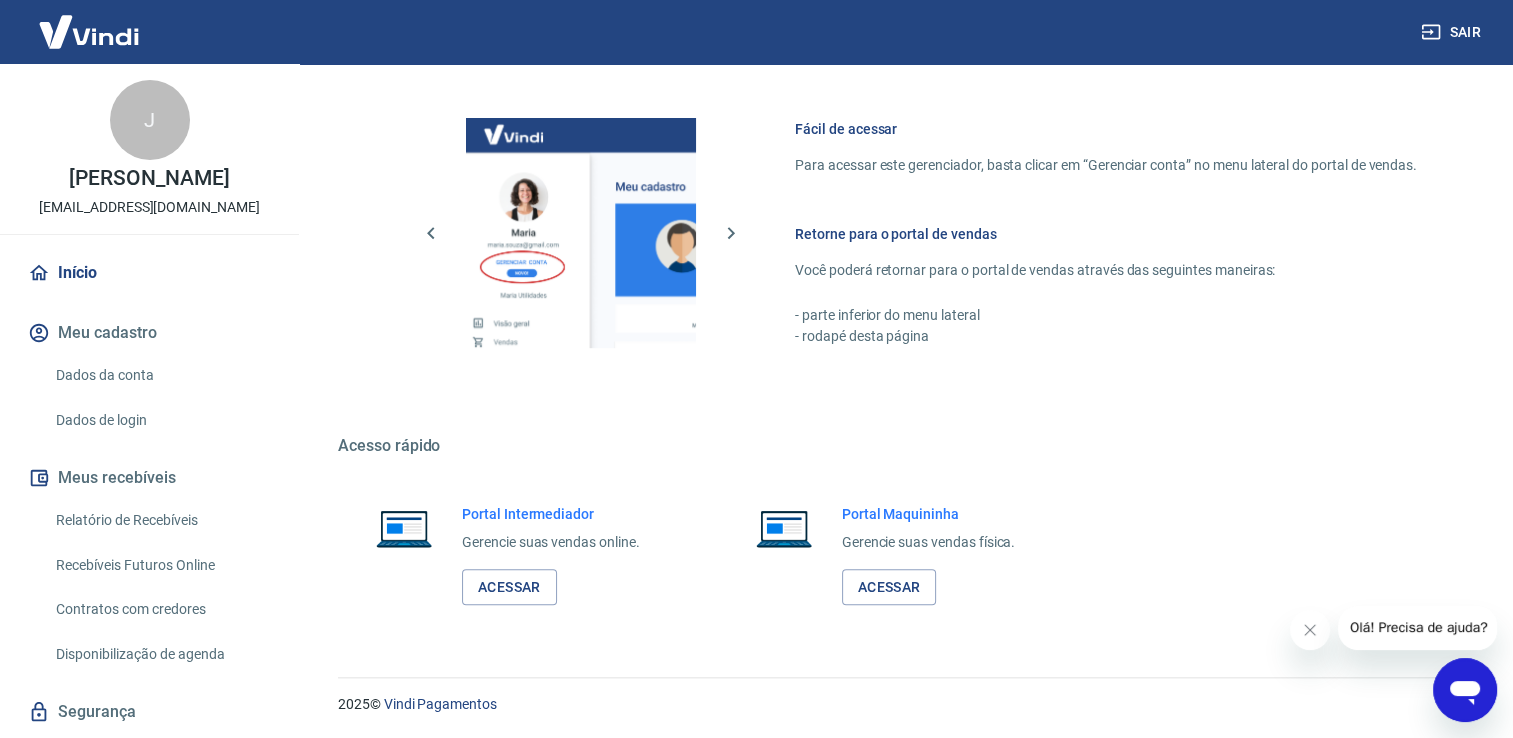click 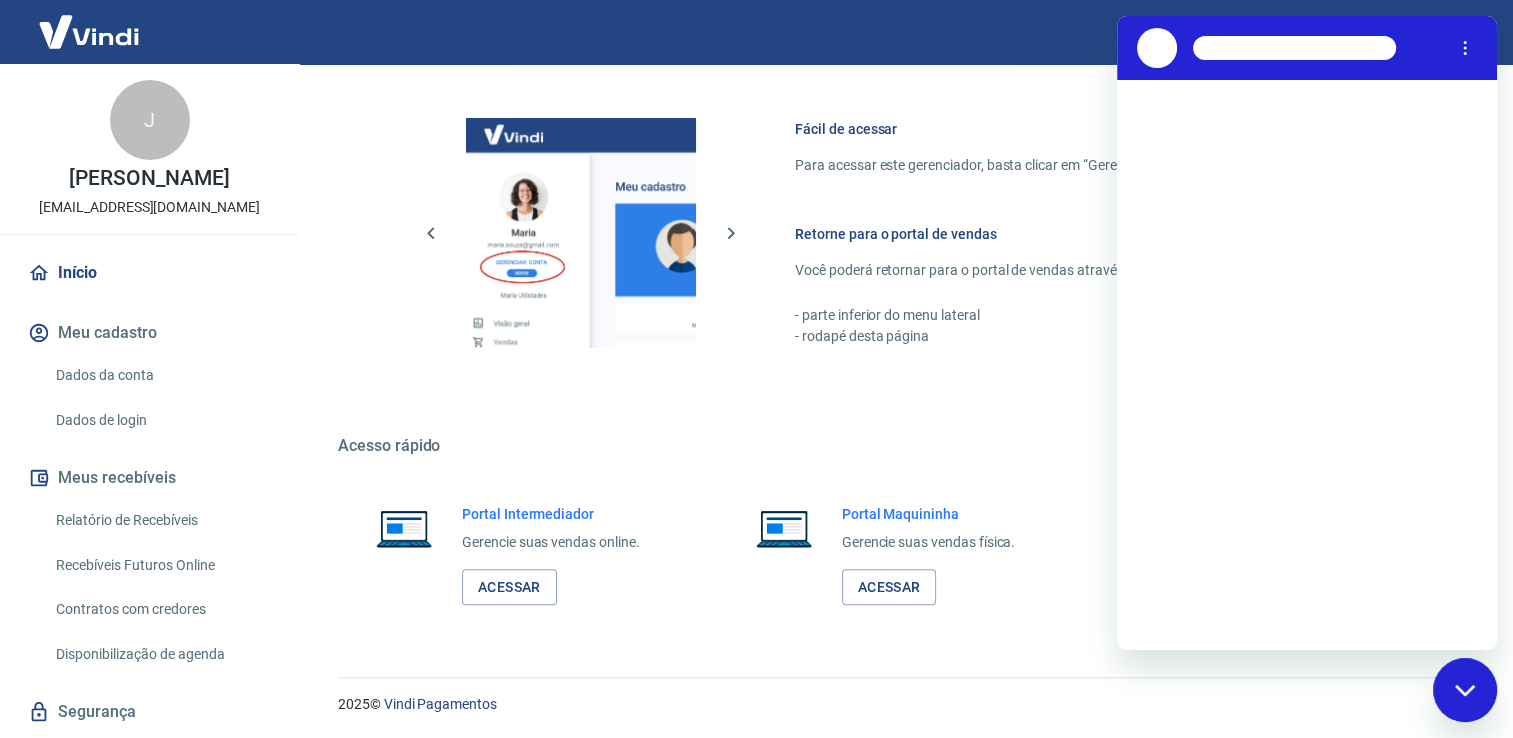 scroll, scrollTop: 0, scrollLeft: 0, axis: both 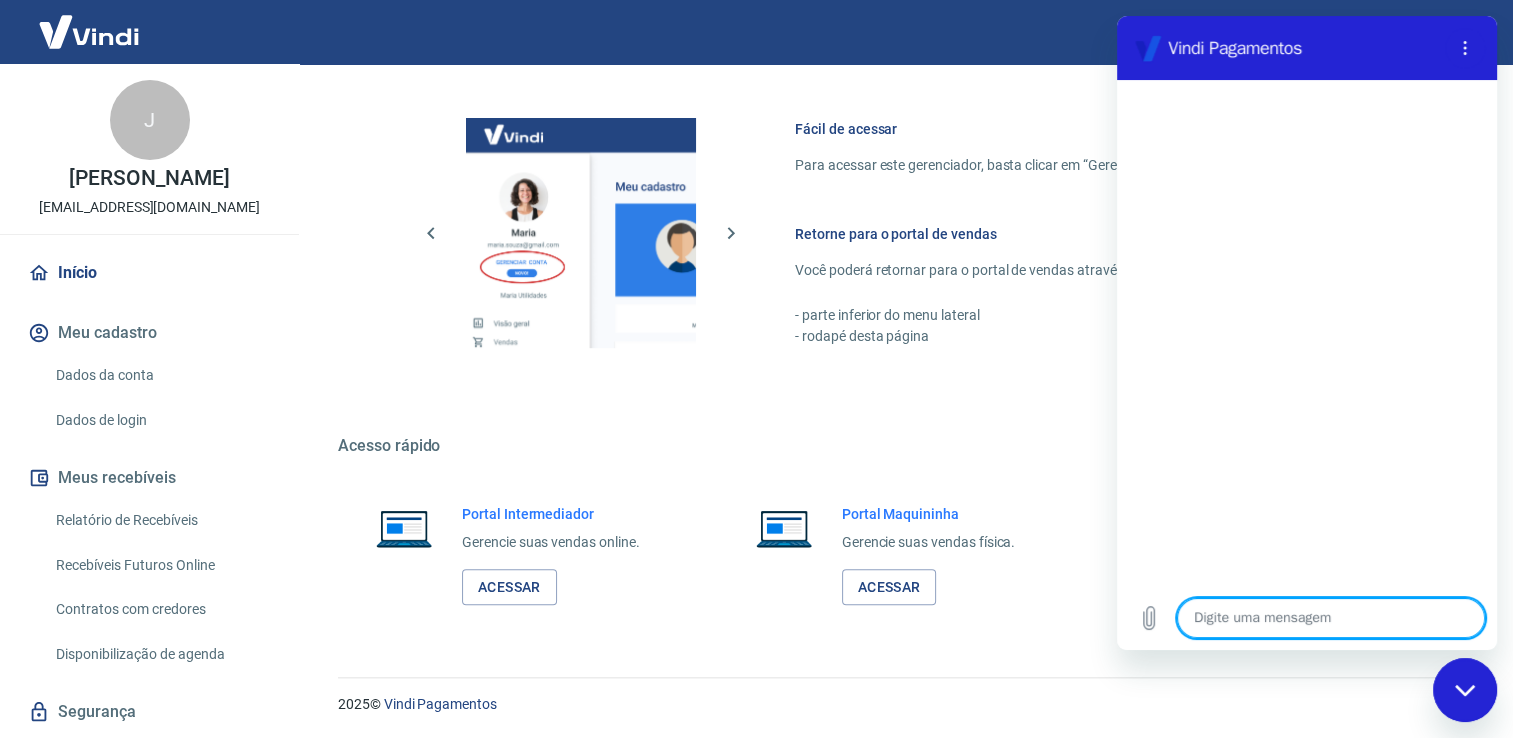 type on "o" 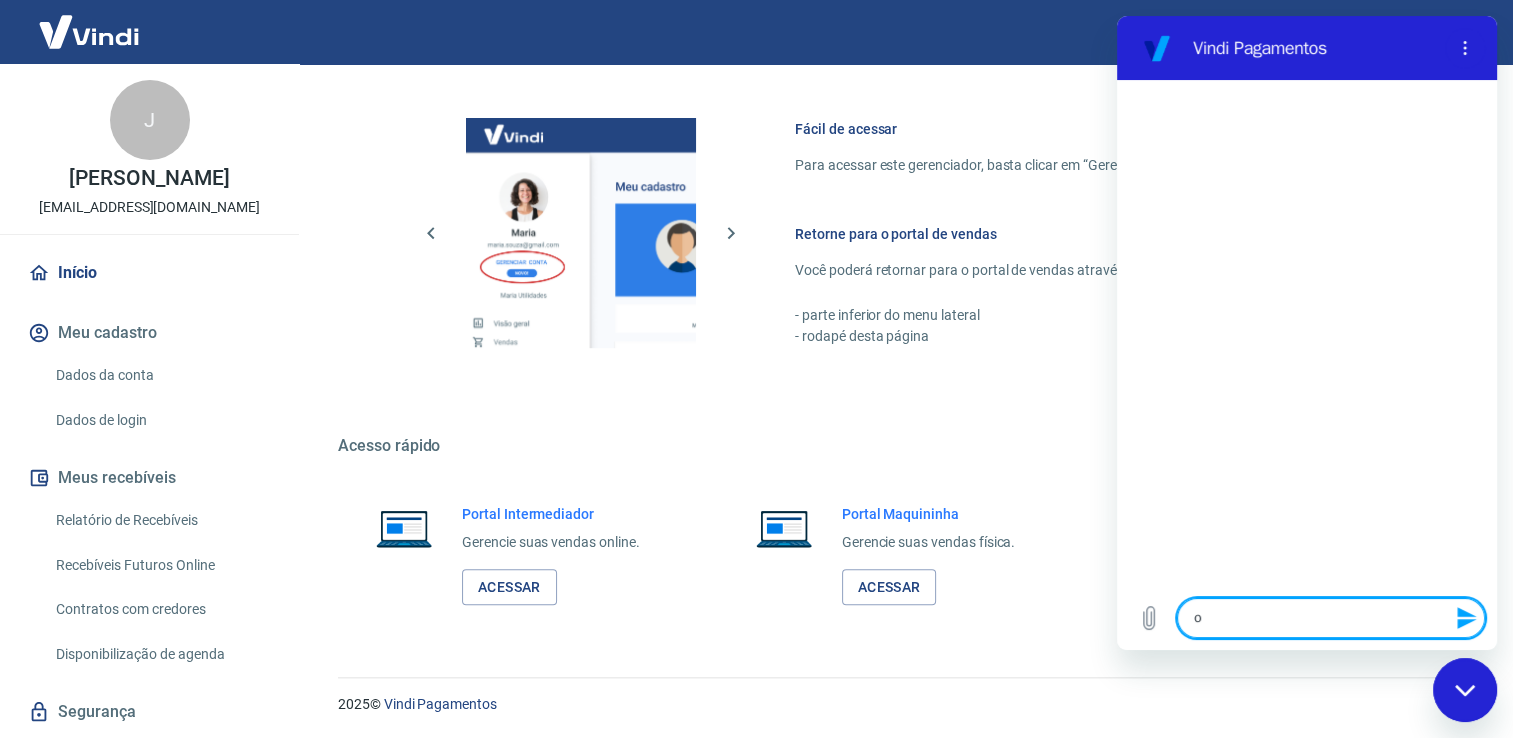 type on "ol" 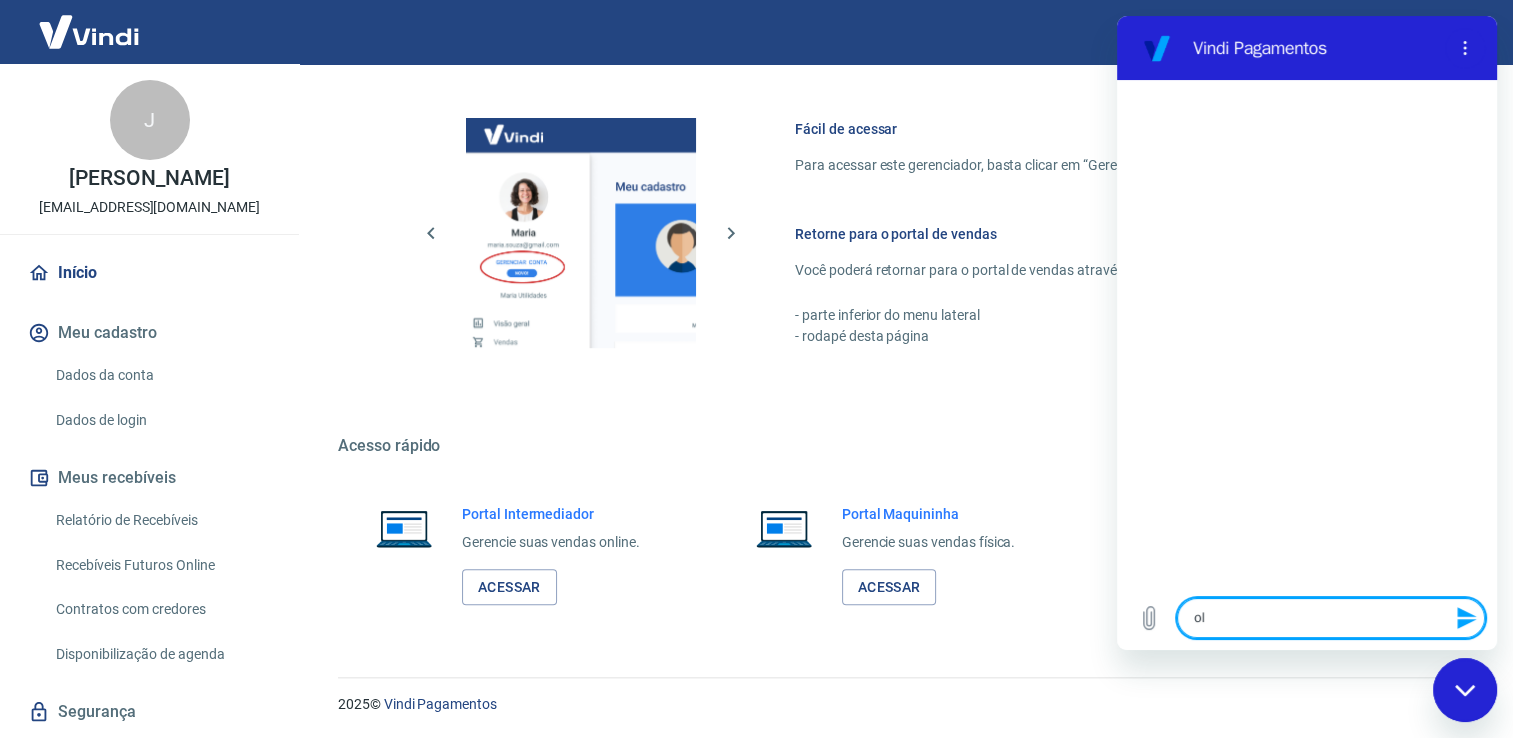 type on "x" 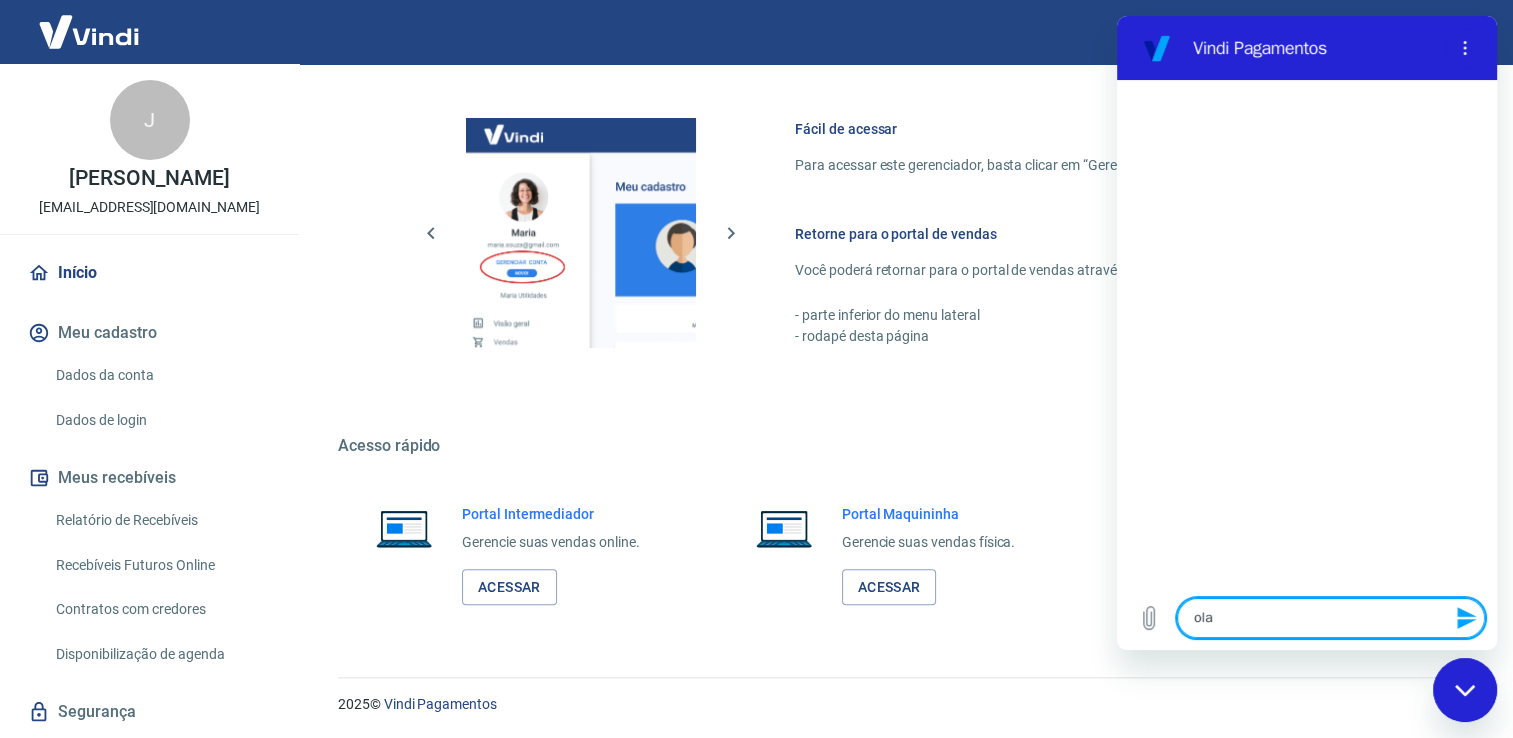 type on "ola" 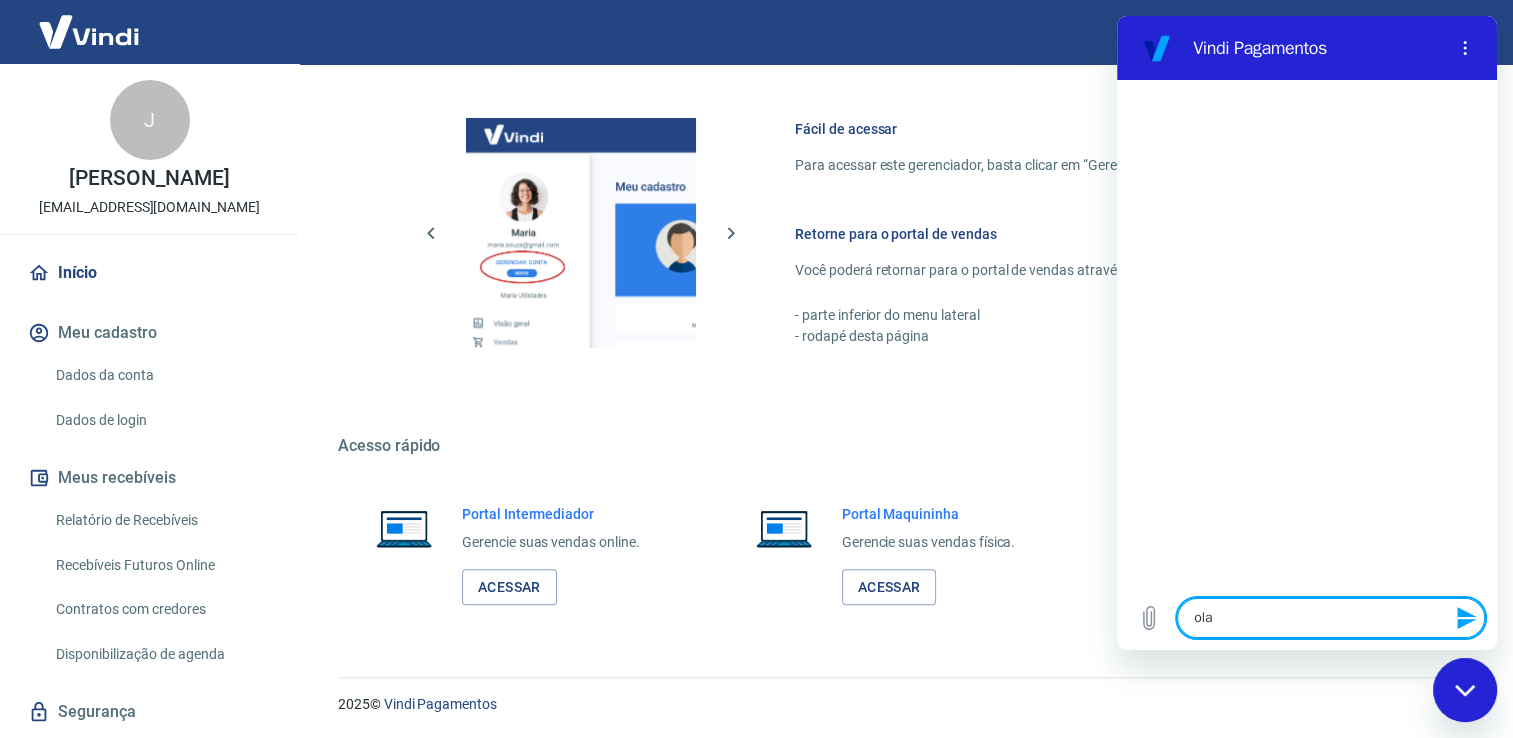 type 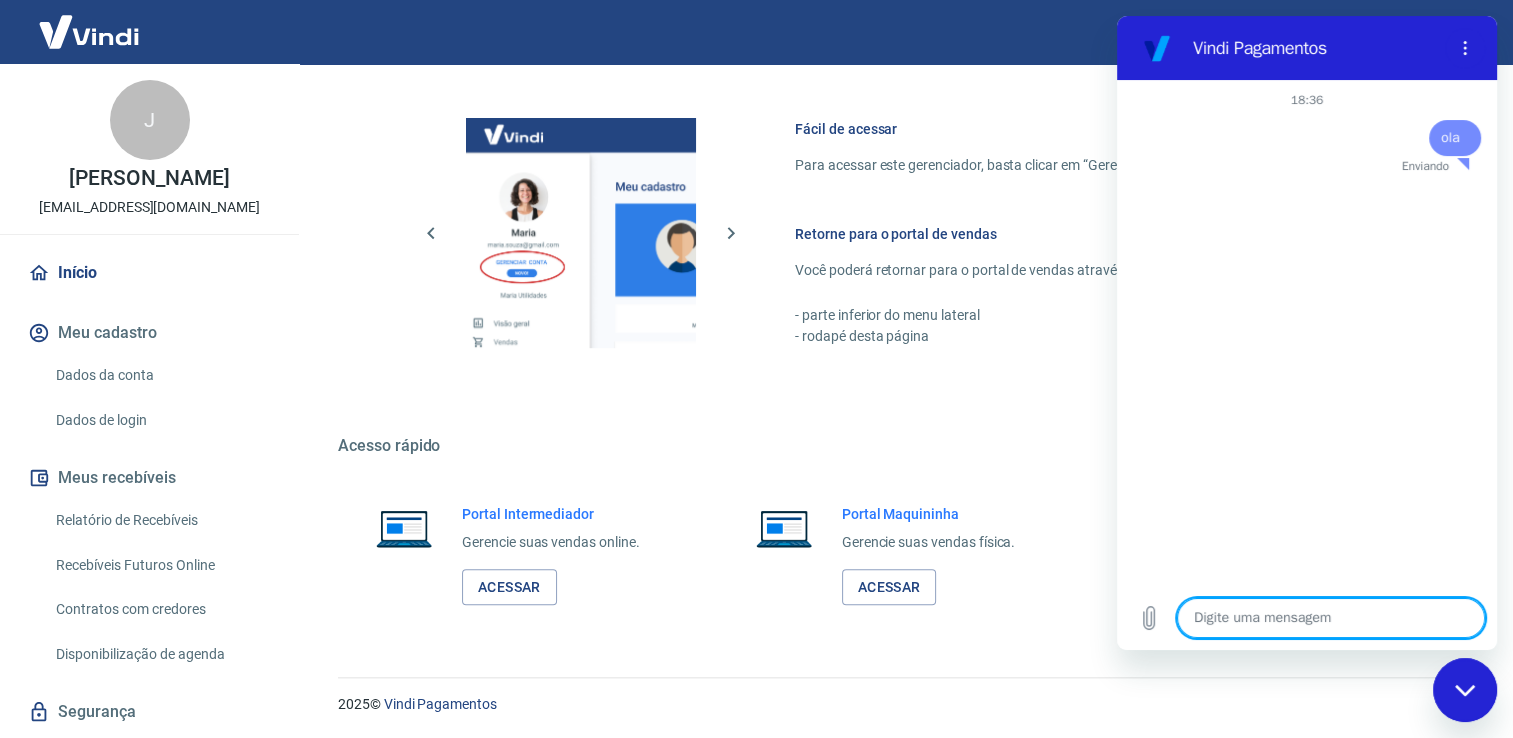 type on "x" 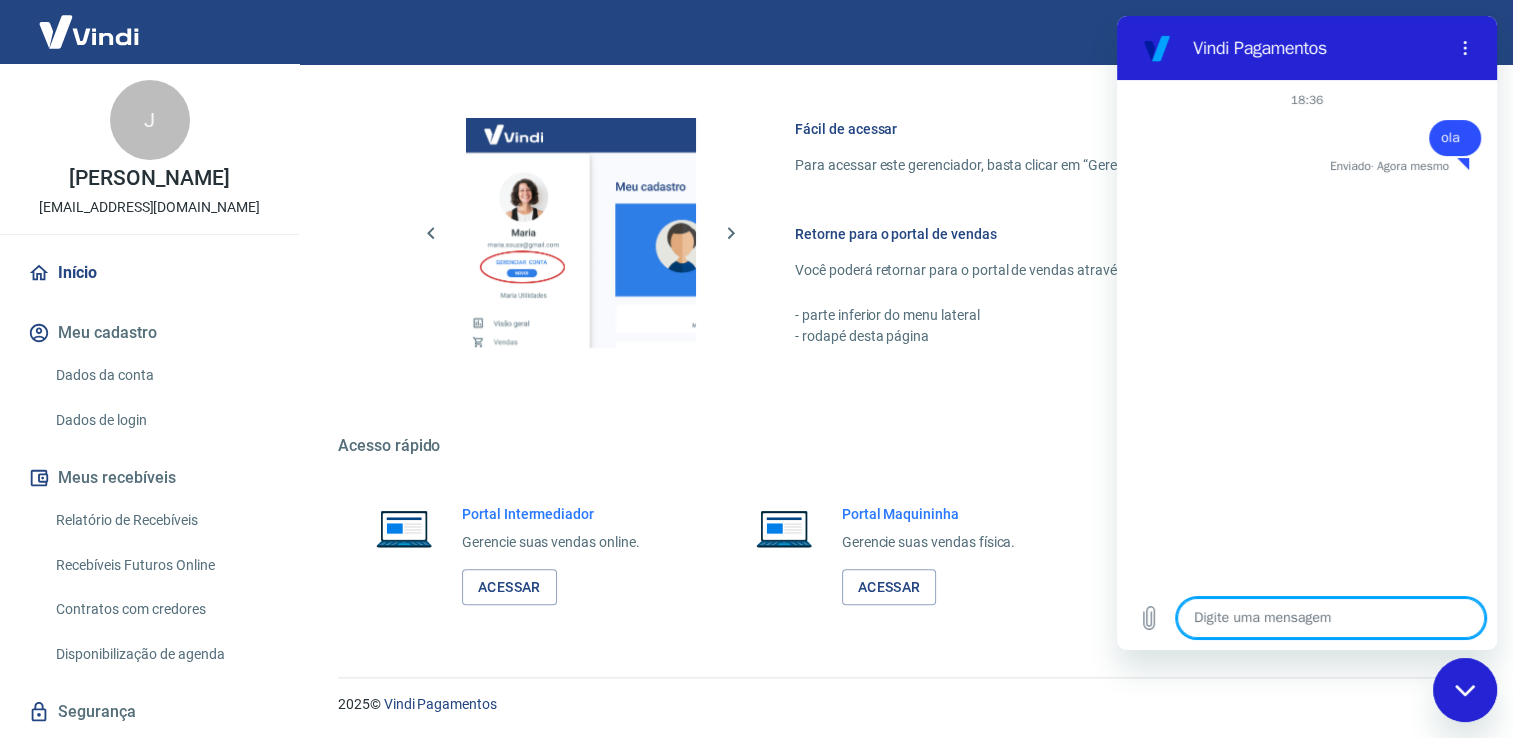 type on "b" 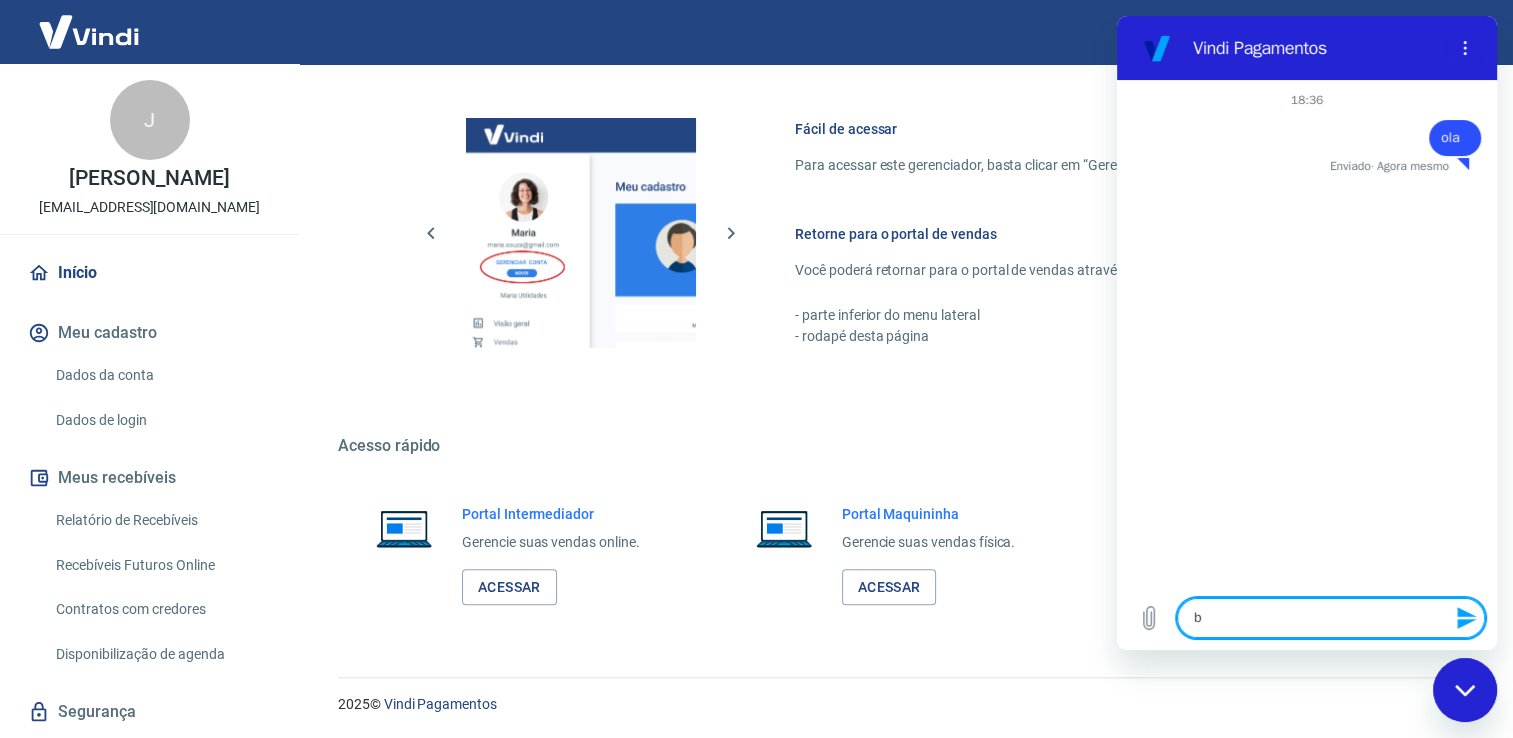 type on "bo" 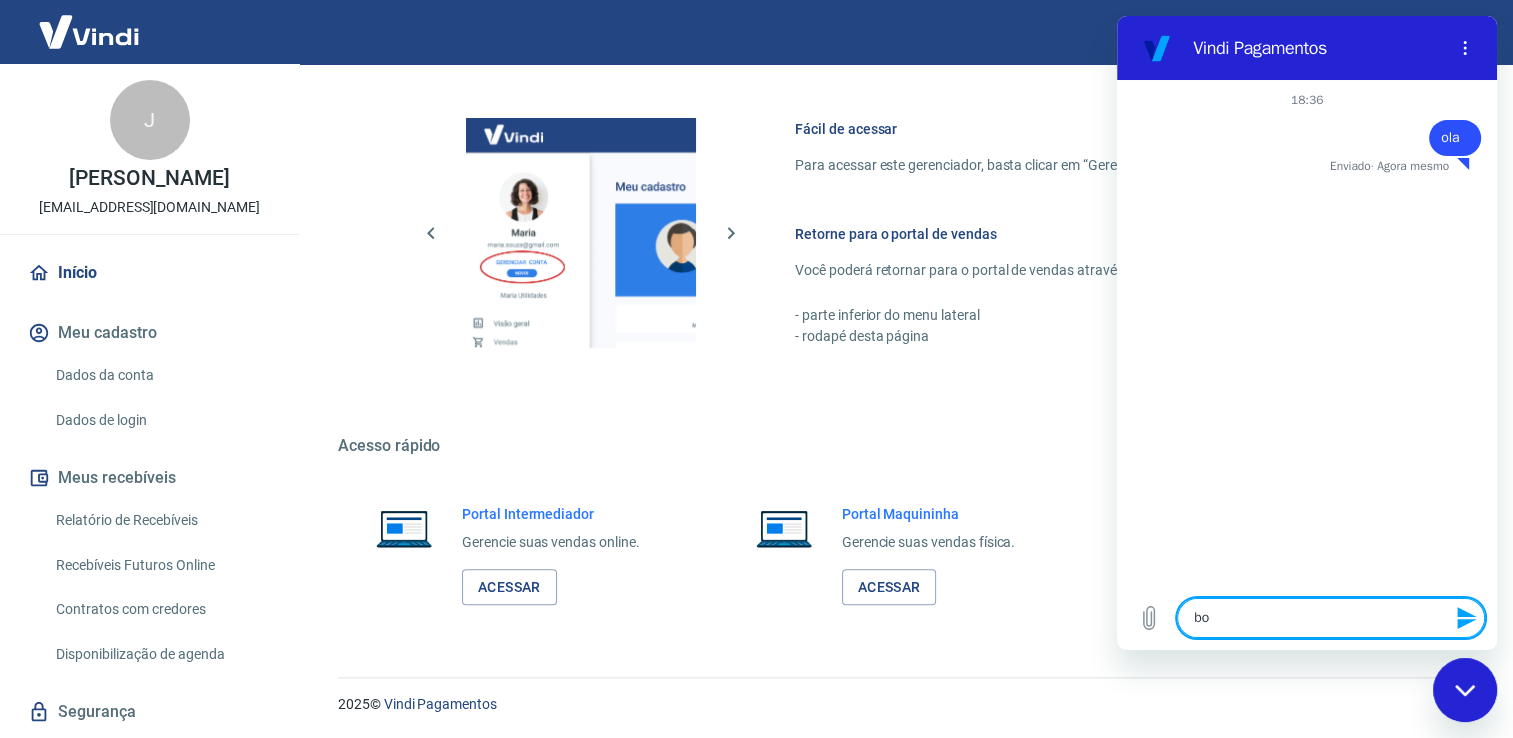 type on "boa" 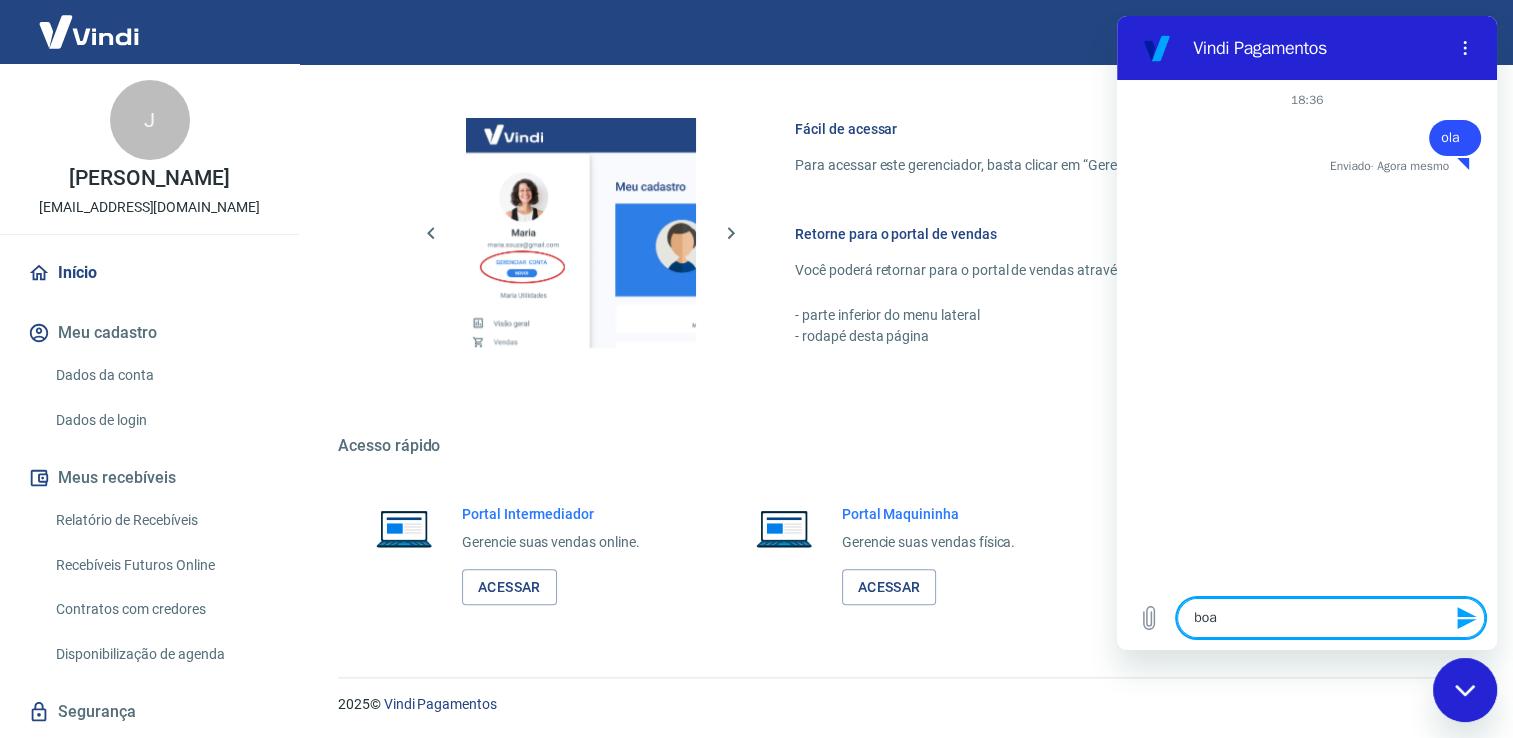 type on "x" 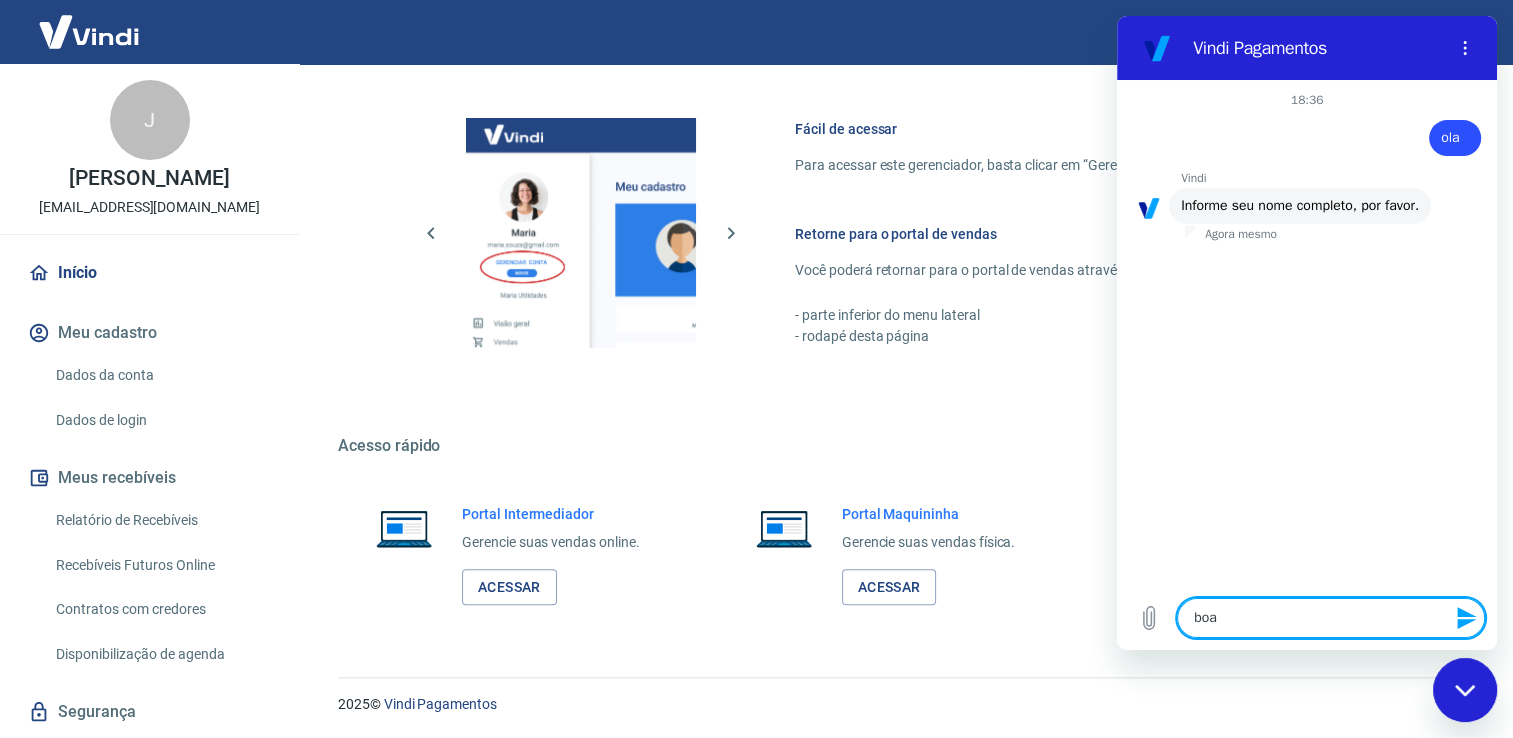 type on "boa" 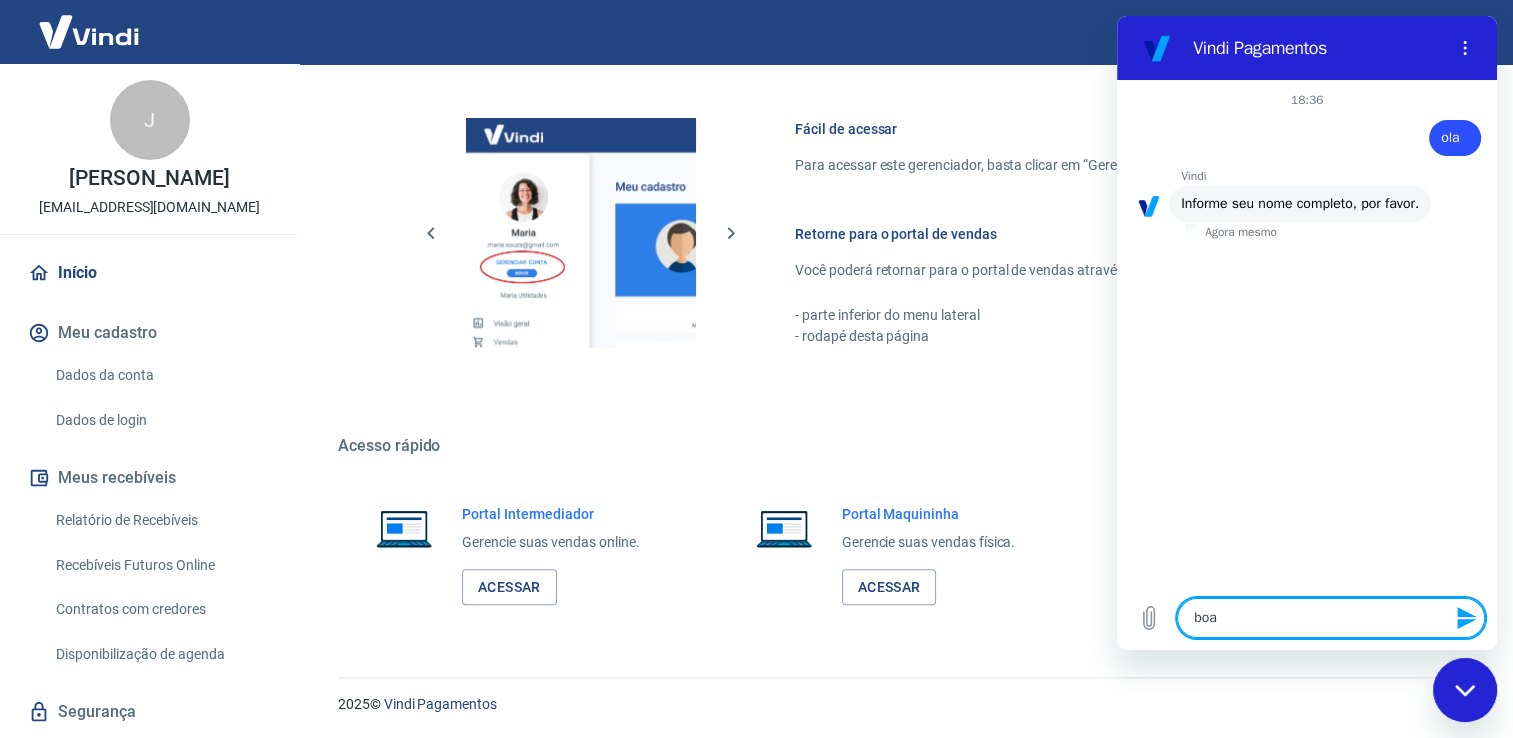 type on "boa n" 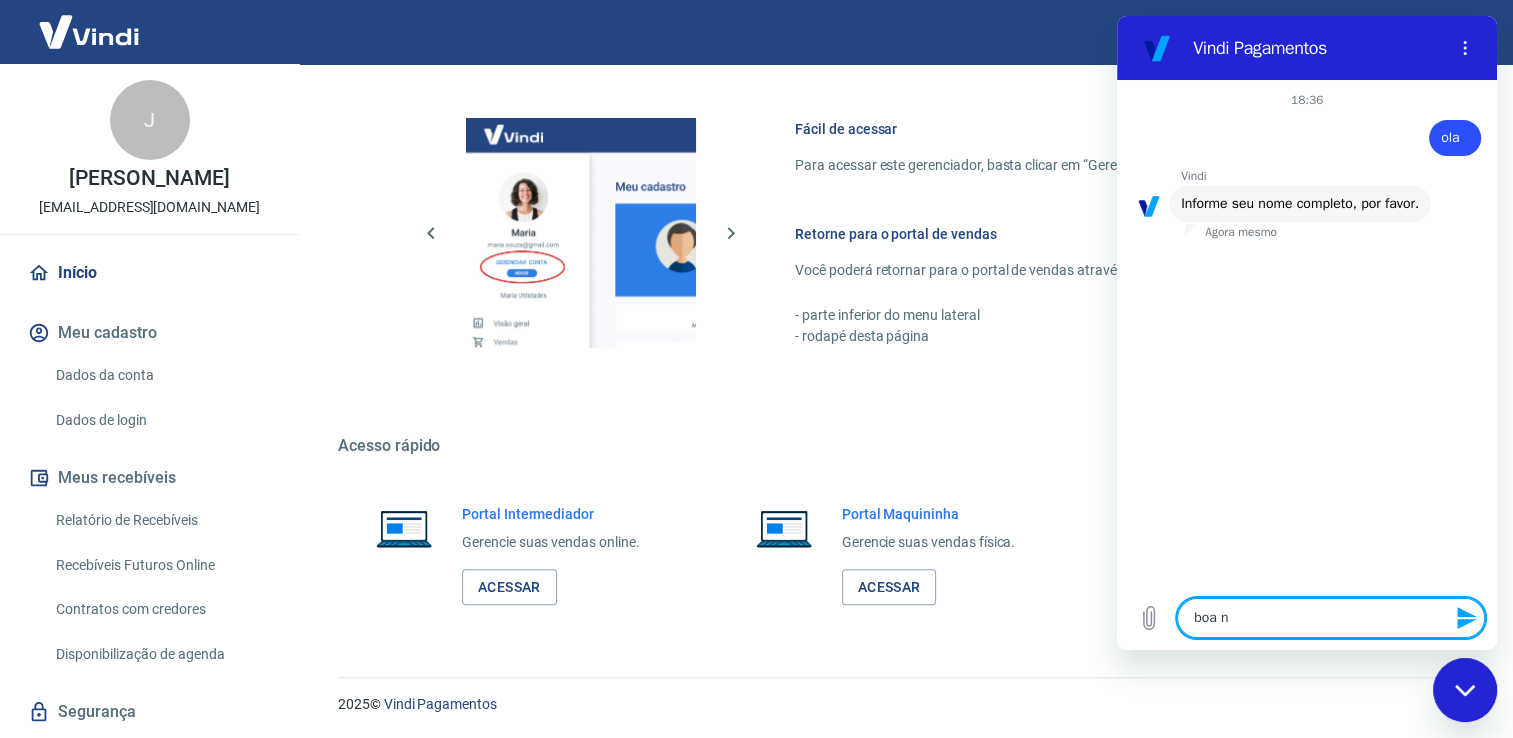 type on "boa no" 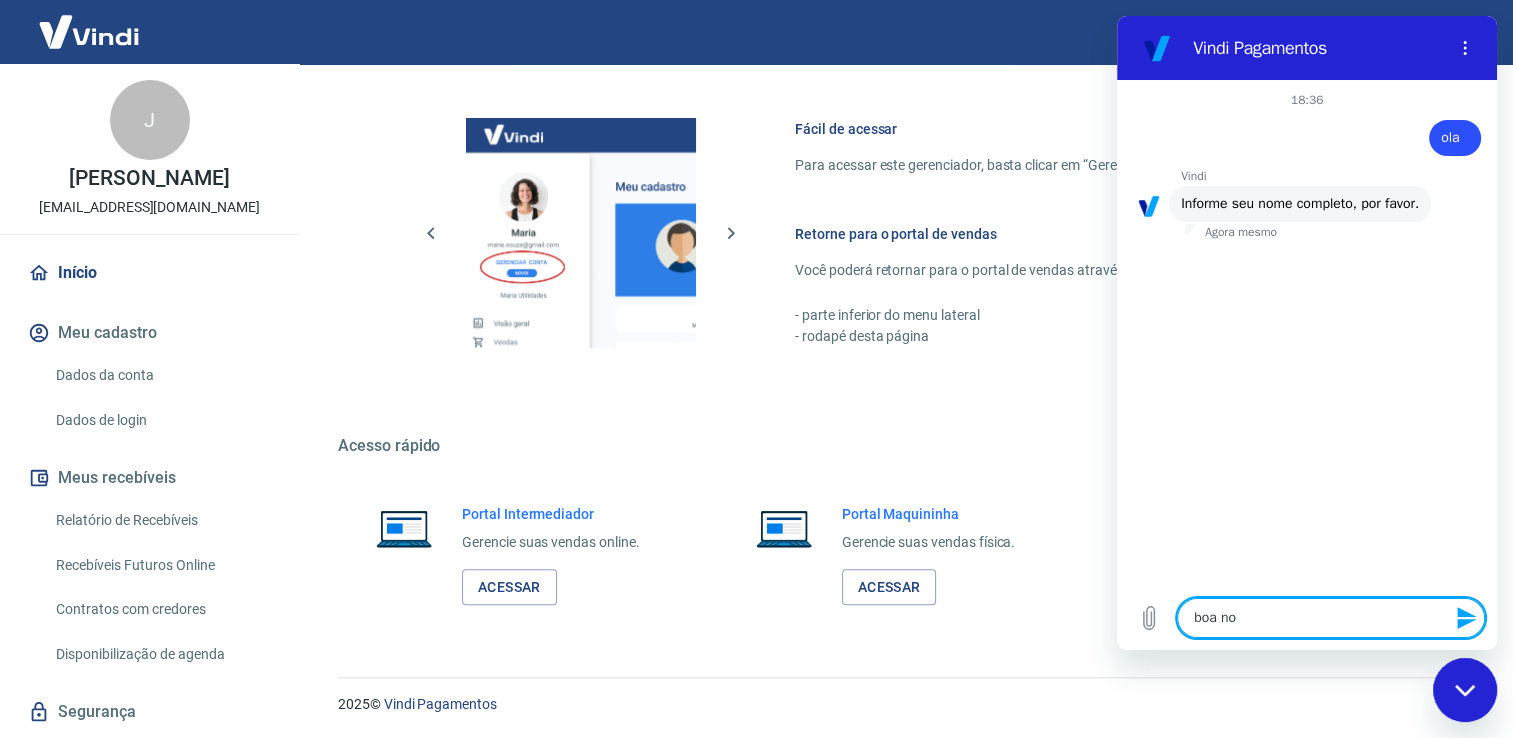 type on "boa noi" 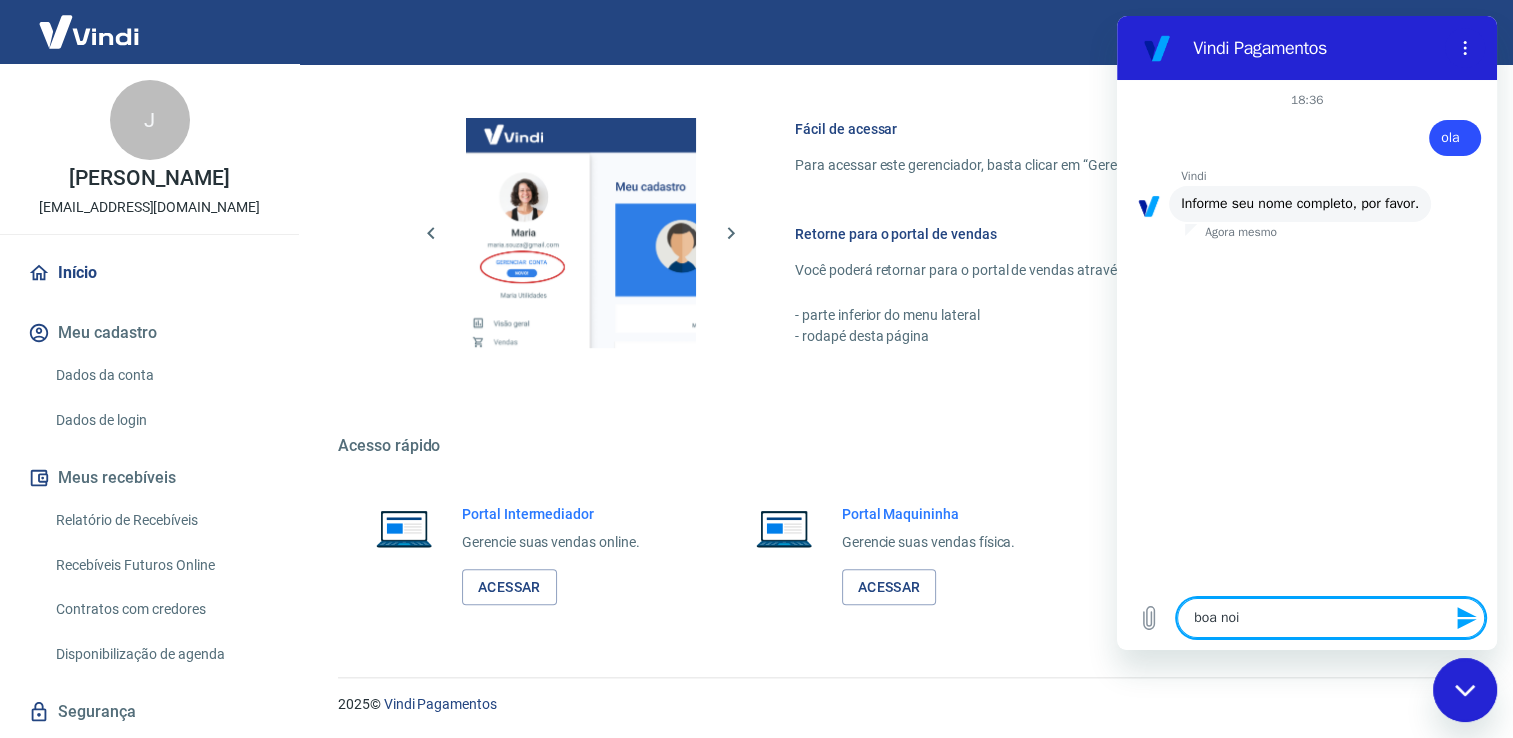 type on "boa noit" 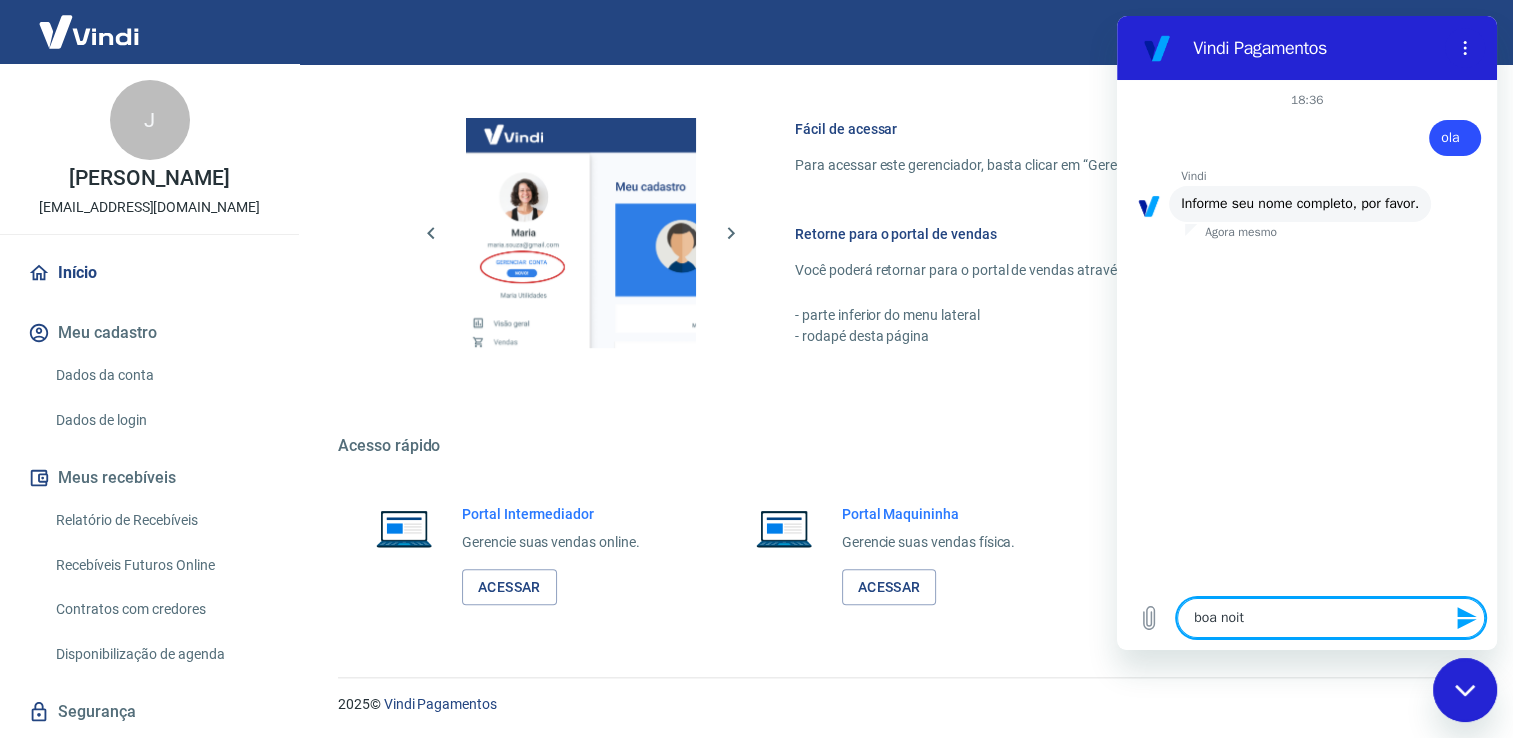 type on "boa noite" 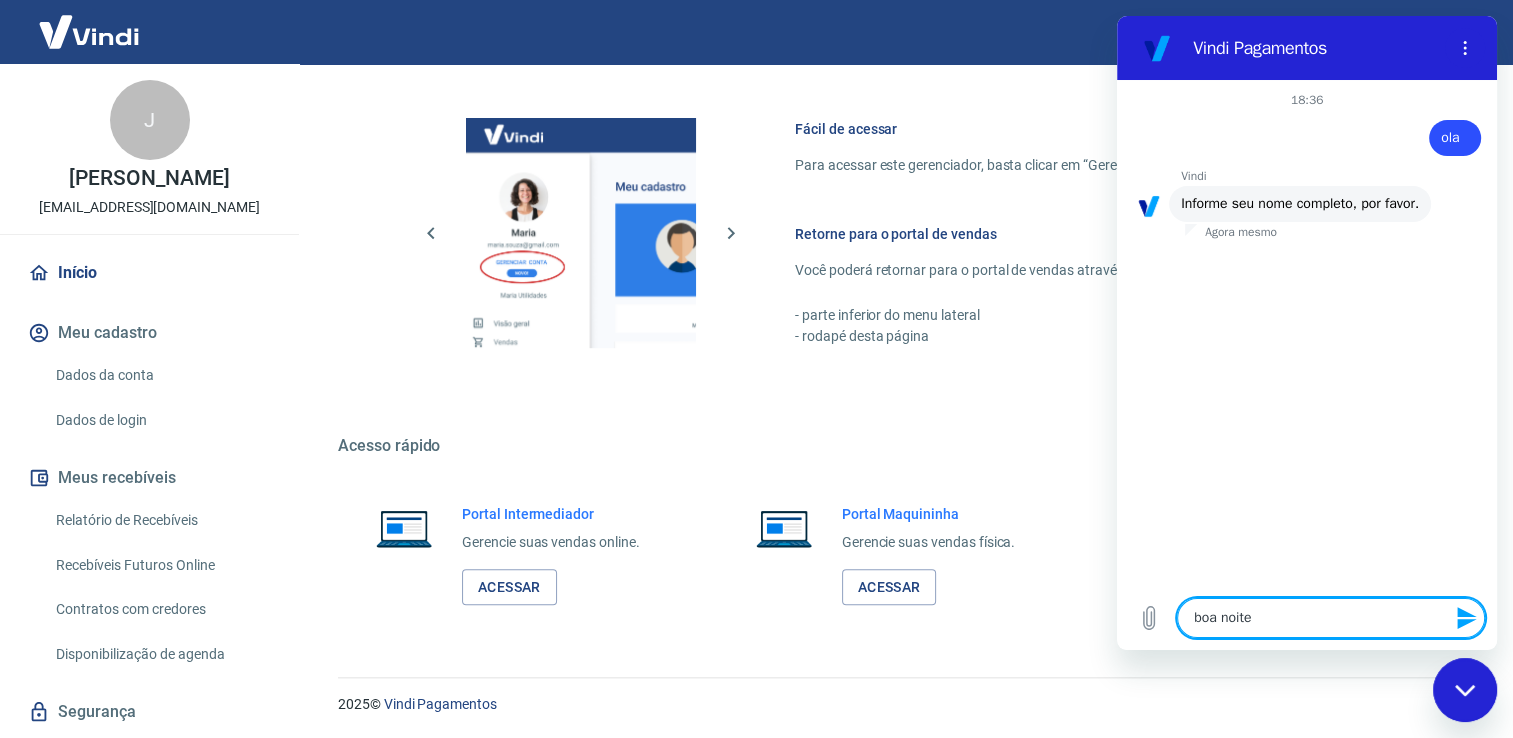 type 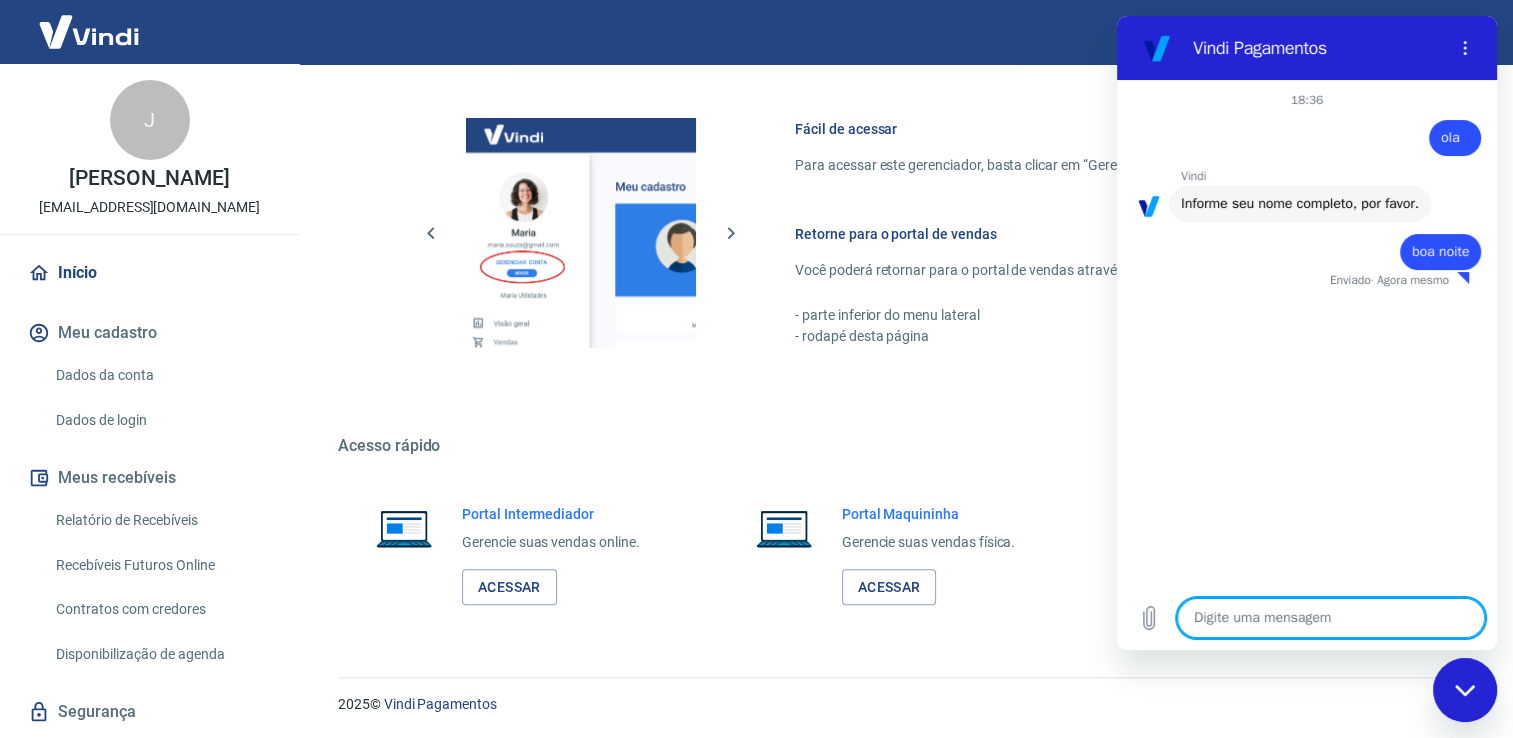 type on "x" 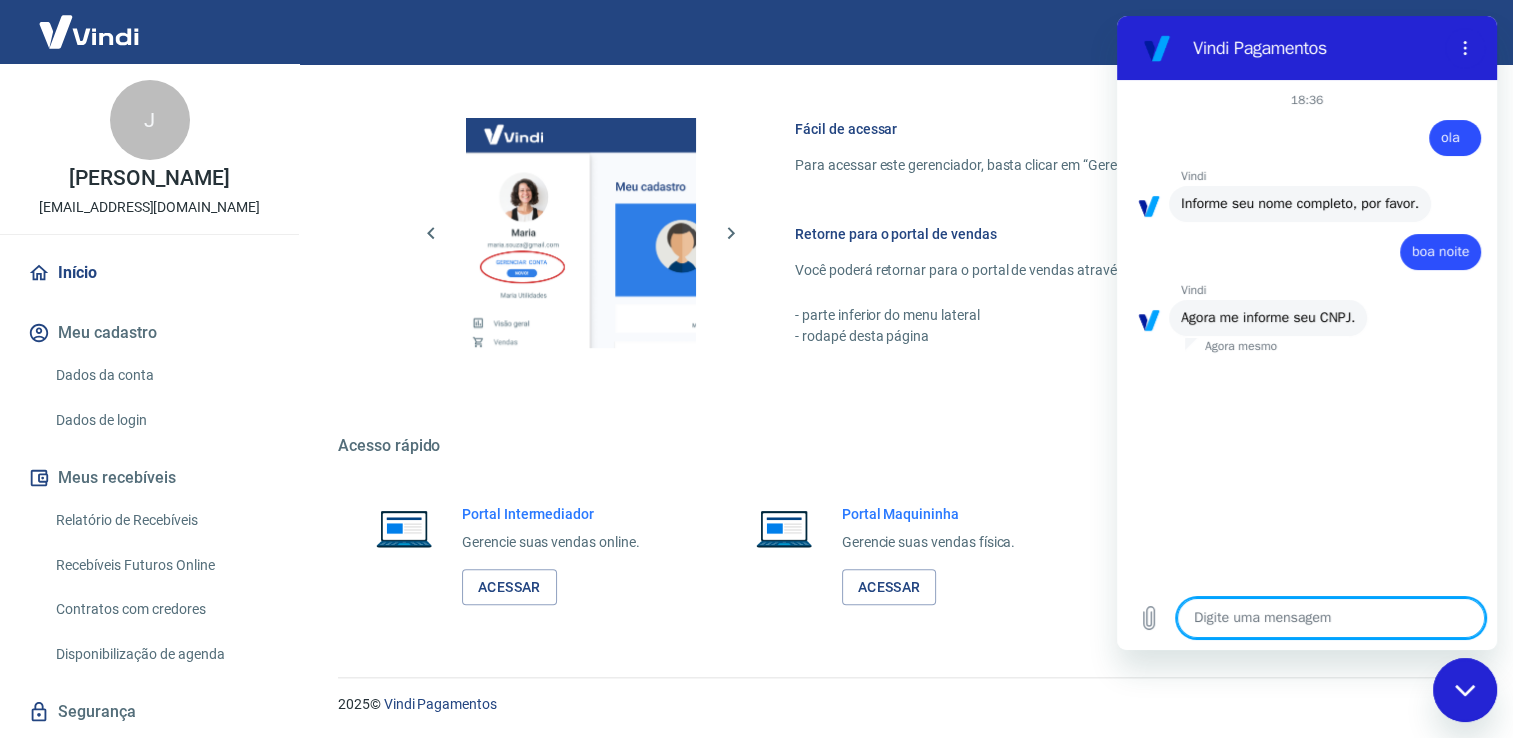 type on "J" 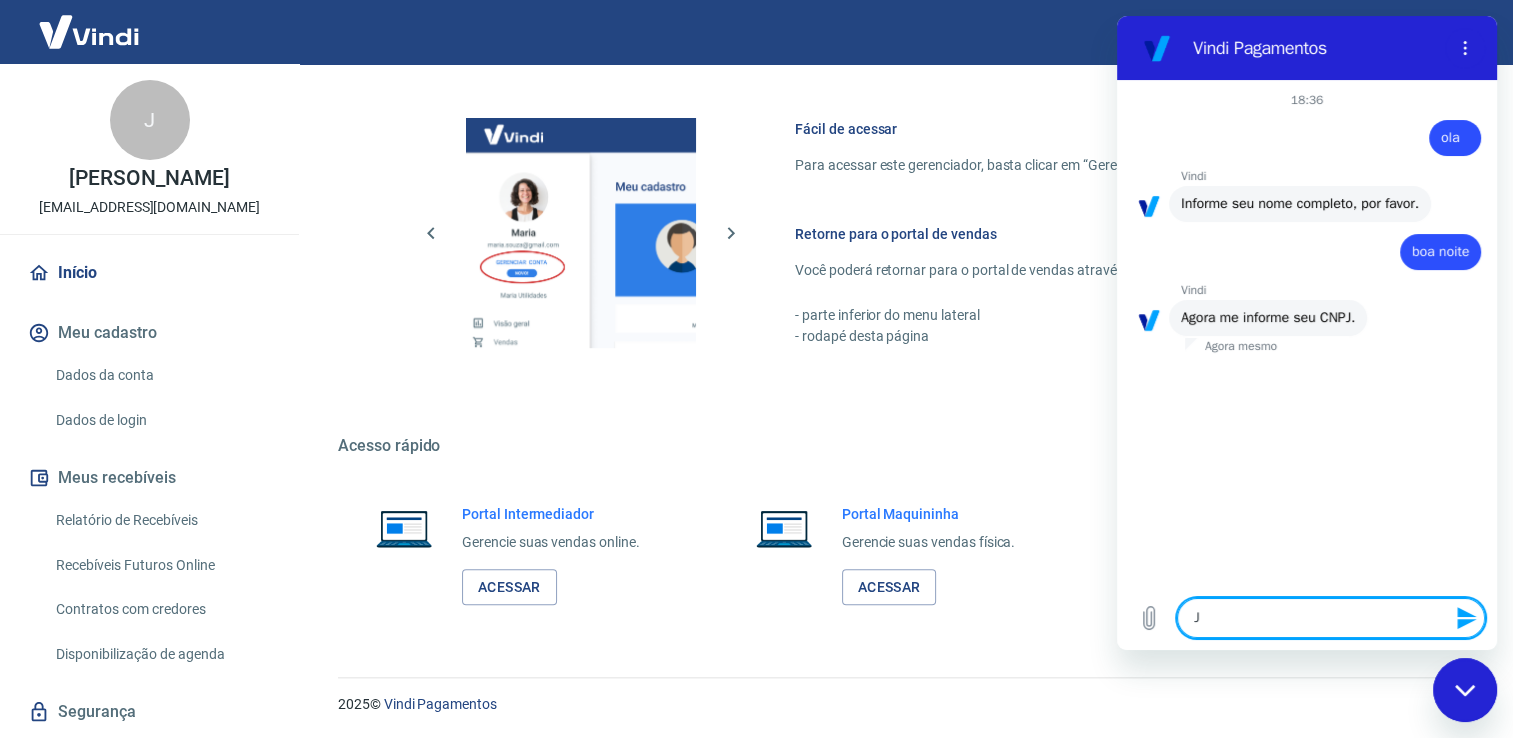 type on "Ja" 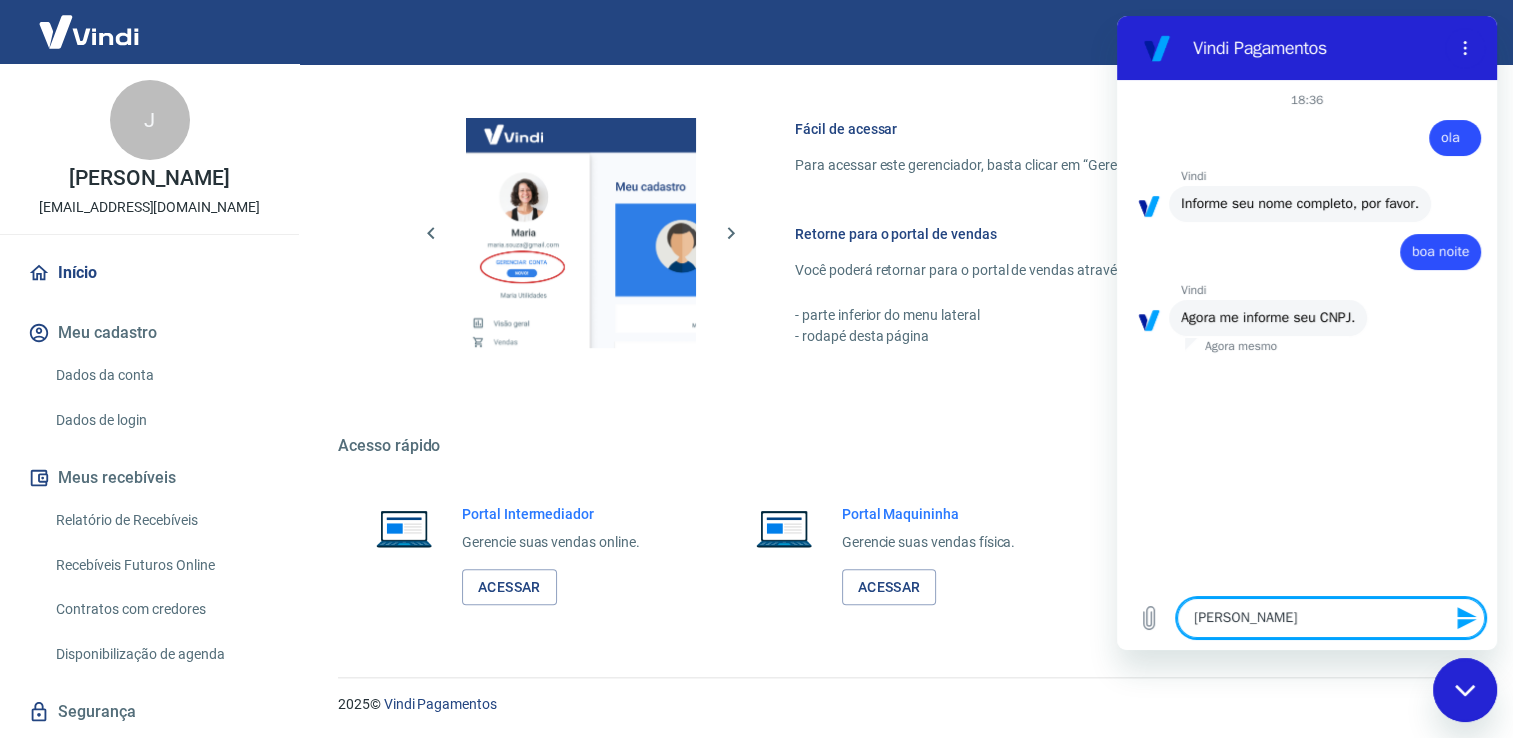 type on "Jan" 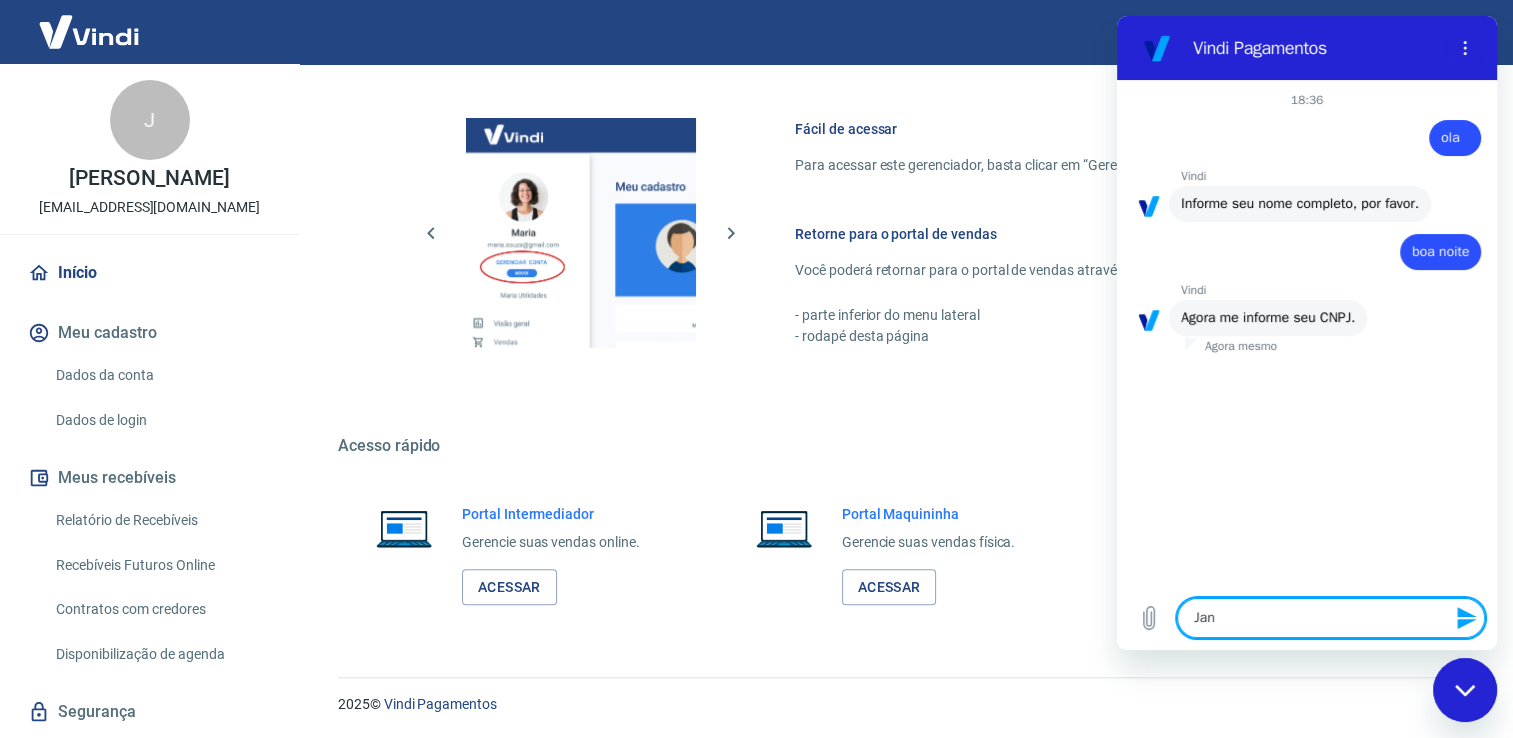 type on "Jana" 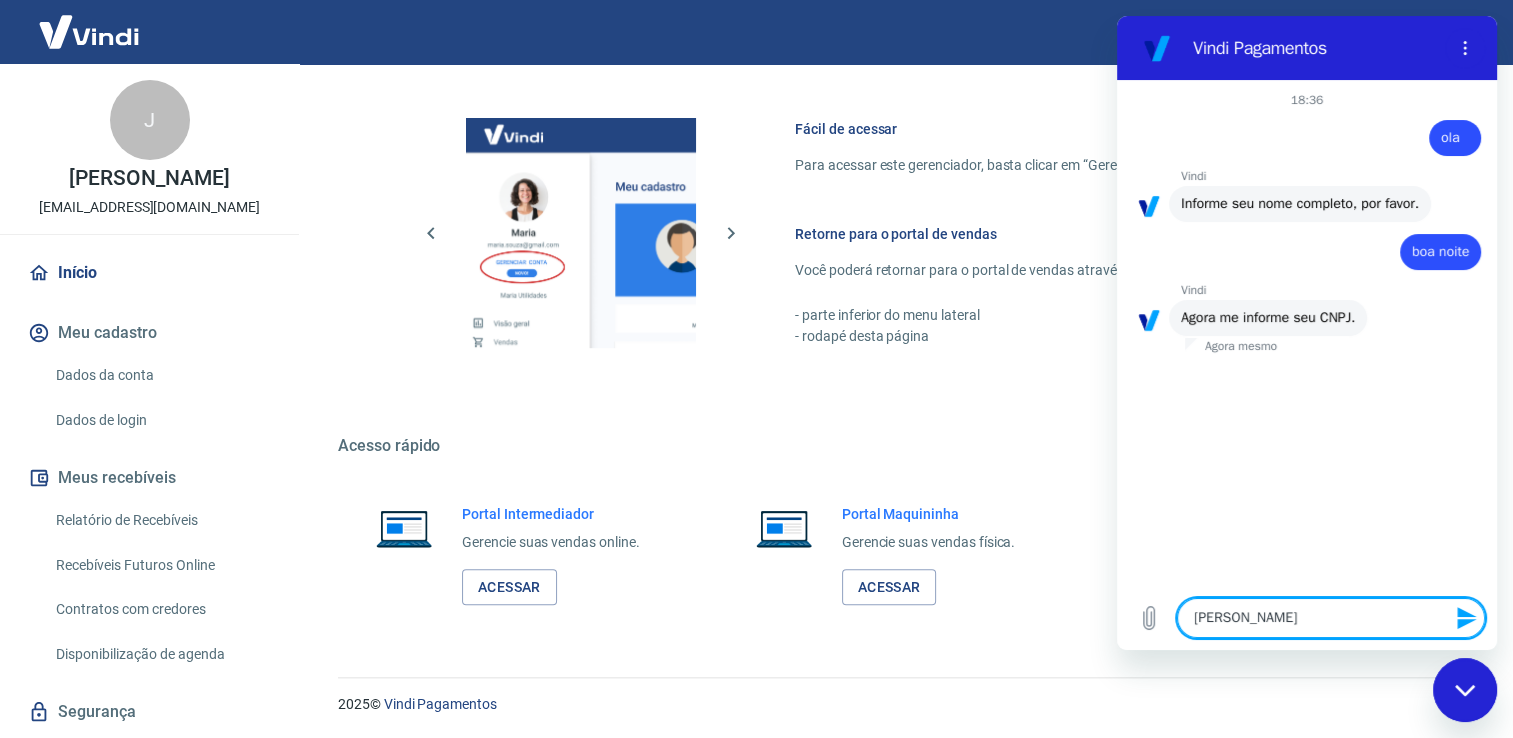 type on "Jana" 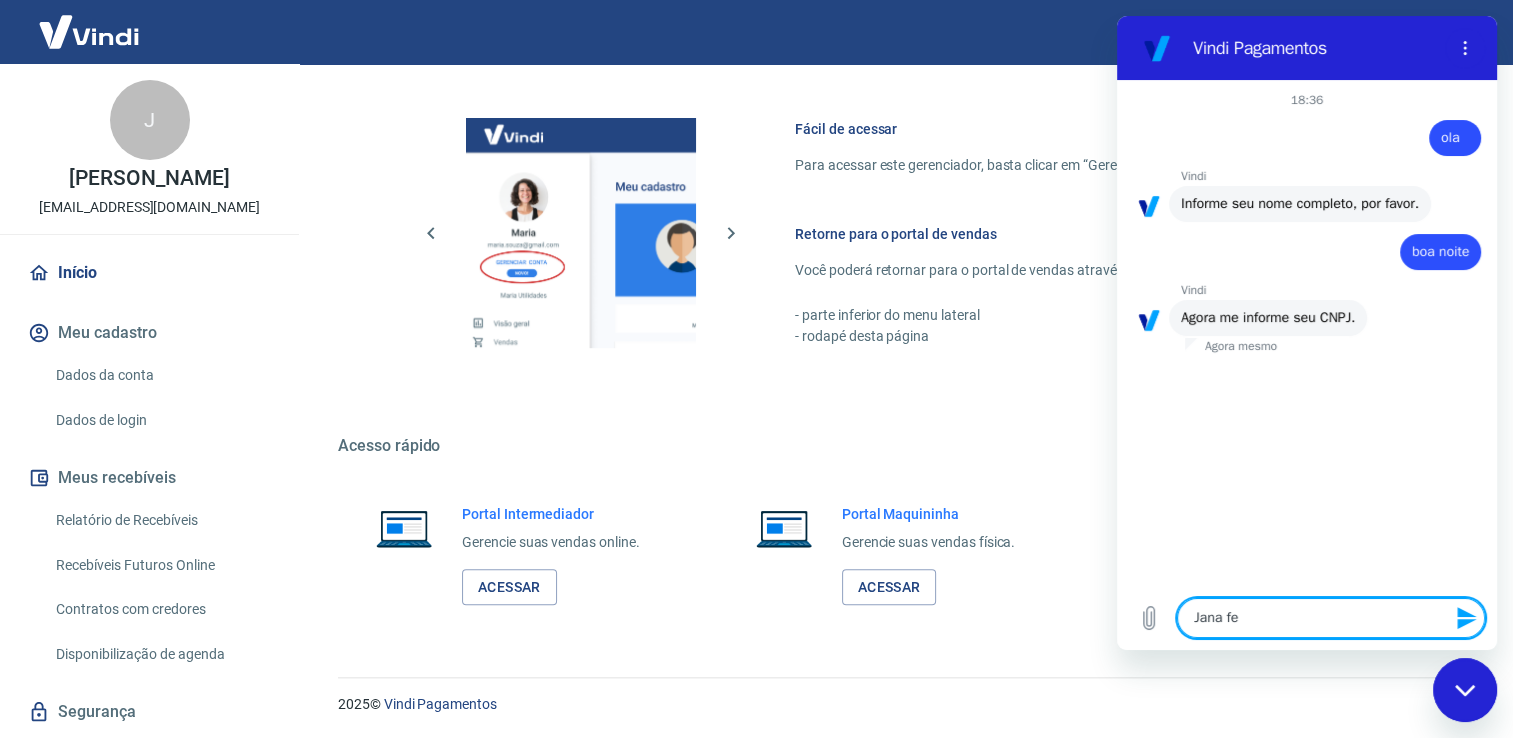 type on "x" 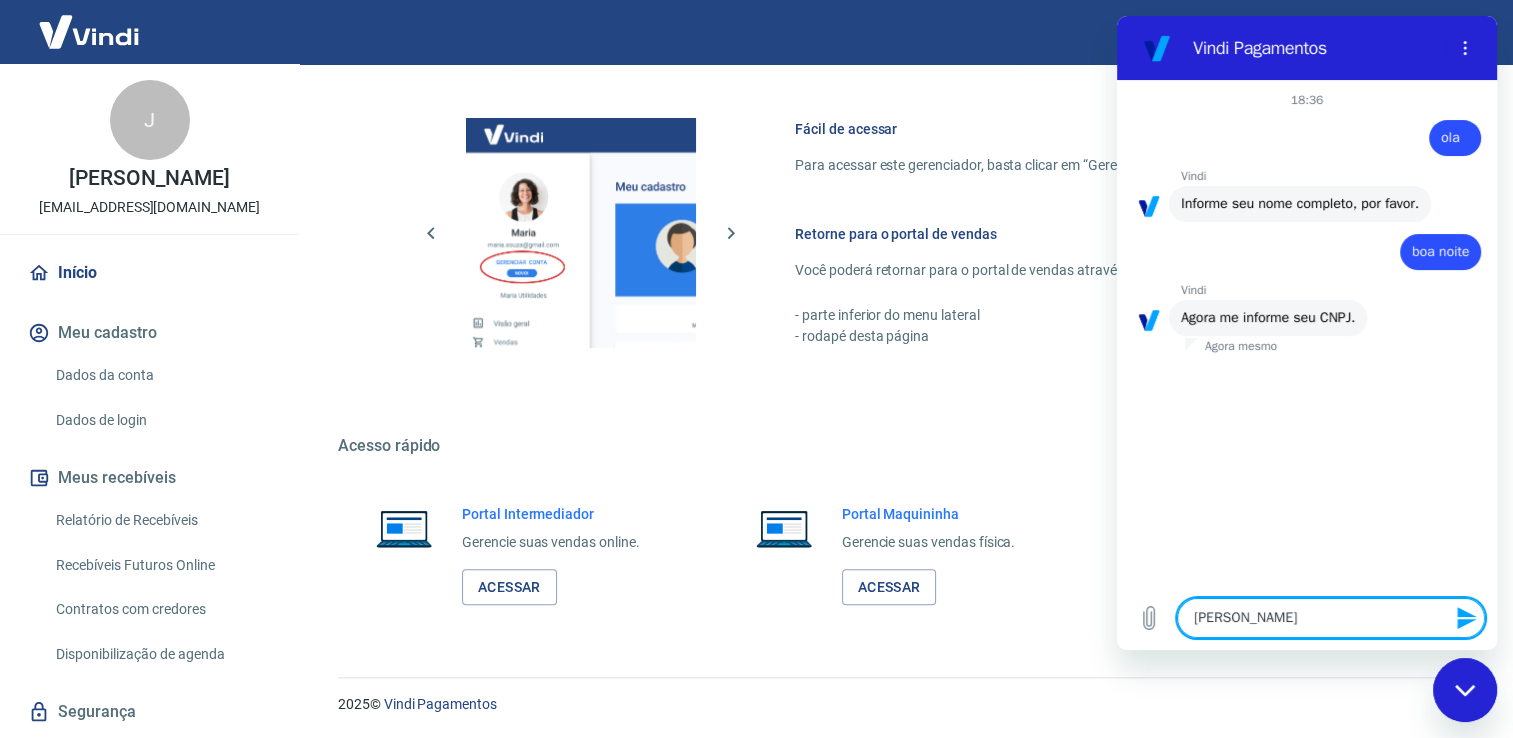 type on "Jana ferr" 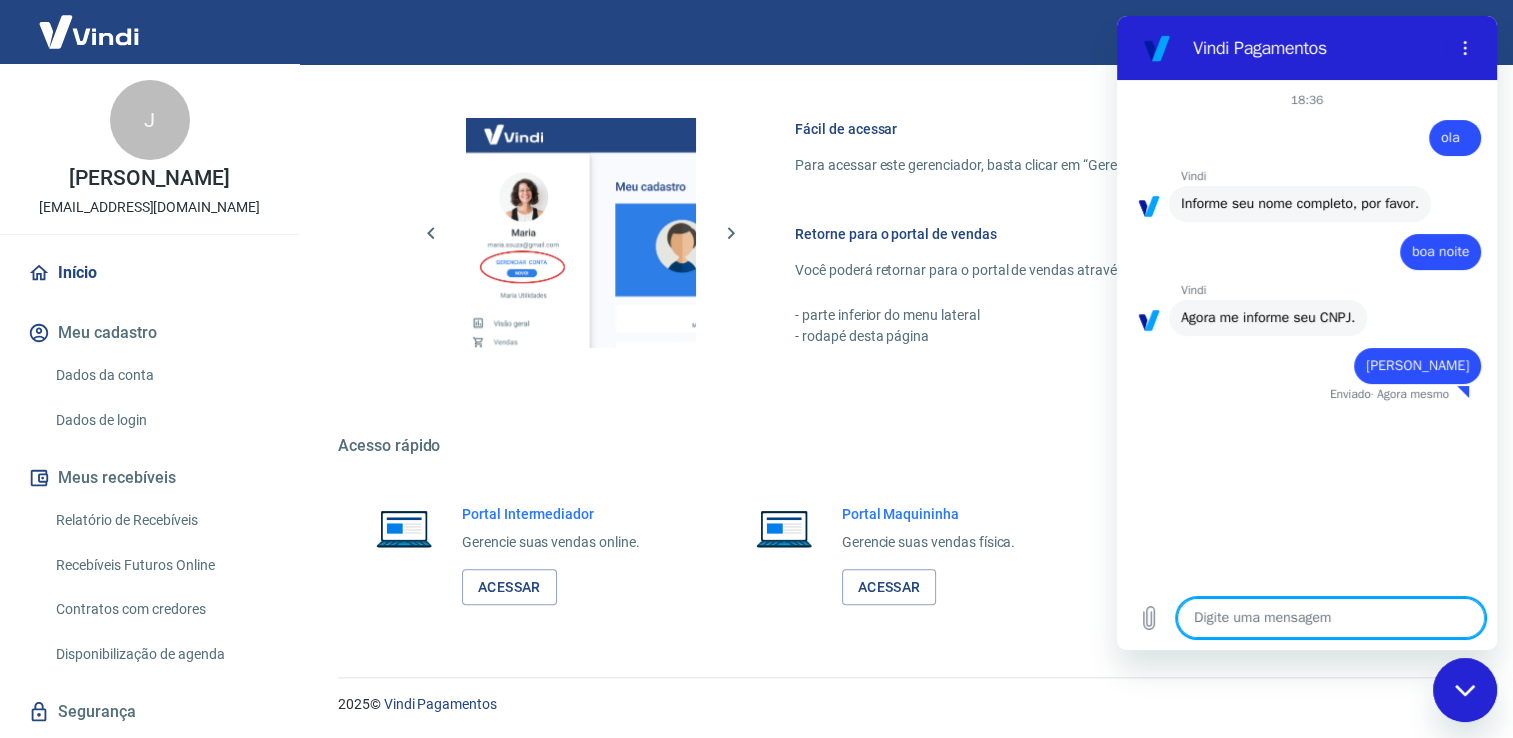 type on "x" 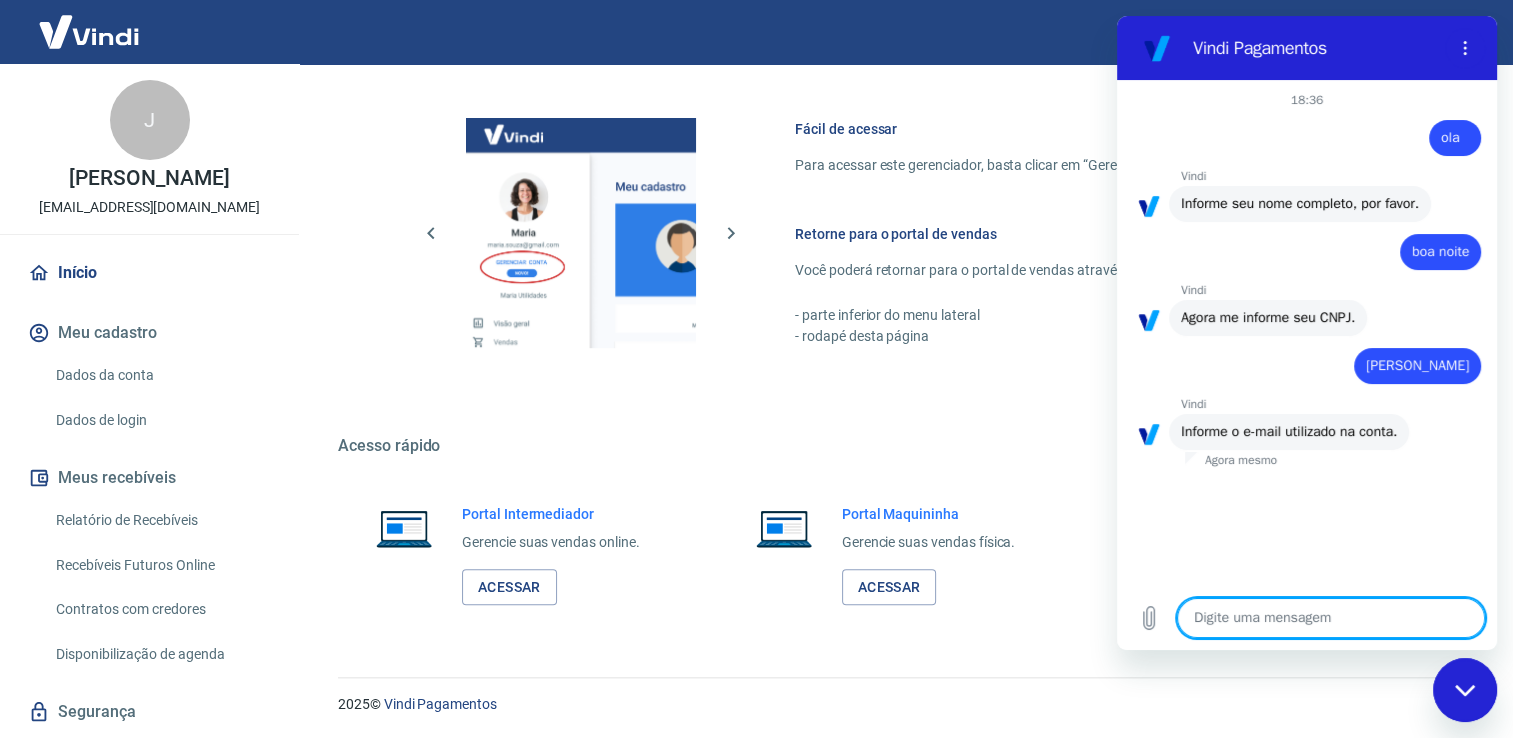 type on "j" 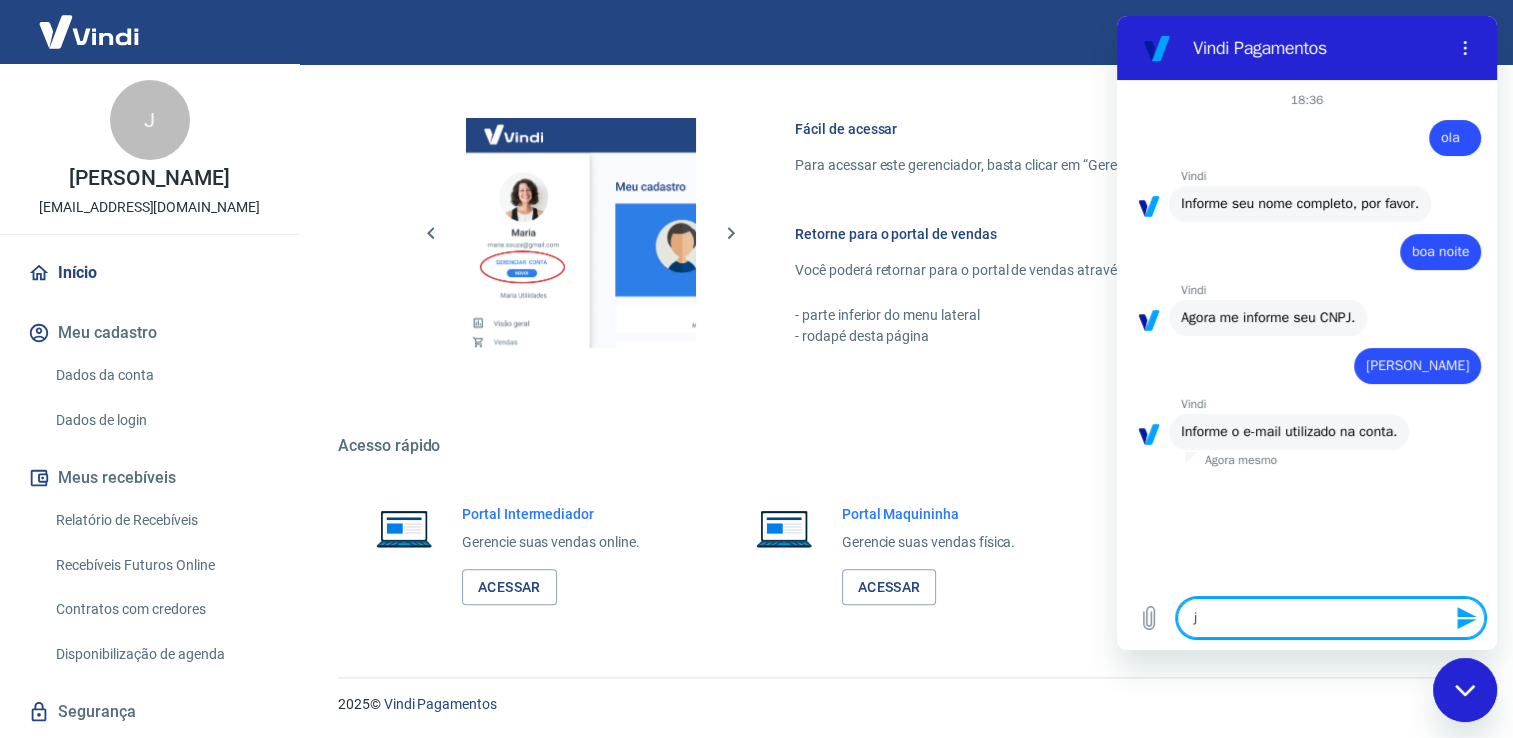 type on "ja" 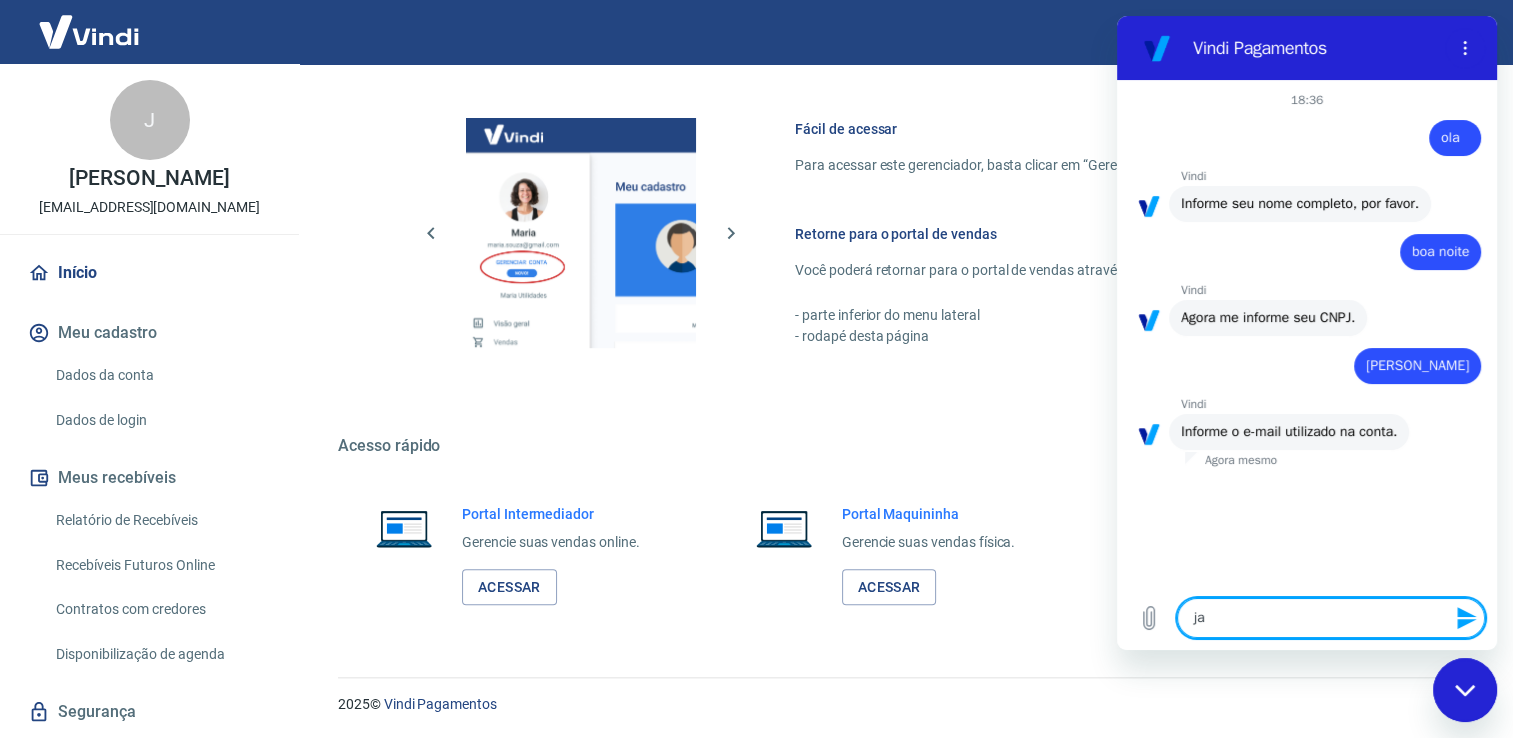 type on "x" 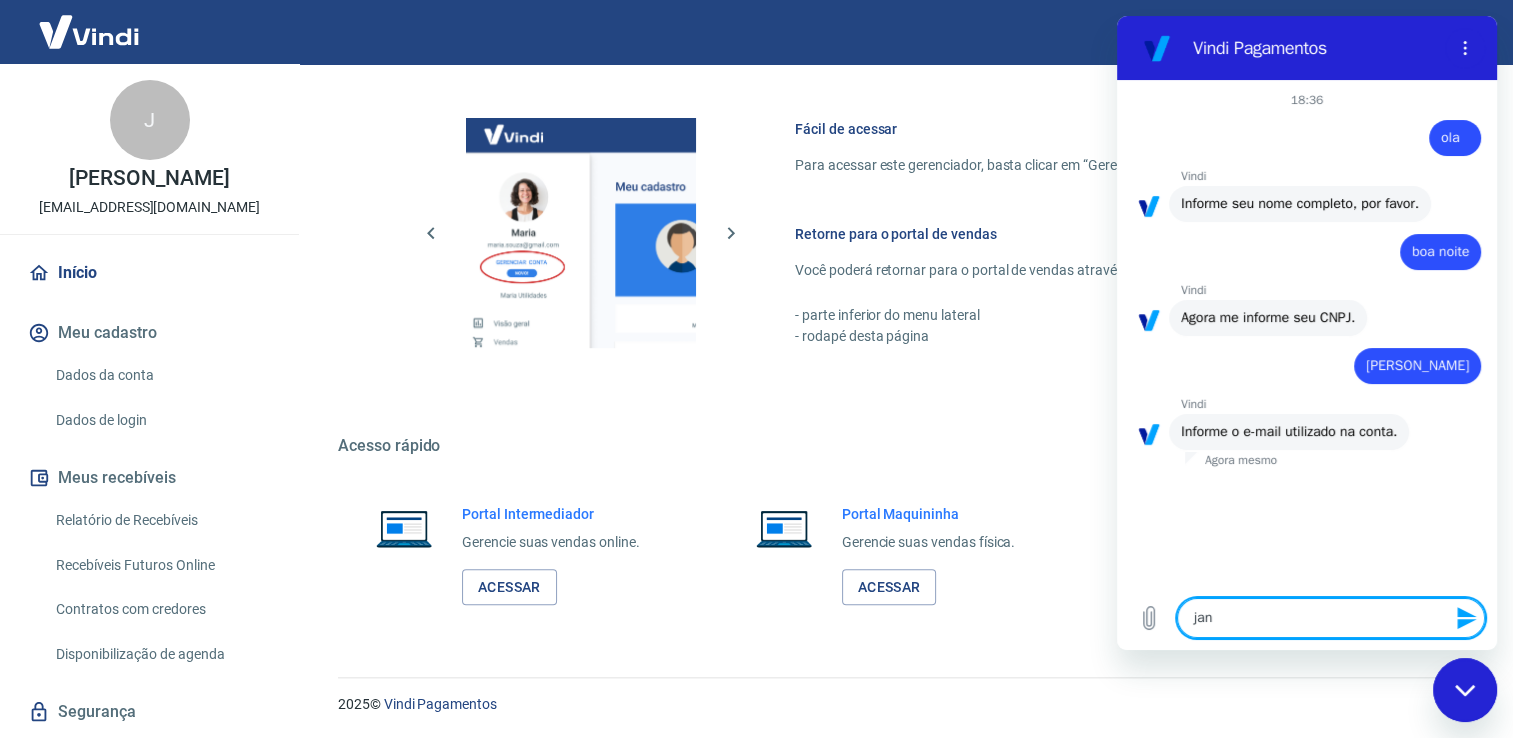 type on "jana" 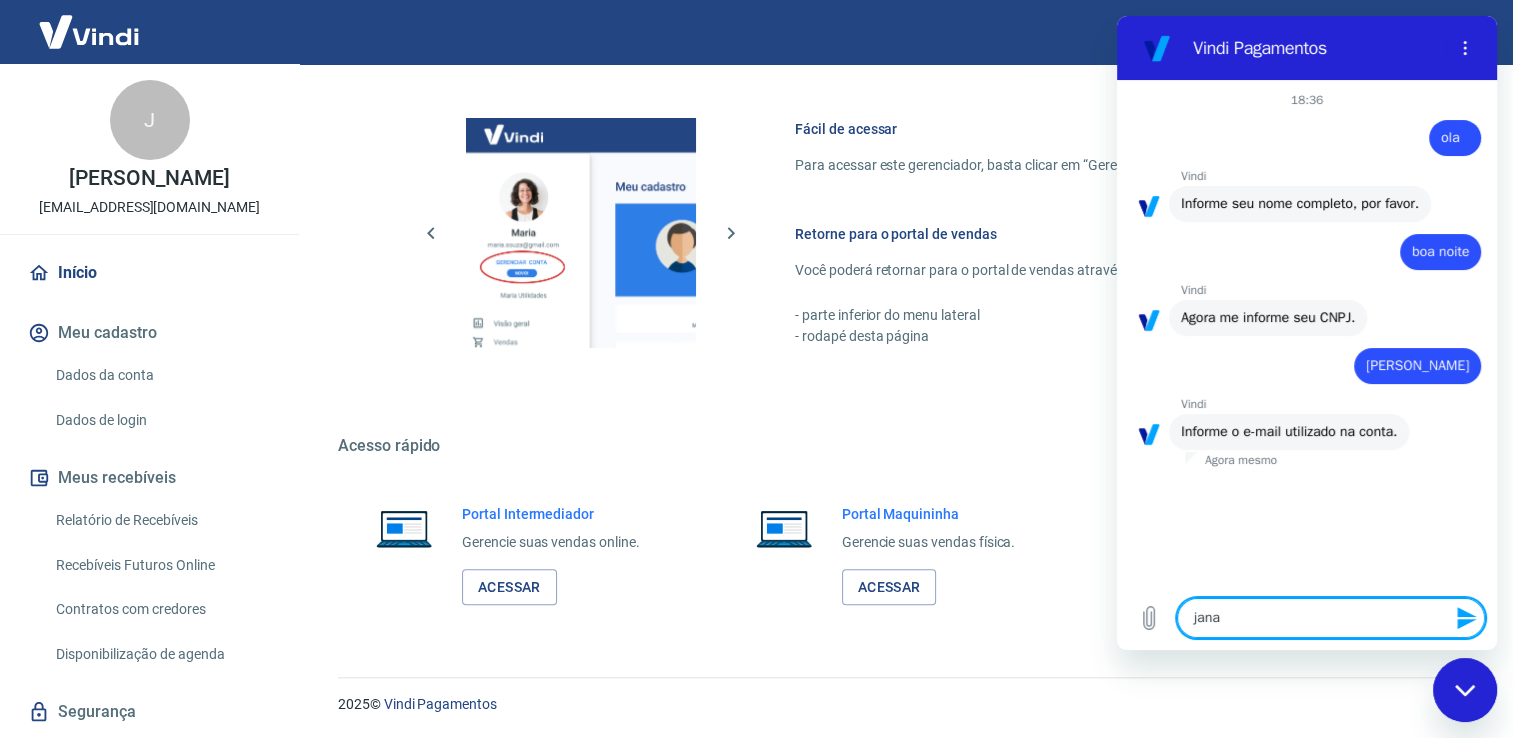 type on "x" 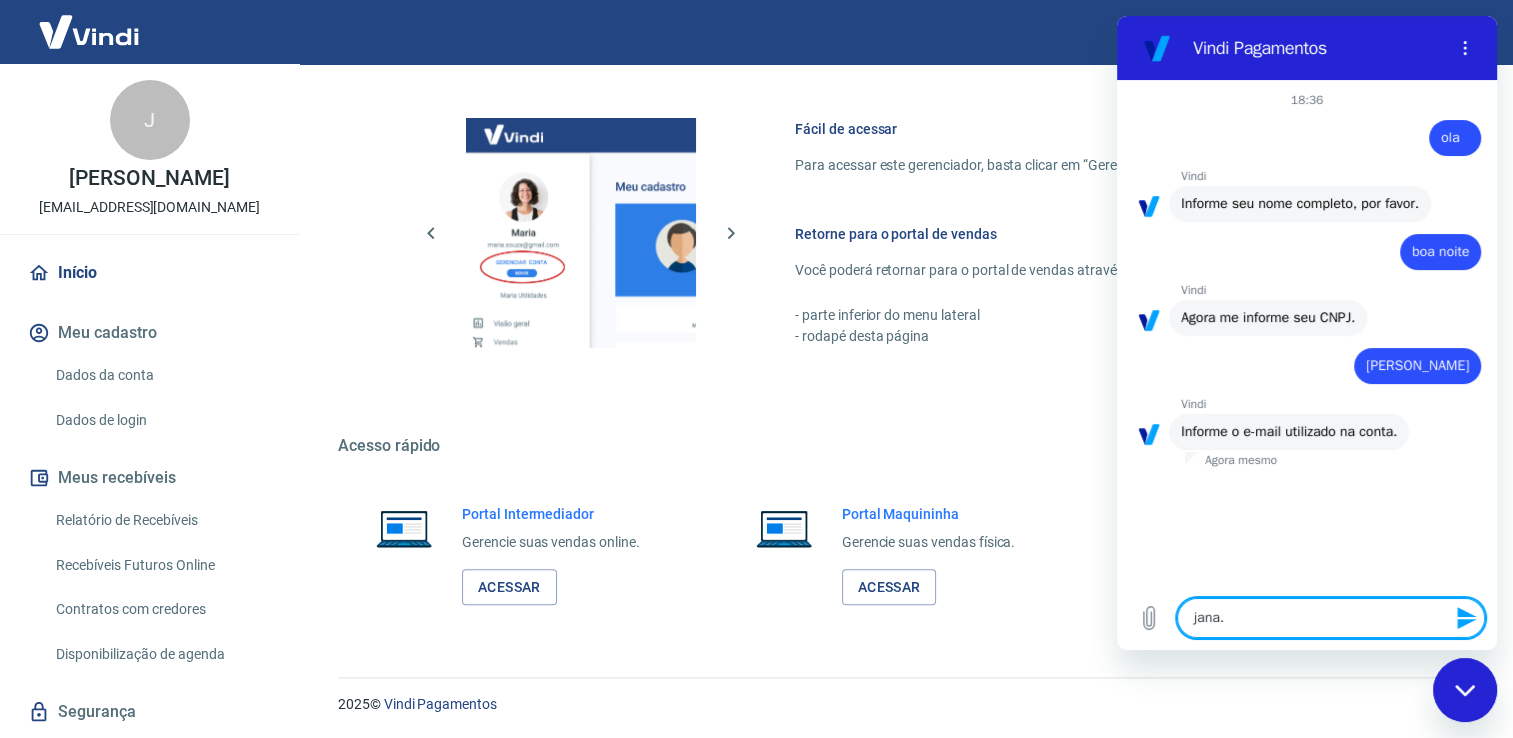 type on "jana.n" 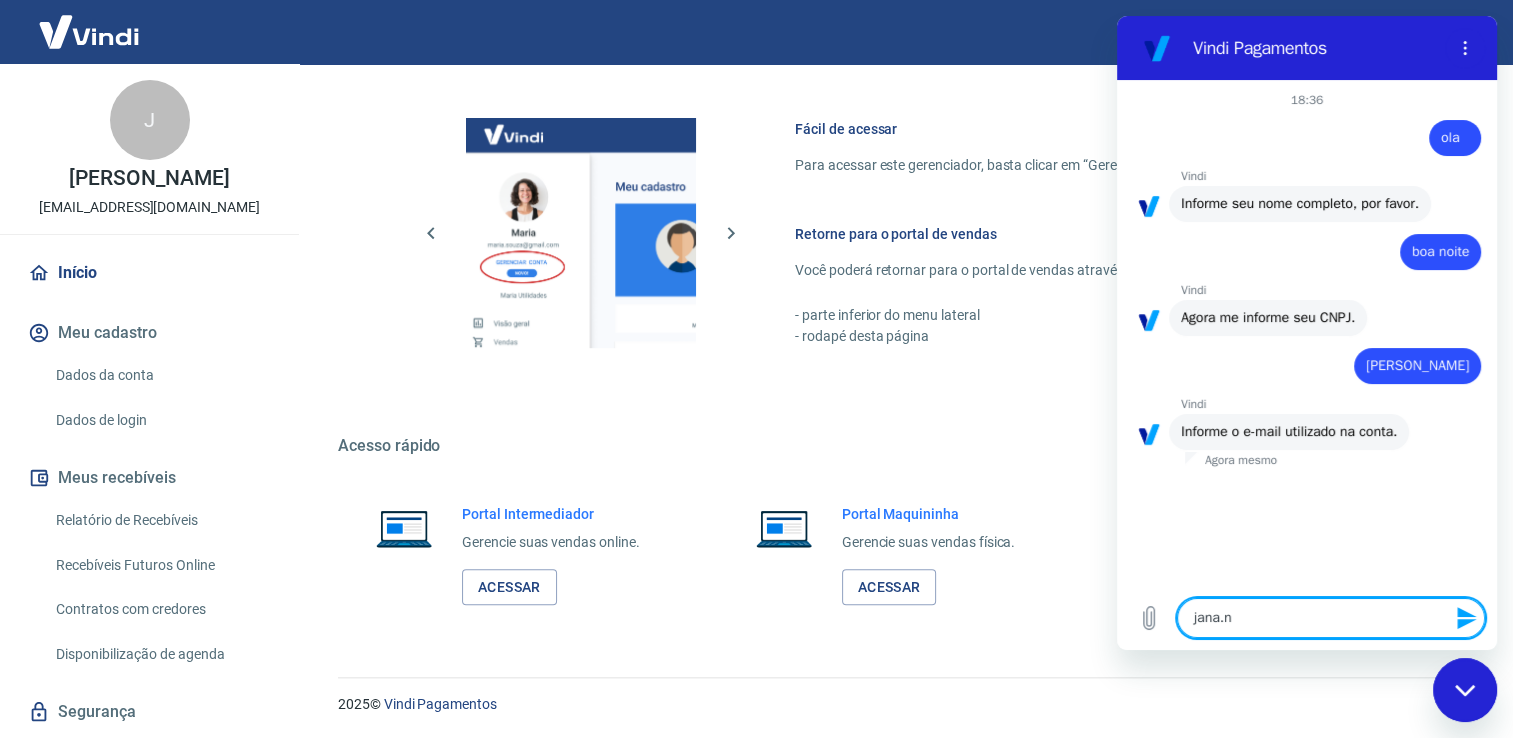 type on "jana.nu" 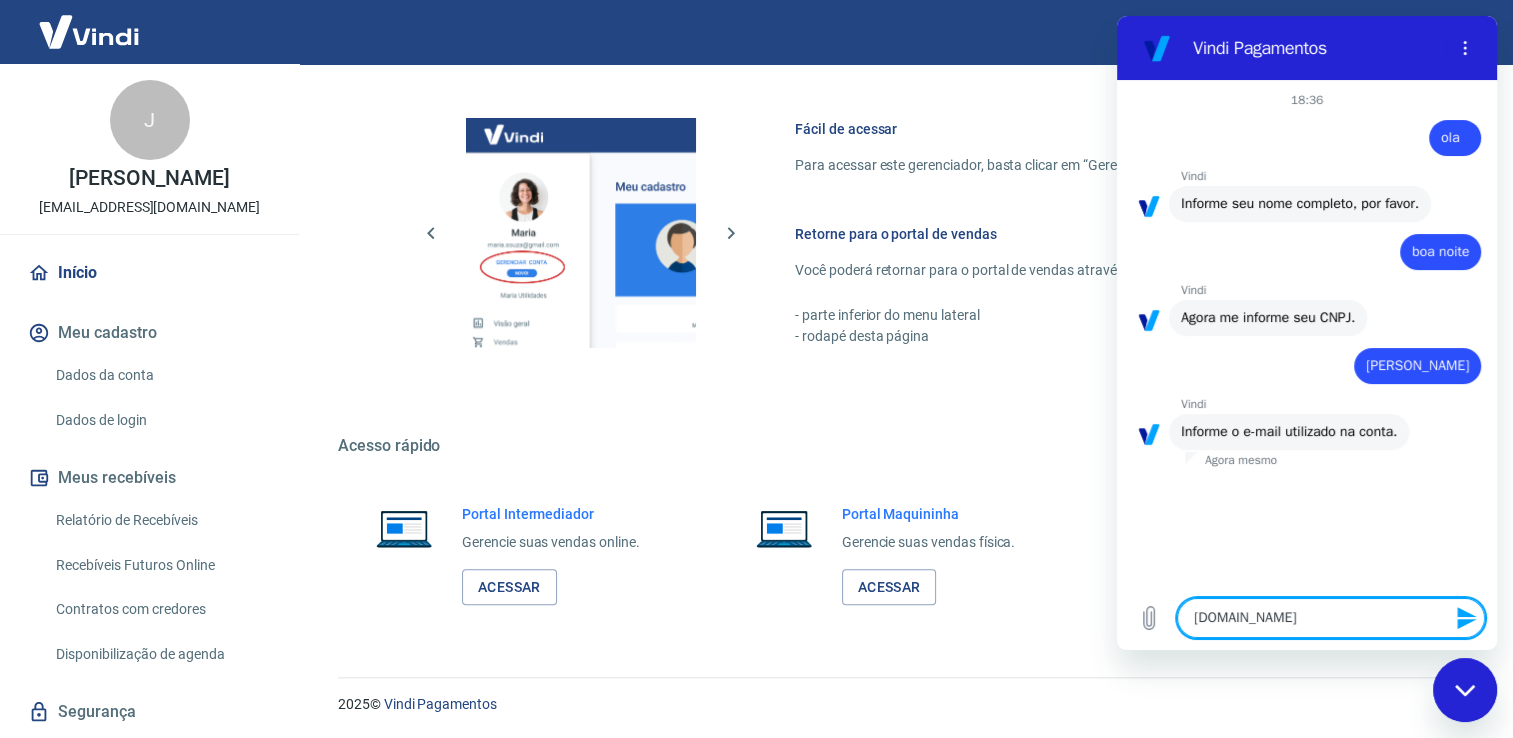 type on "jana.nut" 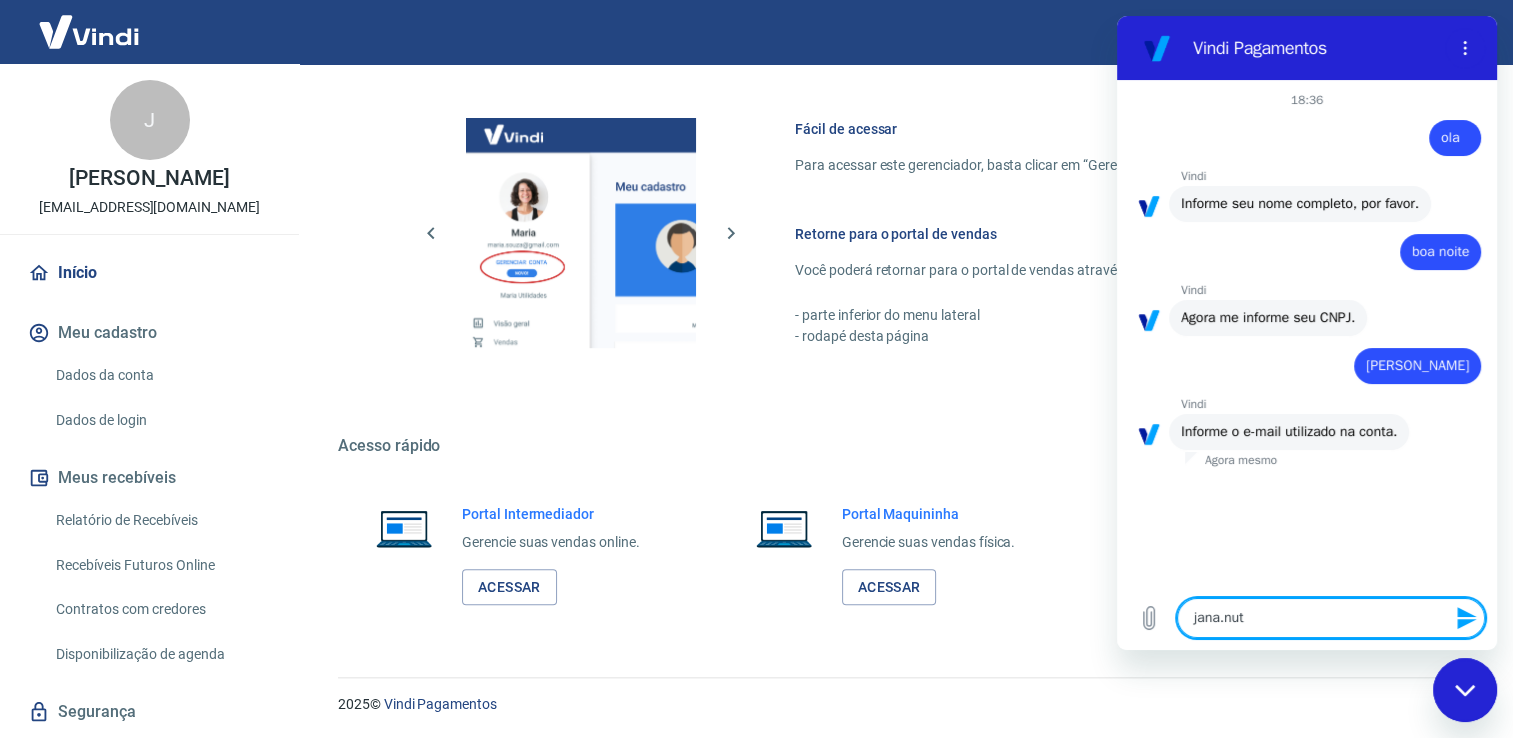 type on "jana.nutr" 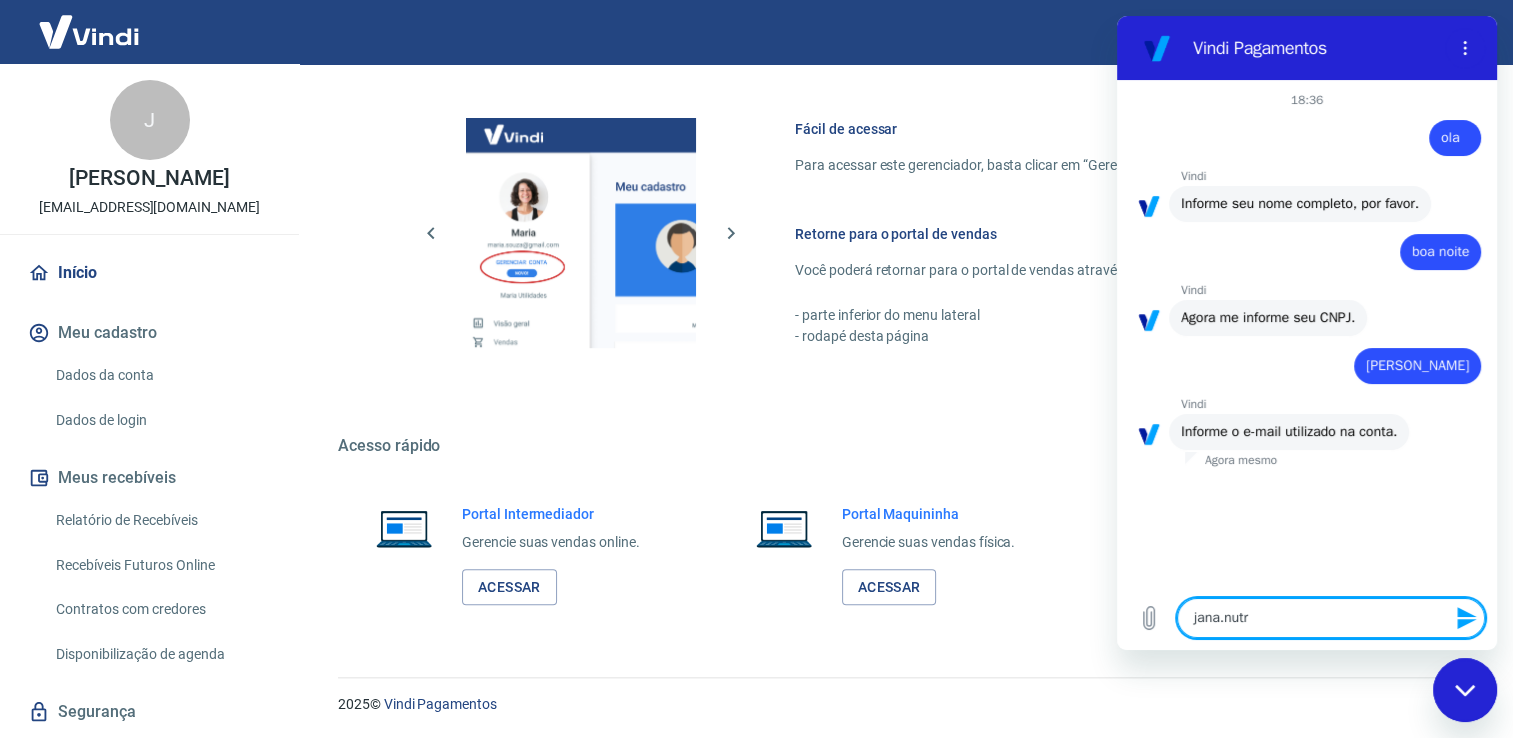 type on "jana.nutri" 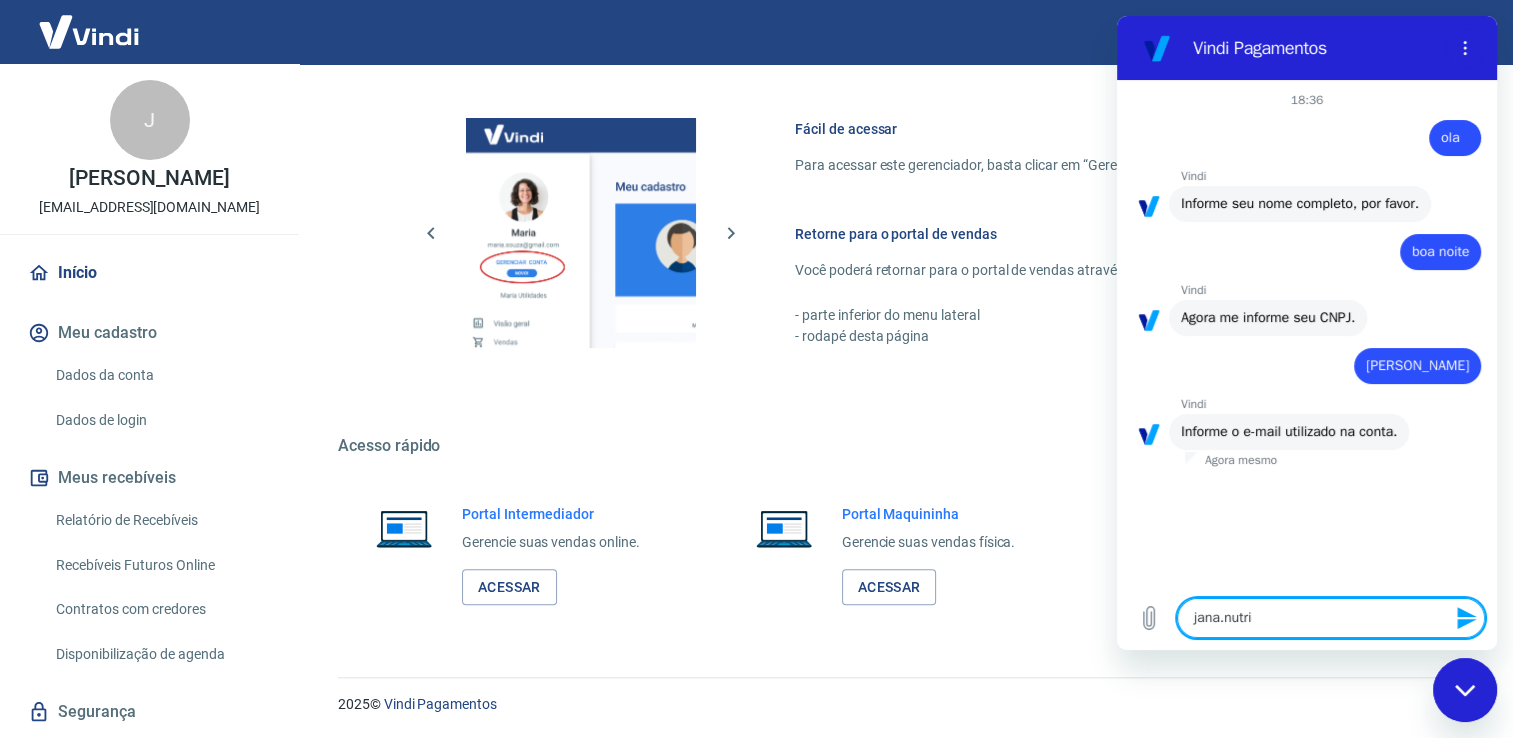 type on "jana.nutric" 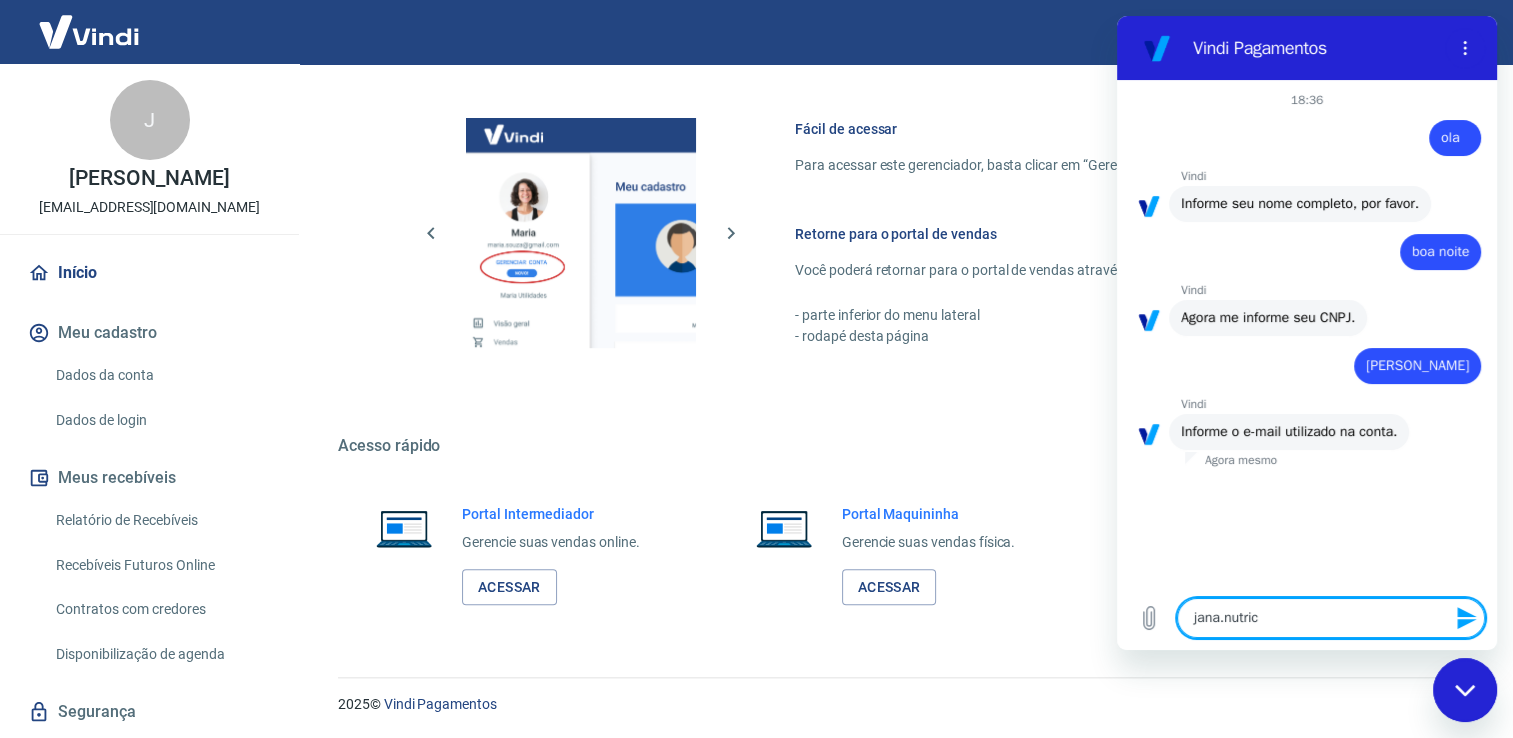 type on "jana.nutrica" 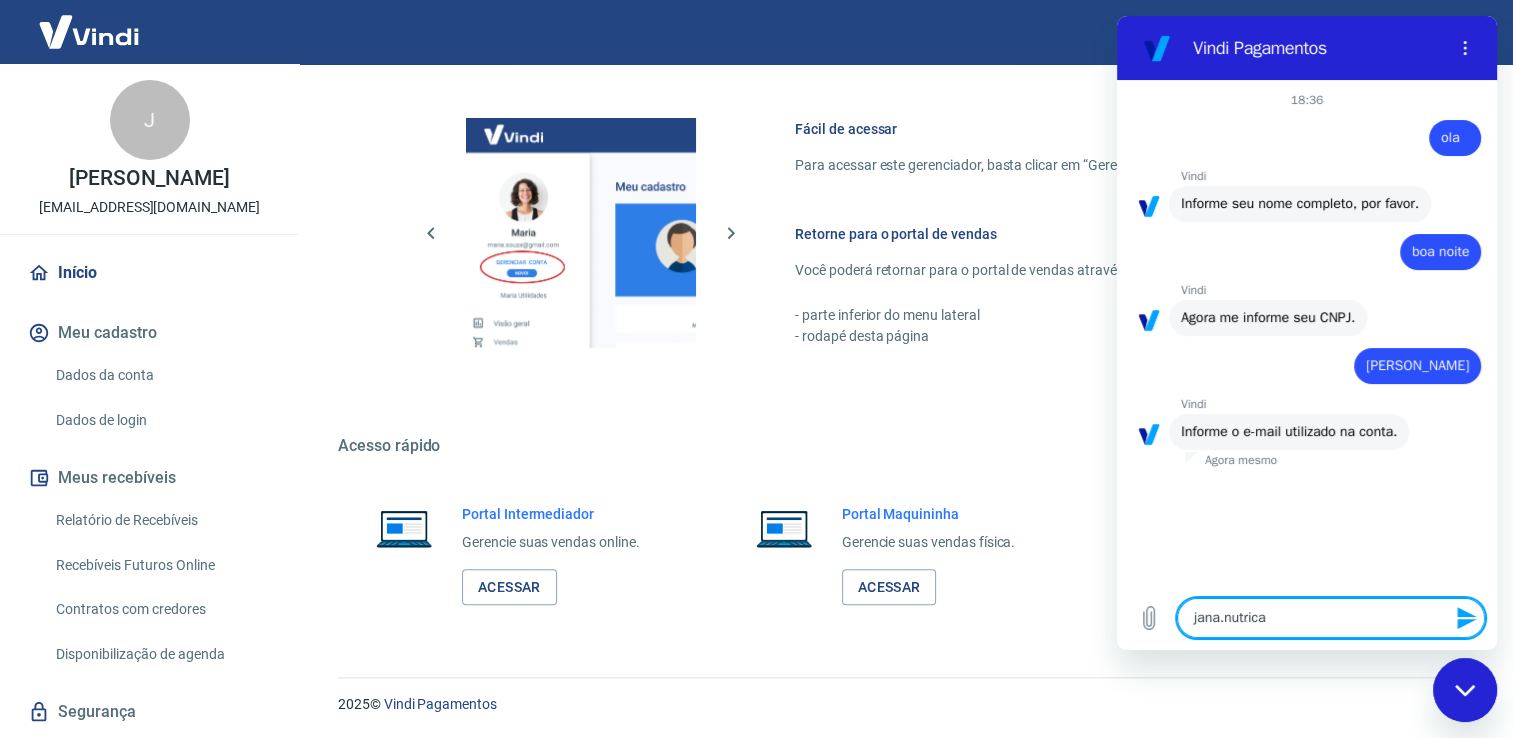 type on "jana.nutricao" 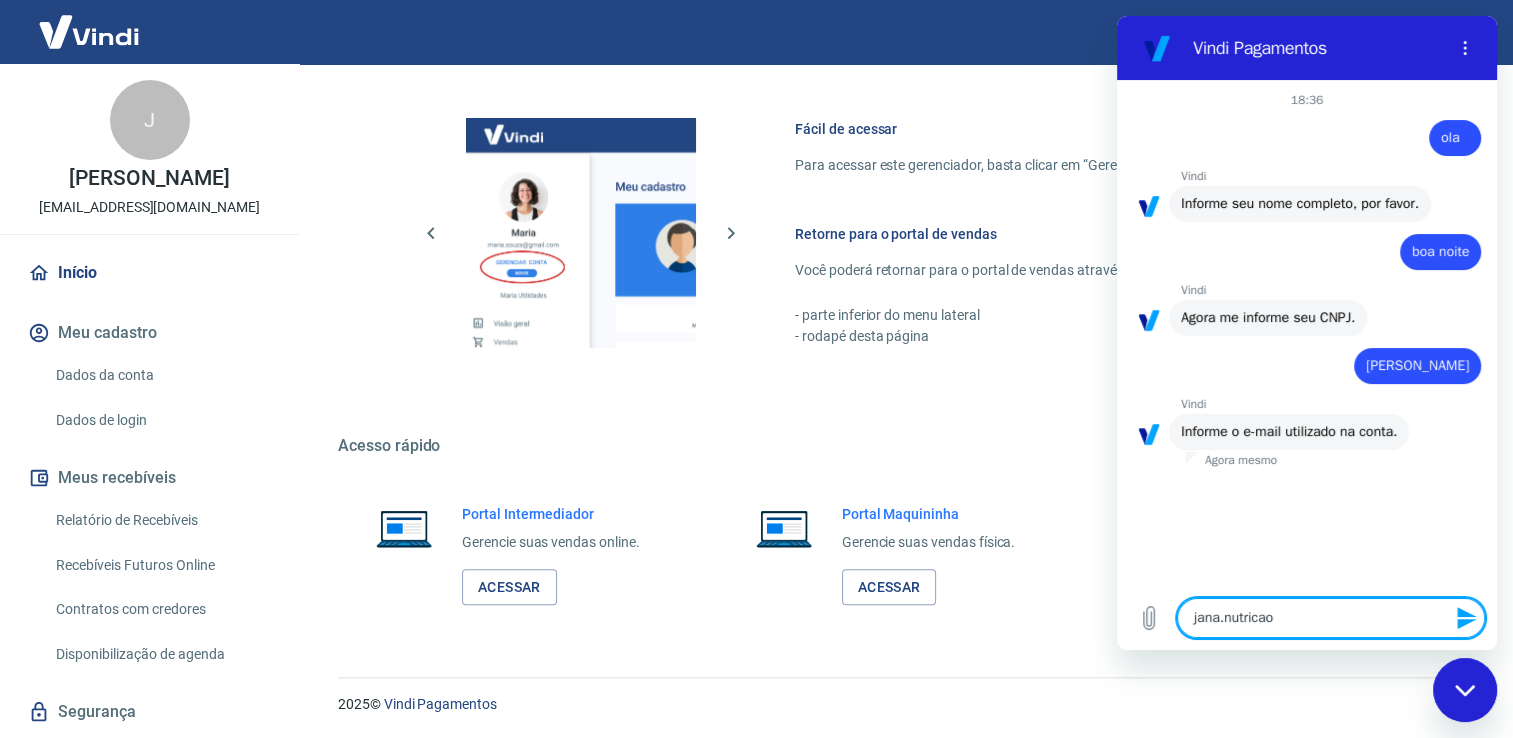 type on "jana.nutricao@" 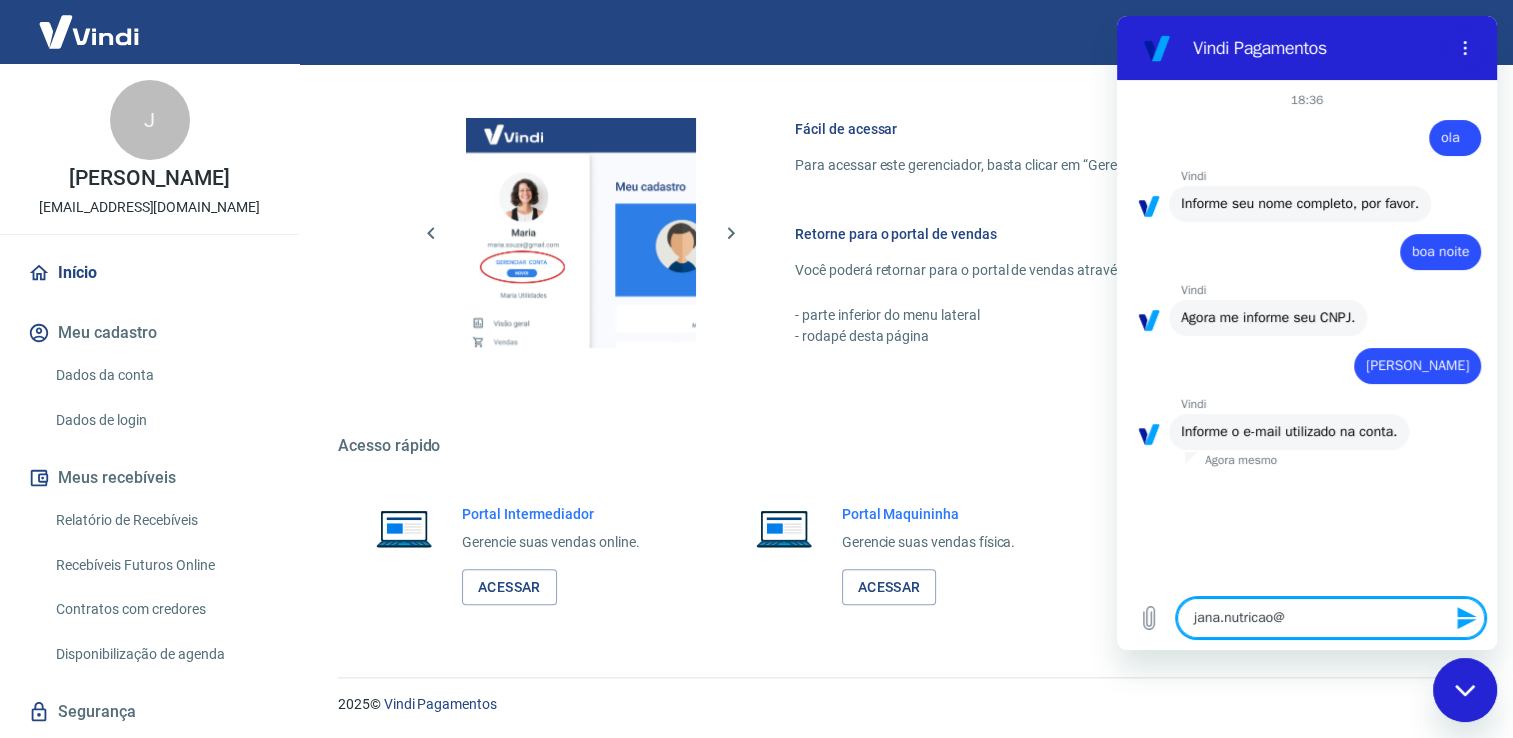 type on "jana.nutricao@y" 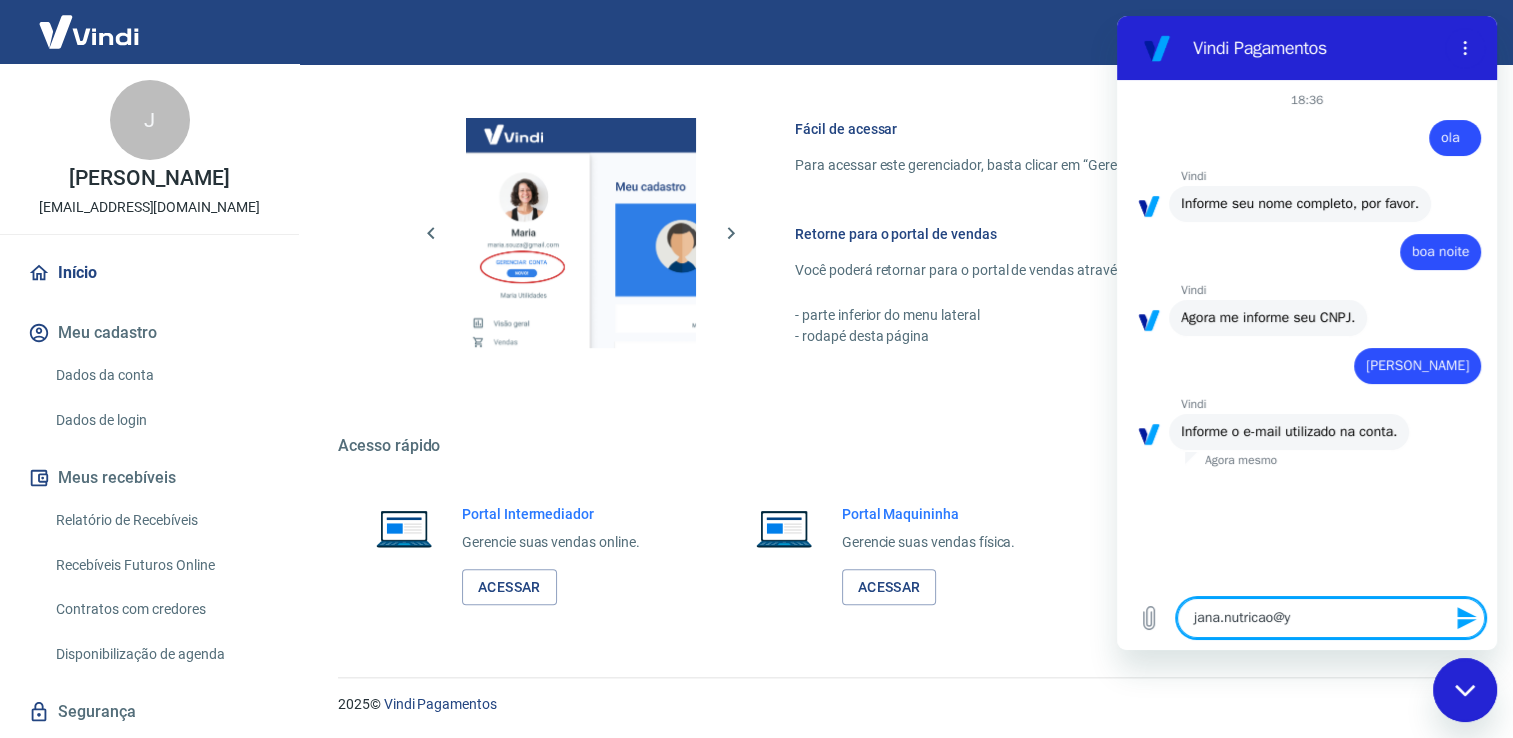 type on "jana.nutricao@ya" 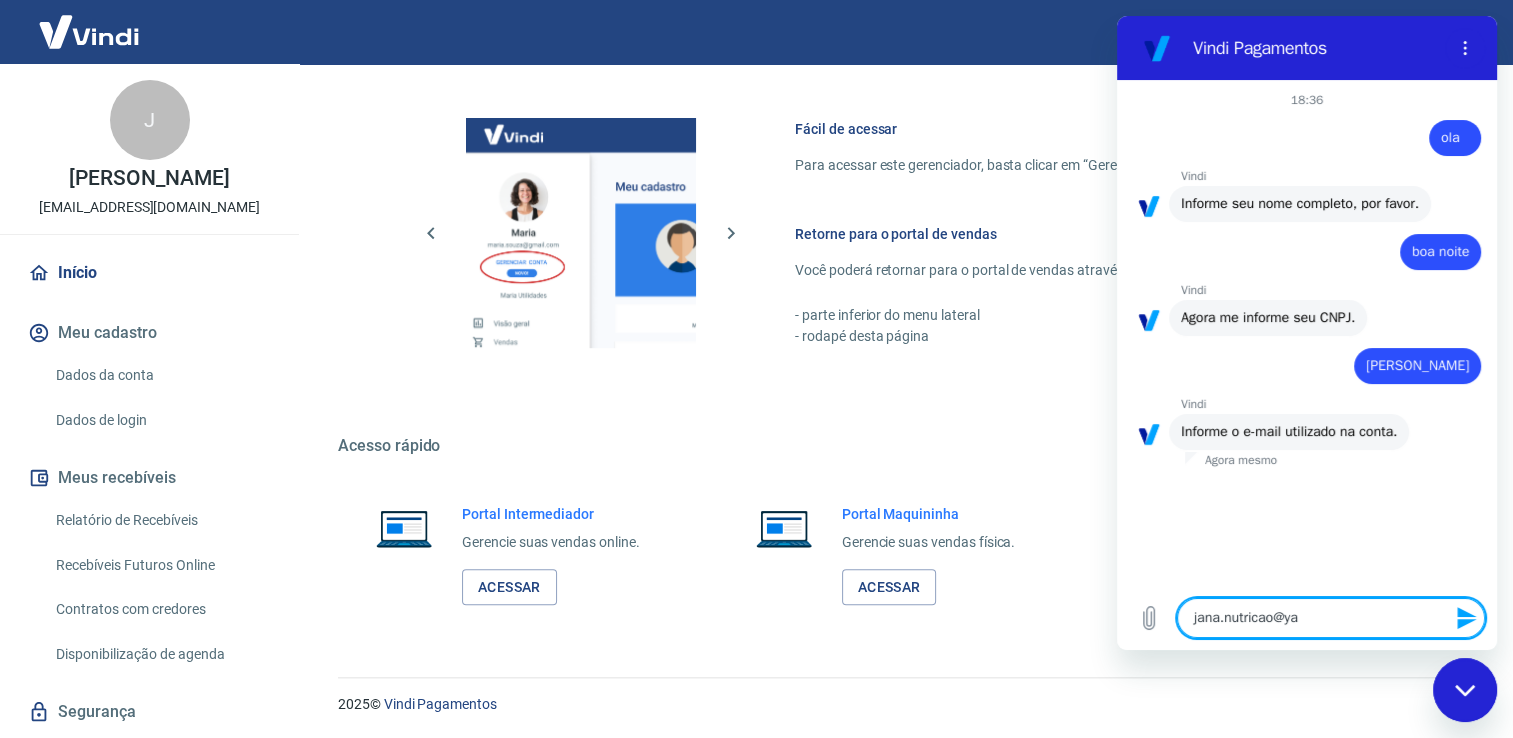 type on "jana.nutricao@yah" 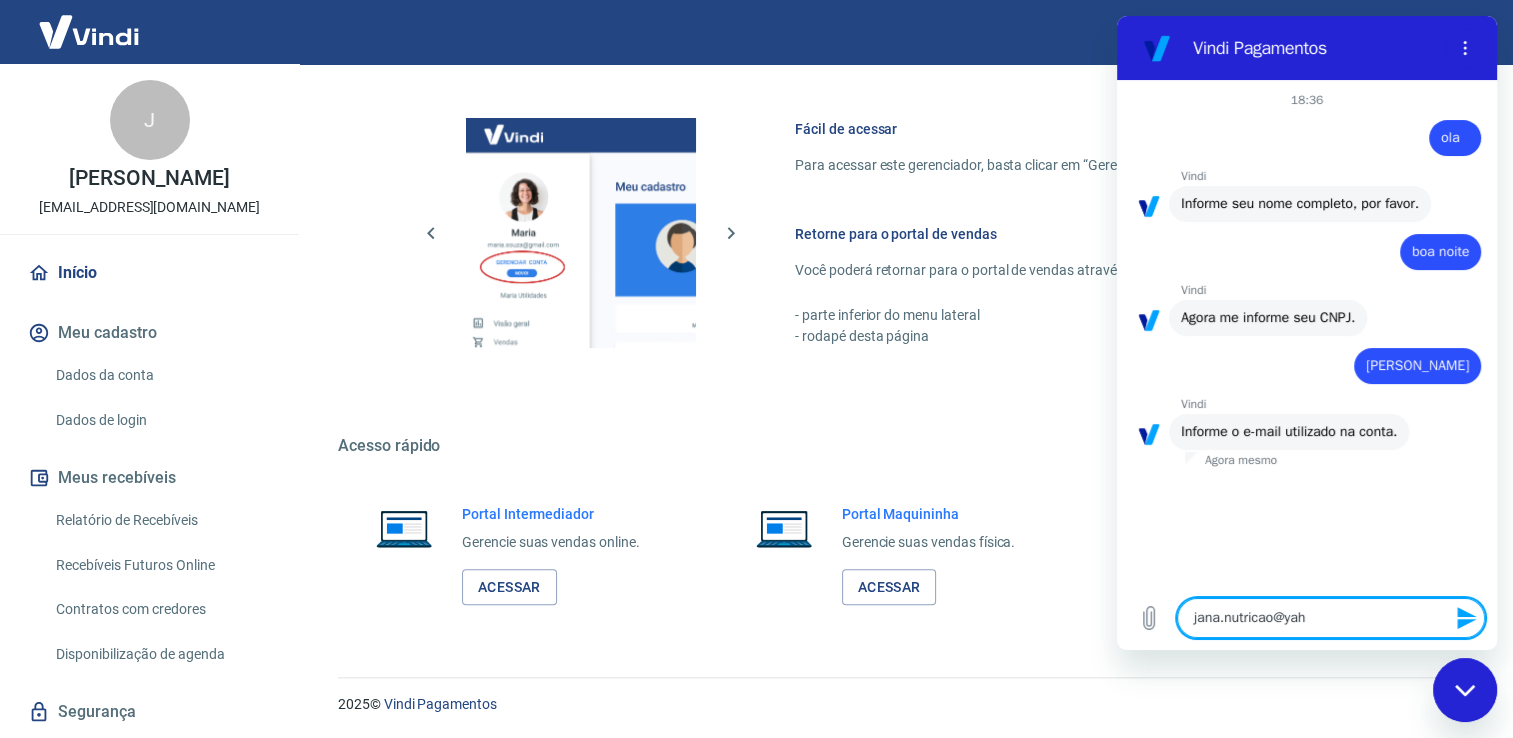 type on "jana.nutricao@yaho" 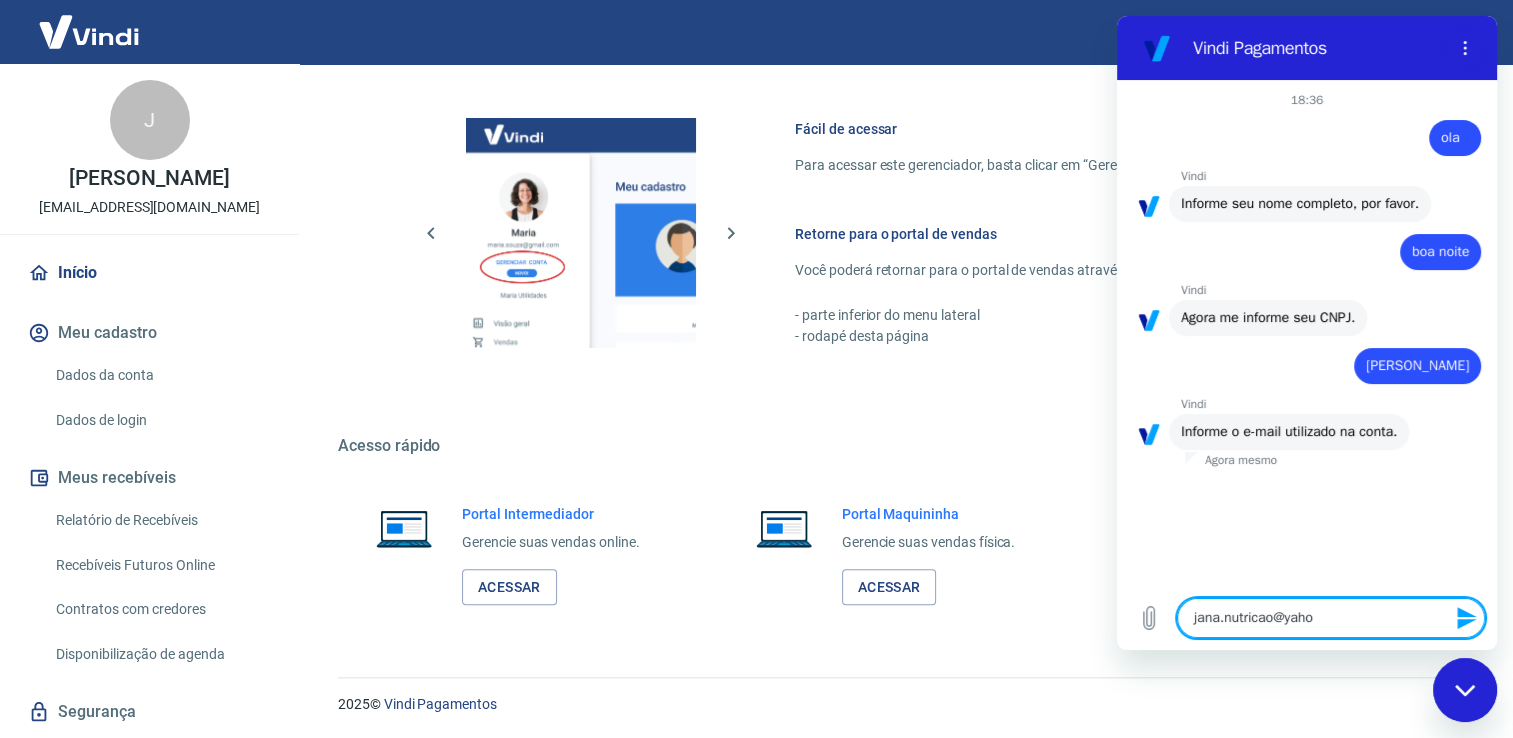 type on "jana.nutricao@yahoo" 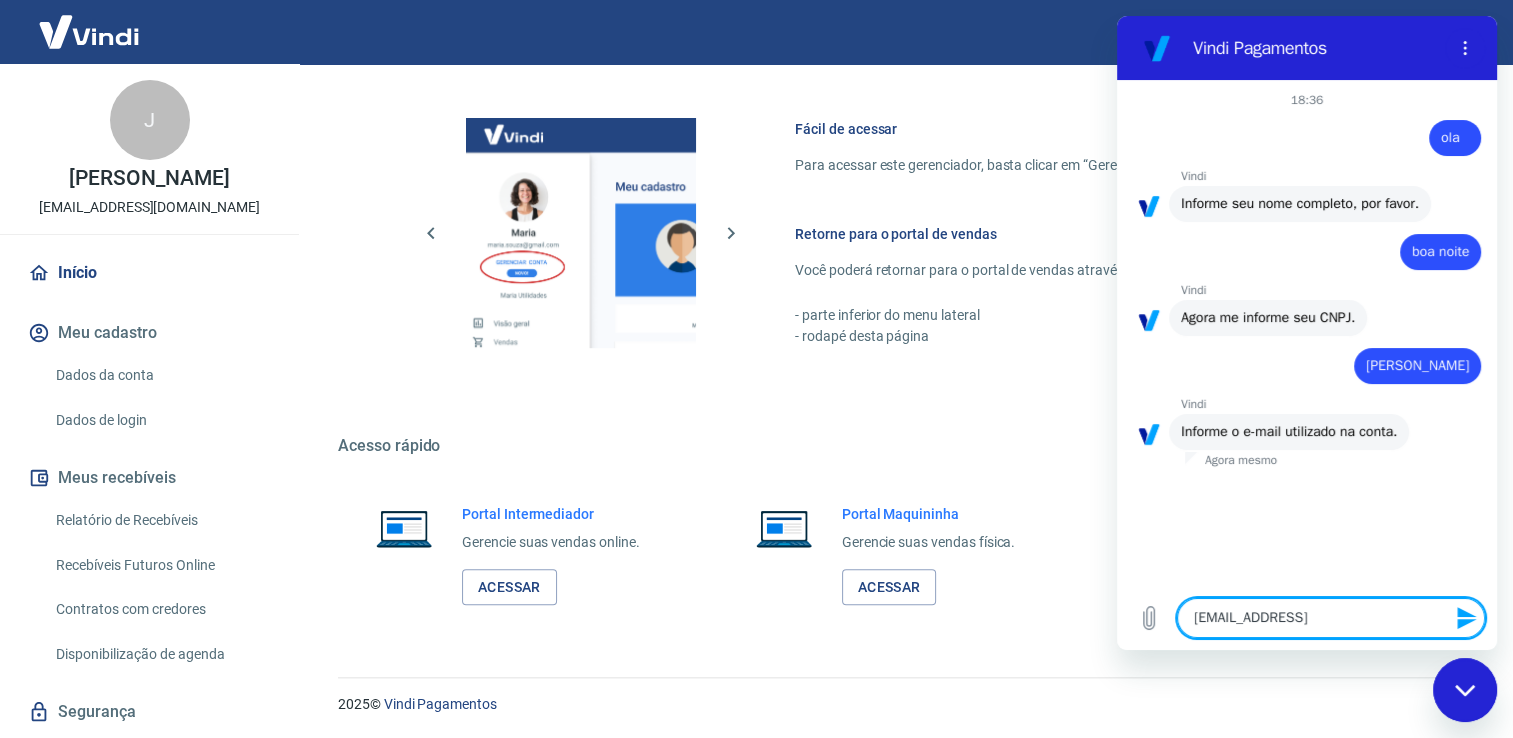 type on "jana.nutricao@yahoo." 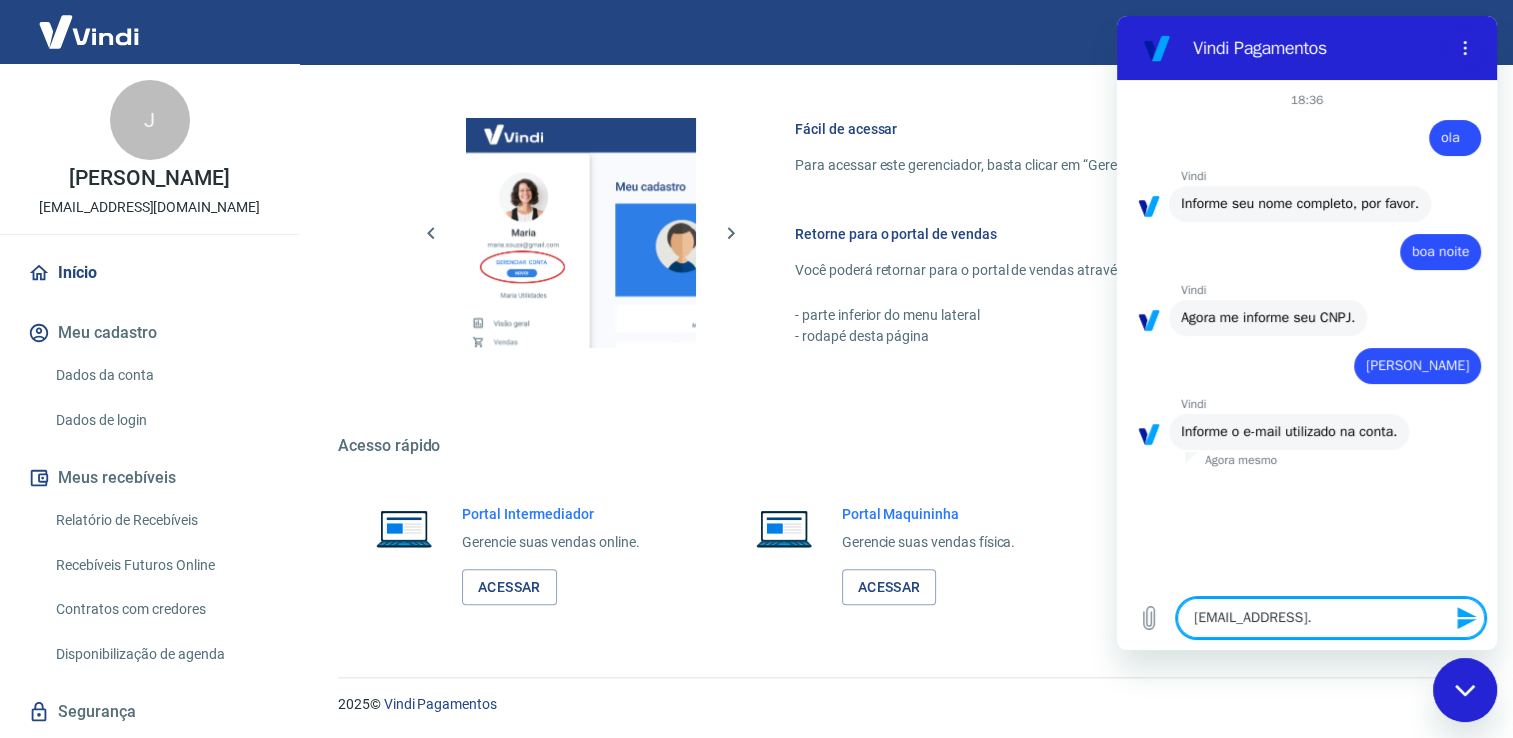 type on "jana.nutricao@yahoo.c" 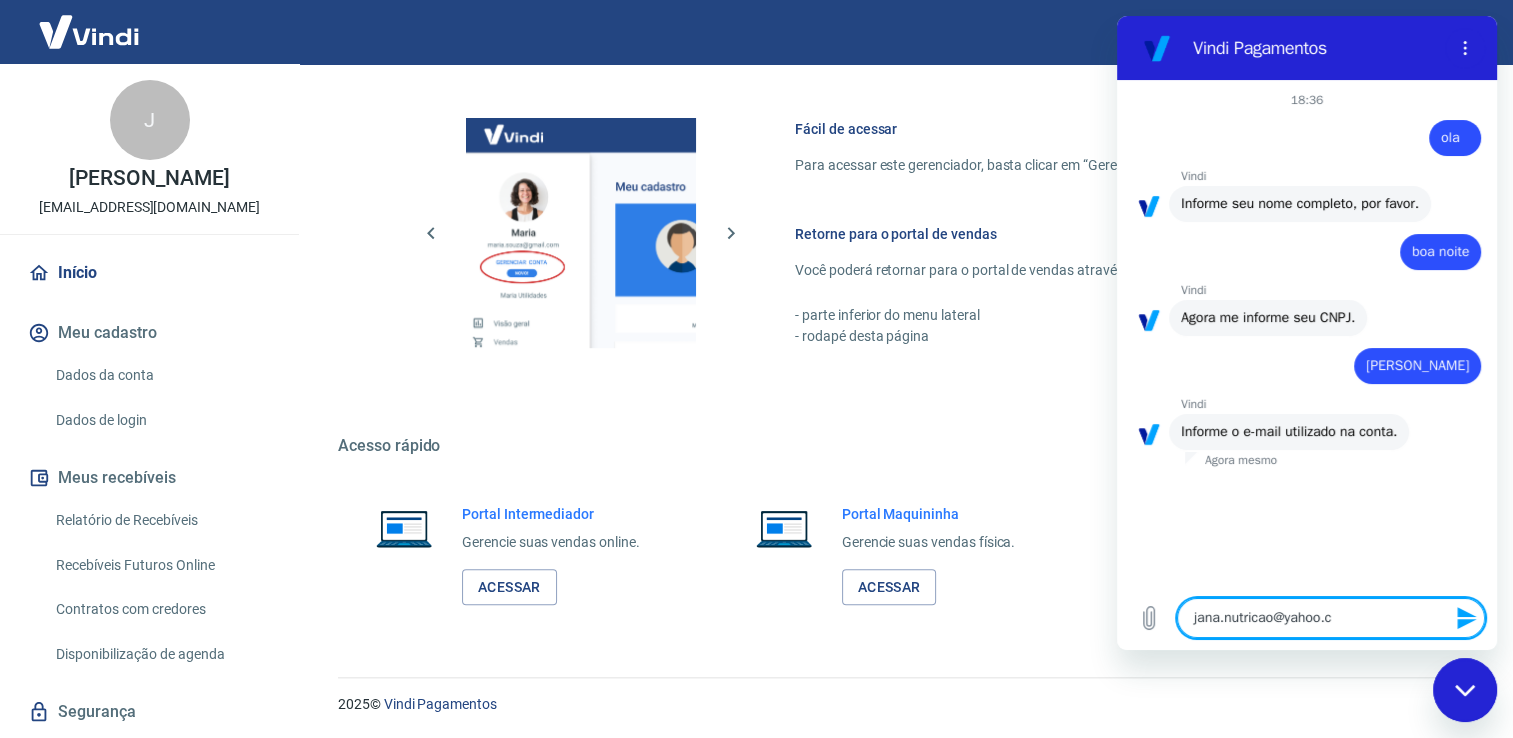 type on "jana.nutricao@yahoo.co" 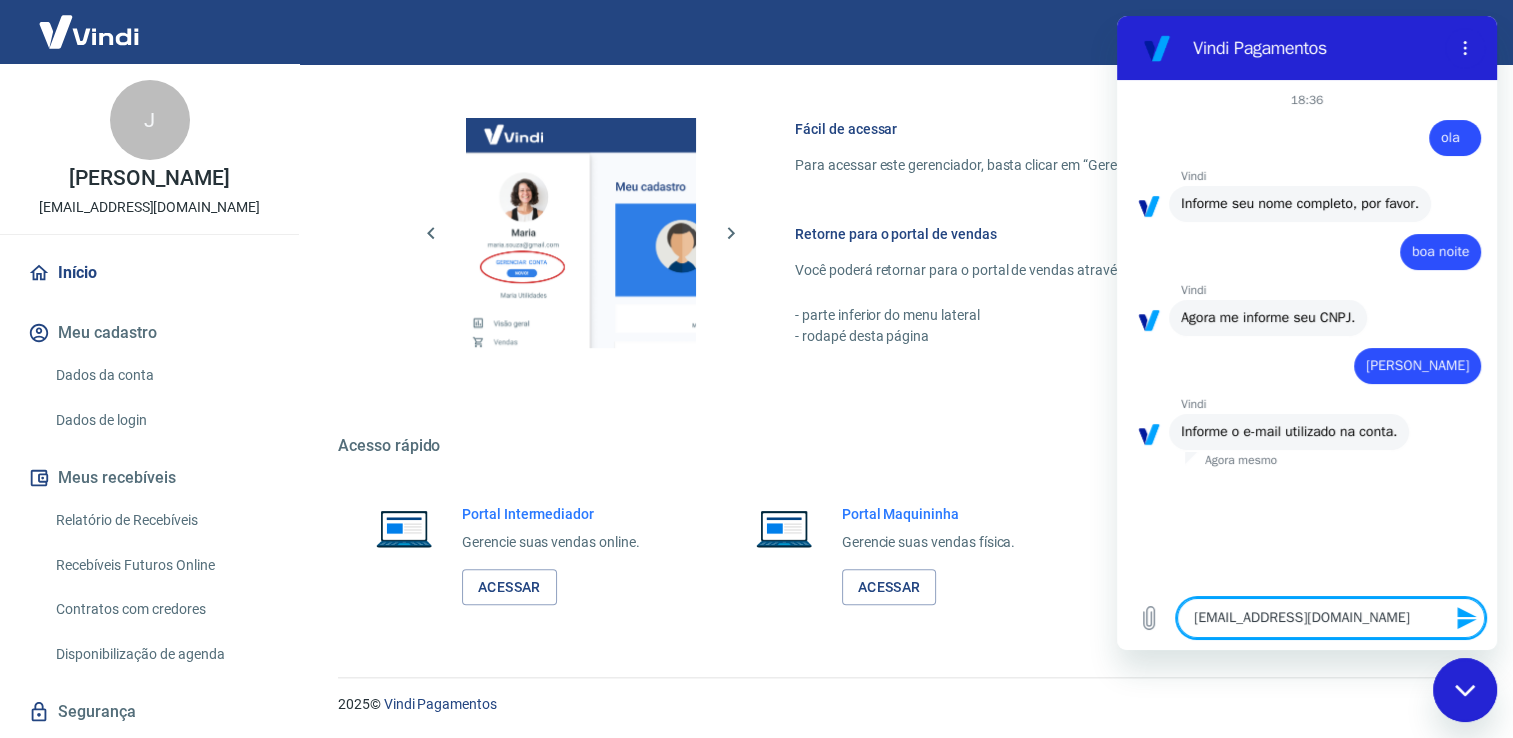 type on "jana.nutricao@yahoo.com" 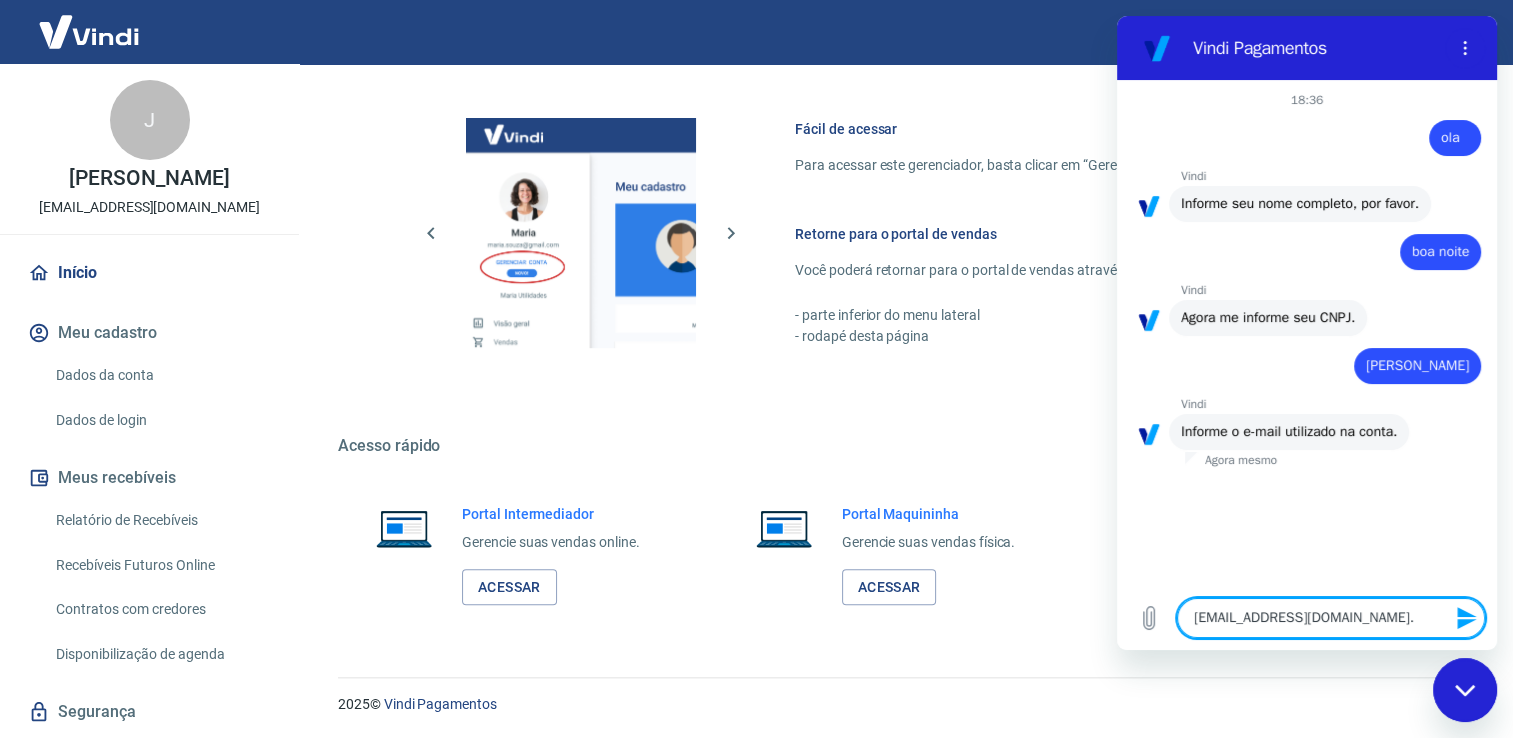 type on "jana.nutricao@yahoo.com.b" 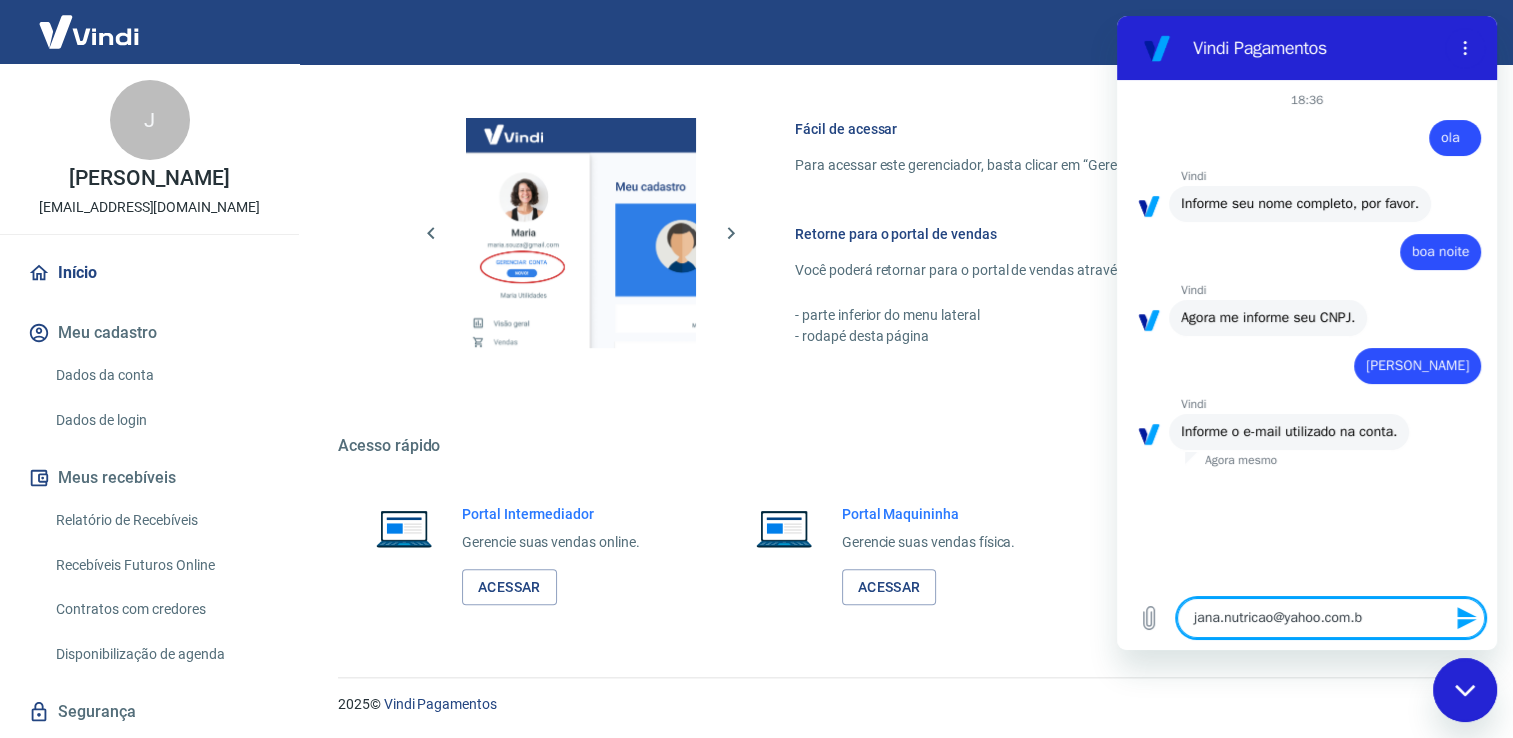 type on "[EMAIL_ADDRESS][DOMAIN_NAME]" 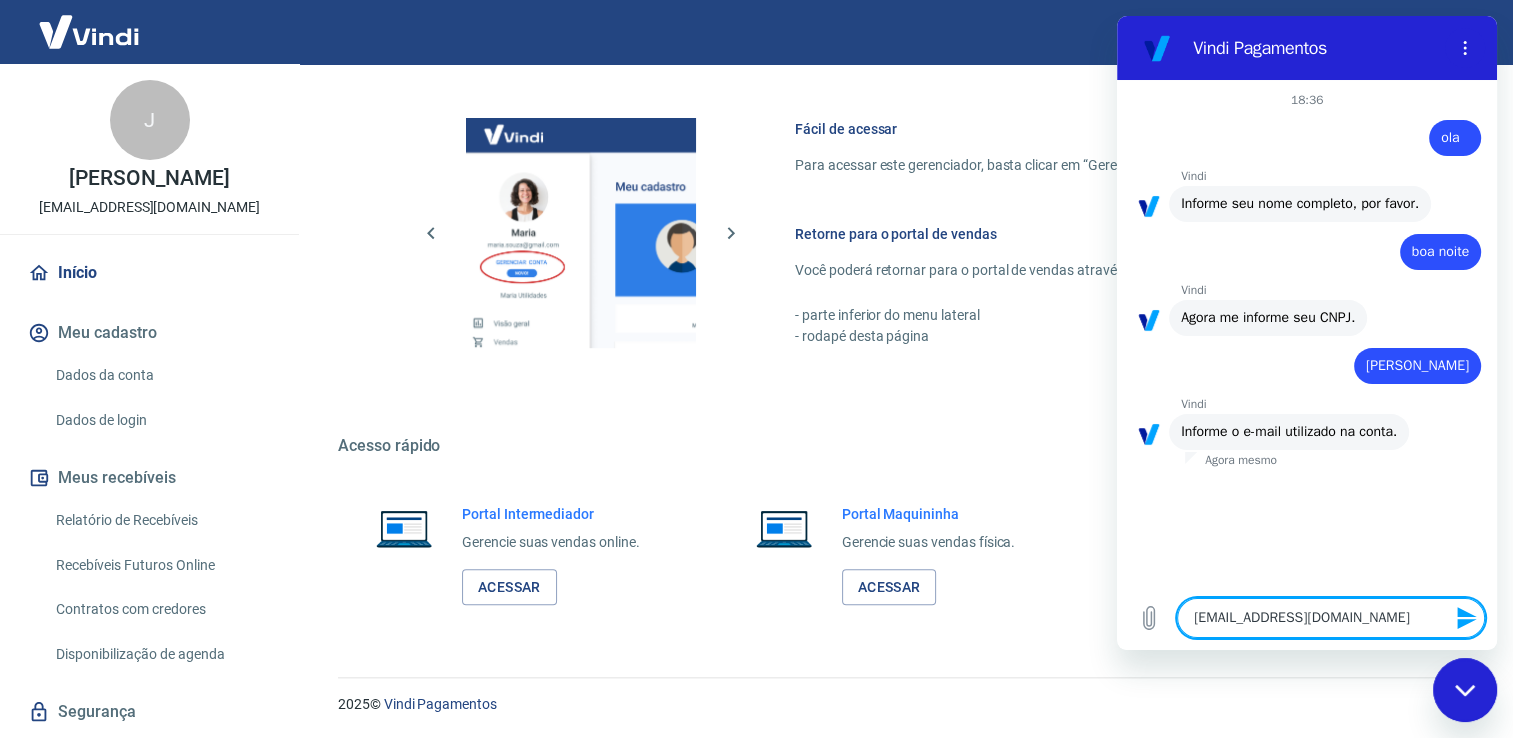 type 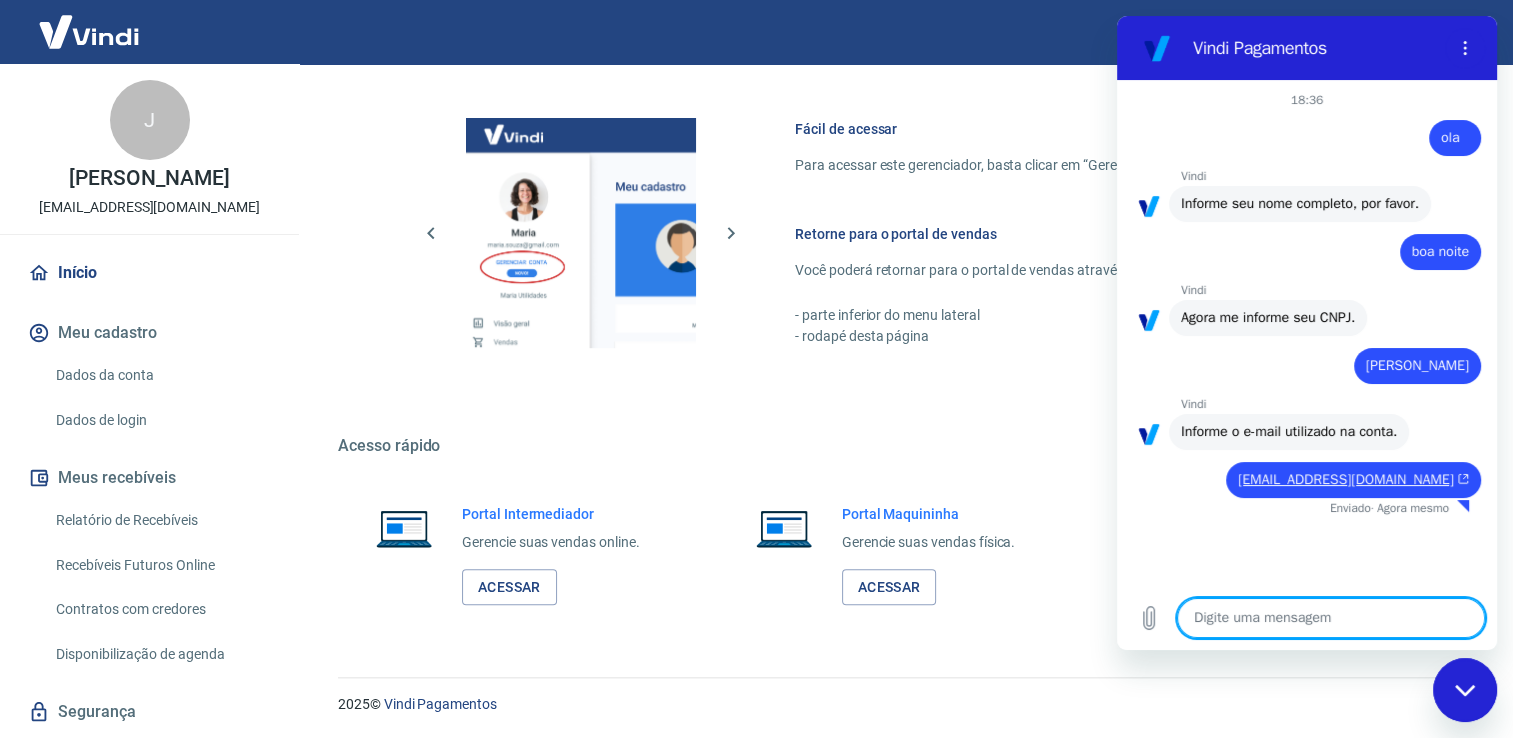 type on "x" 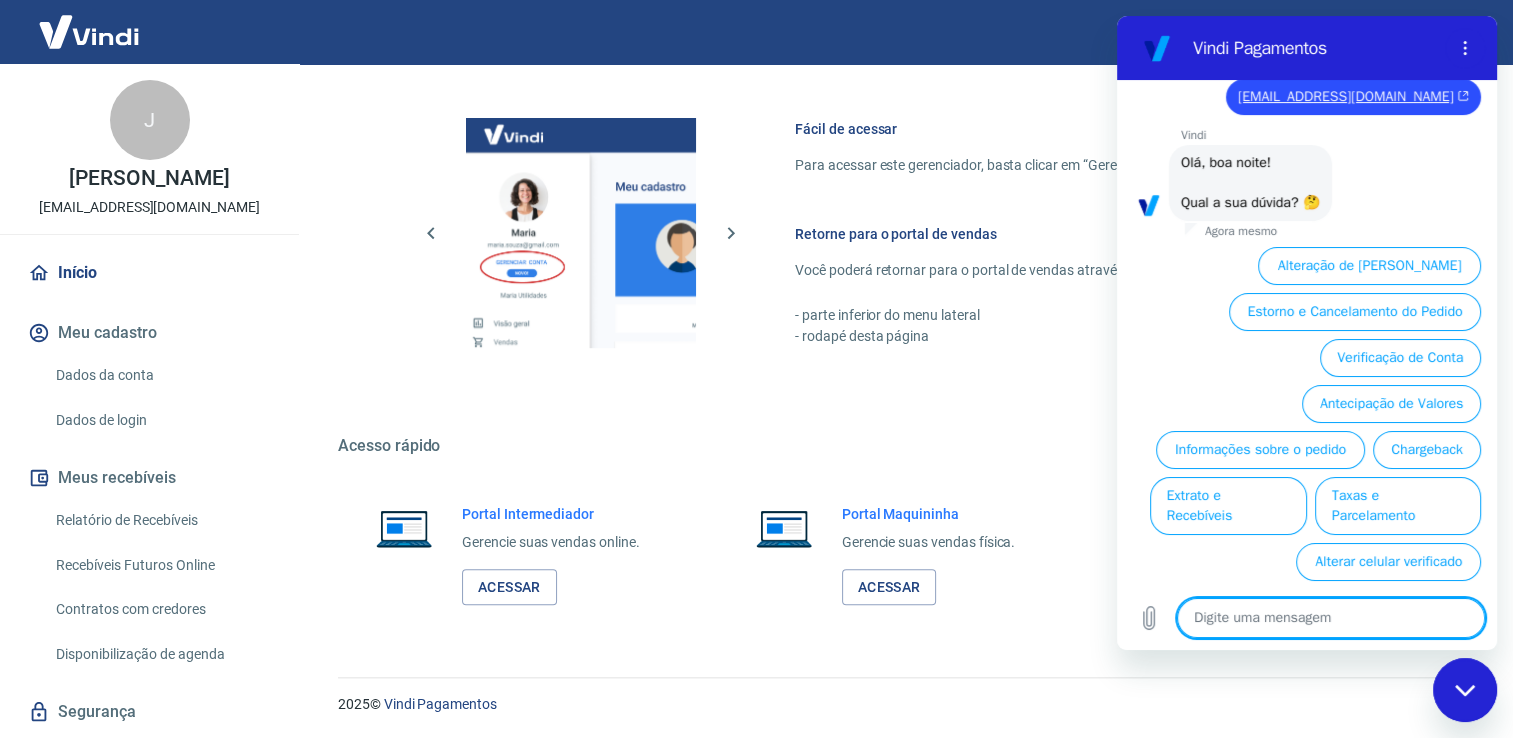scroll, scrollTop: 425, scrollLeft: 0, axis: vertical 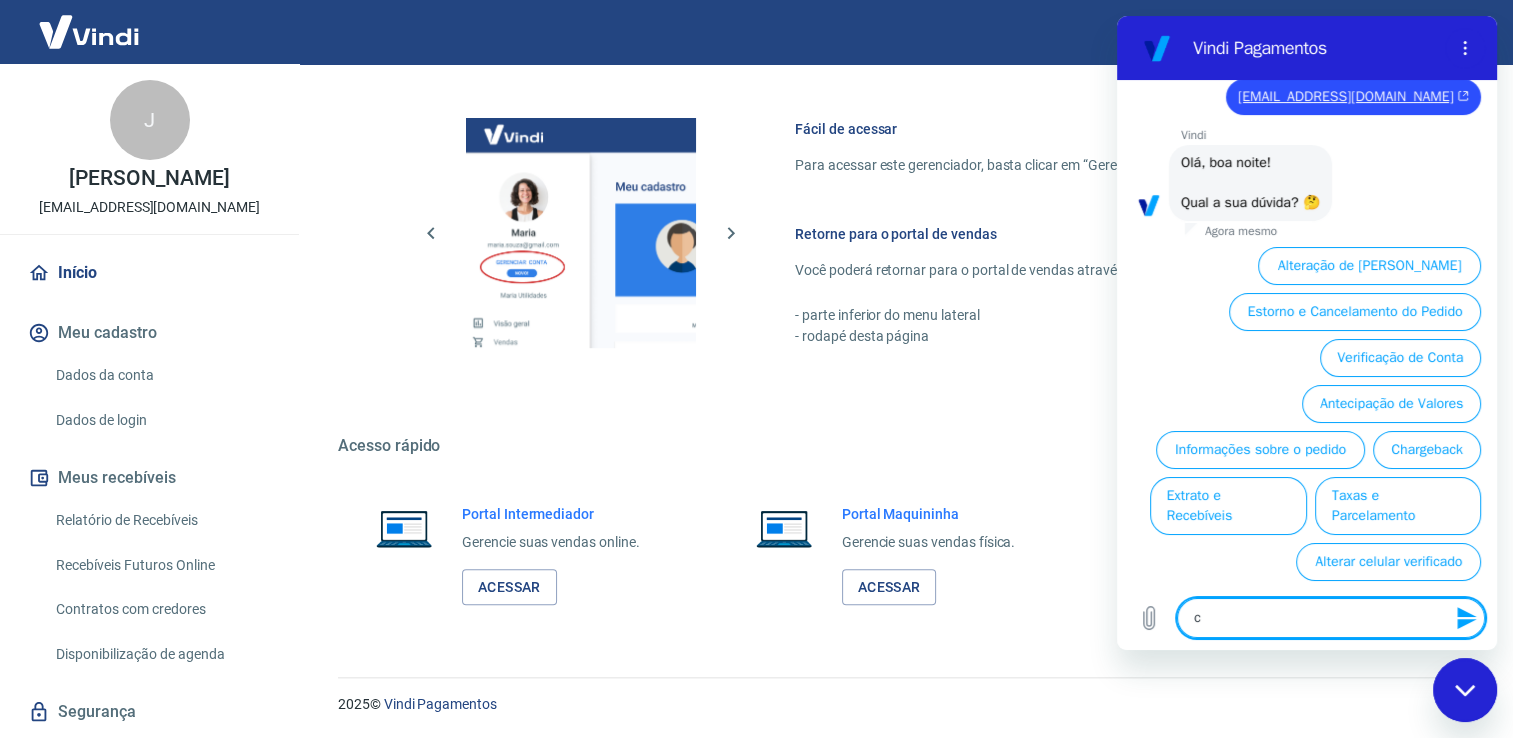type on "ca" 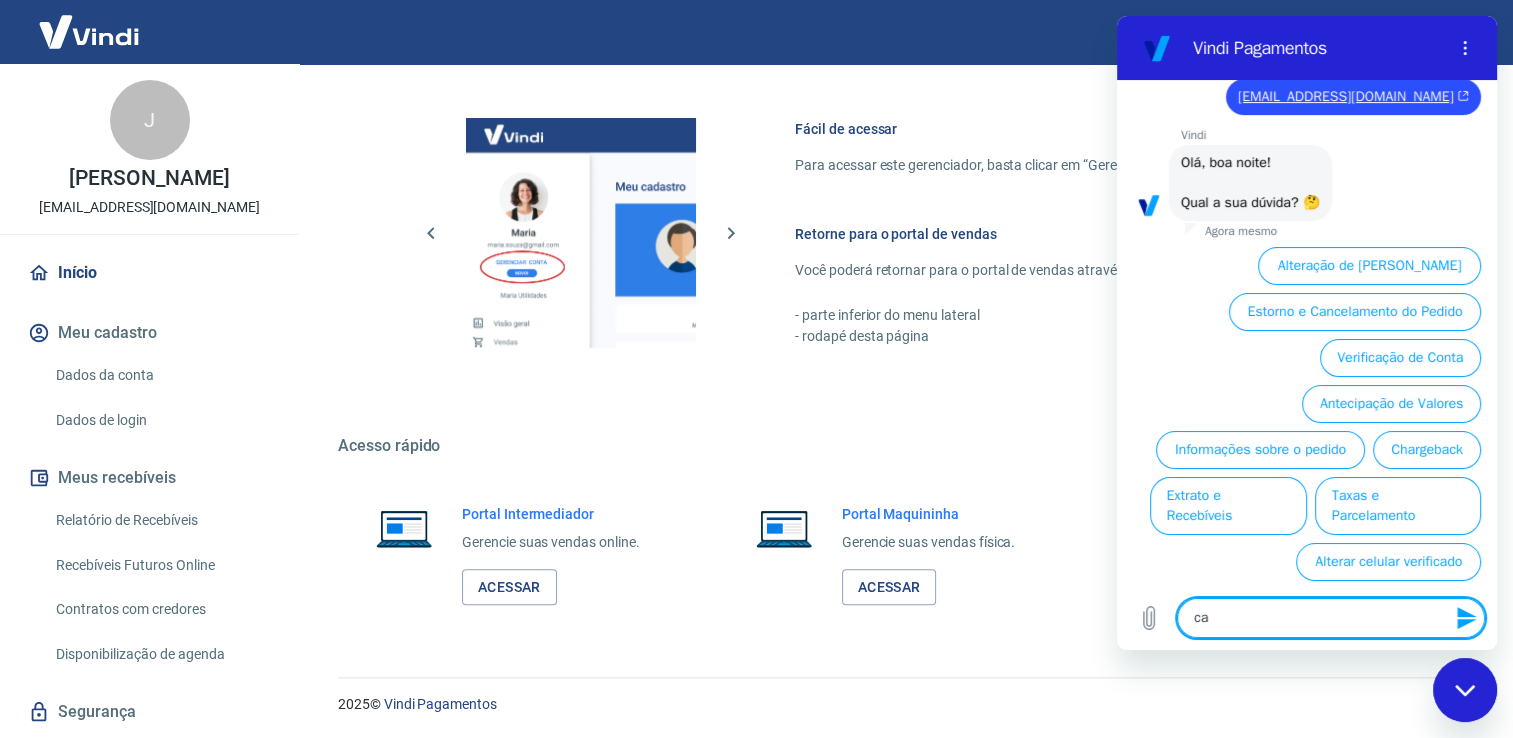 type on "cad" 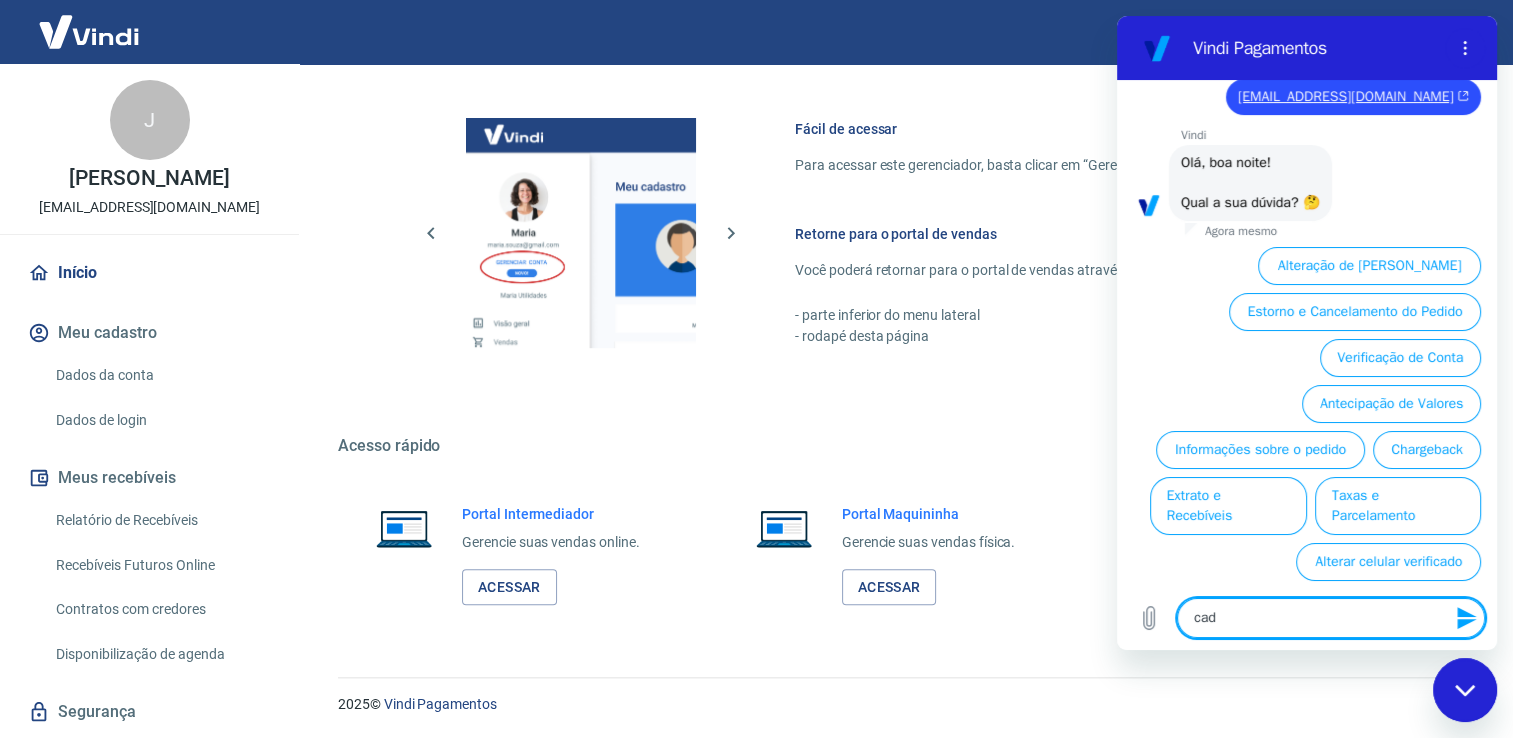 type on "cada" 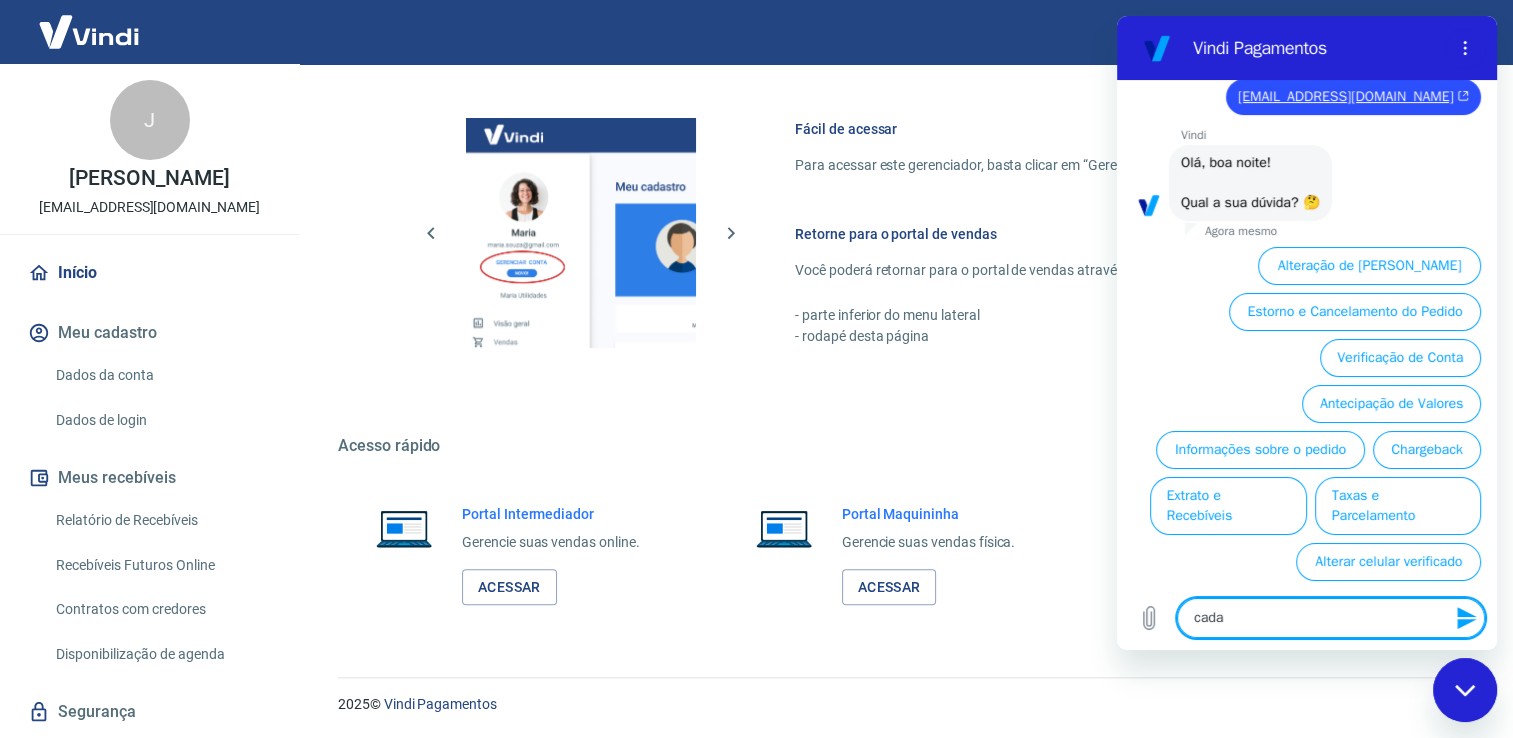 type on "cadas" 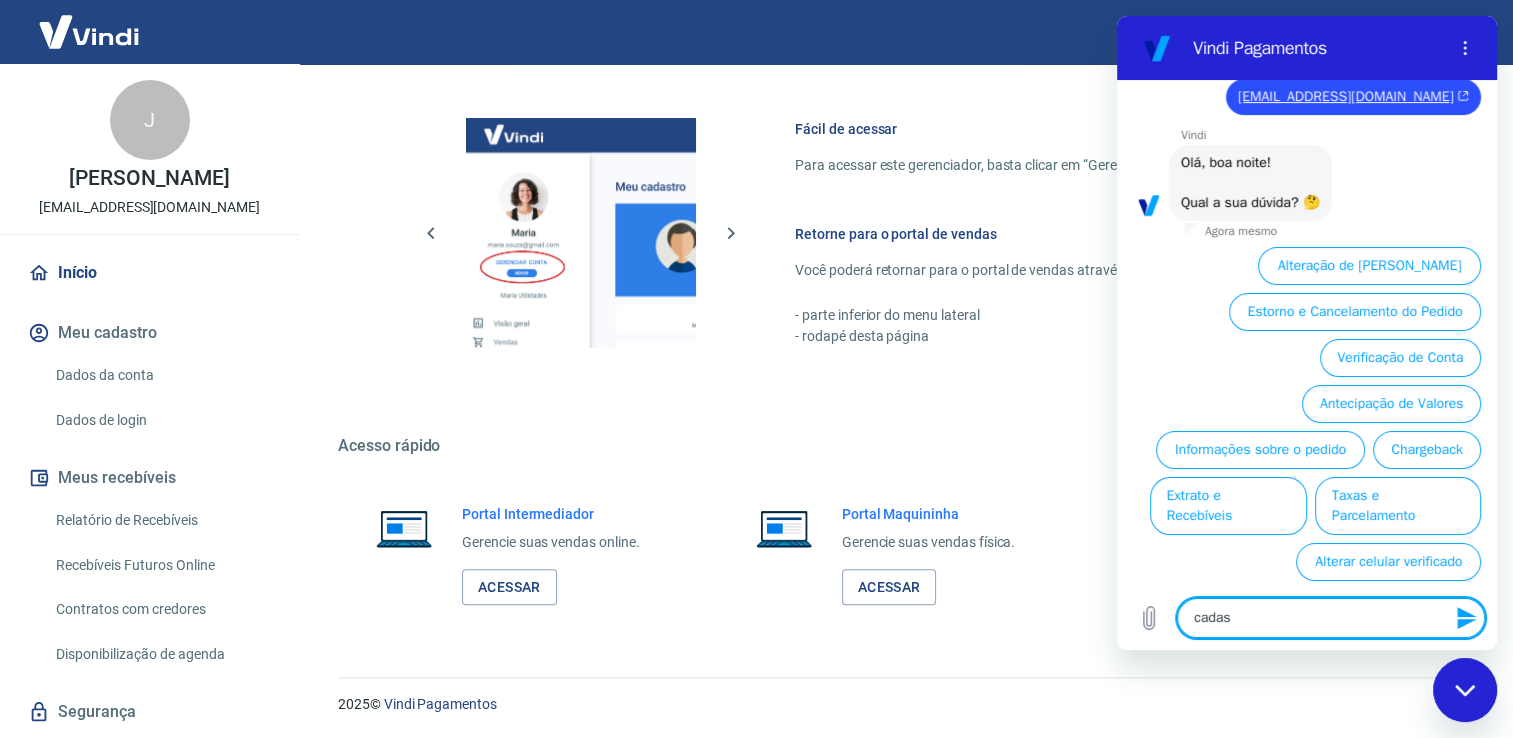 type on "cadast" 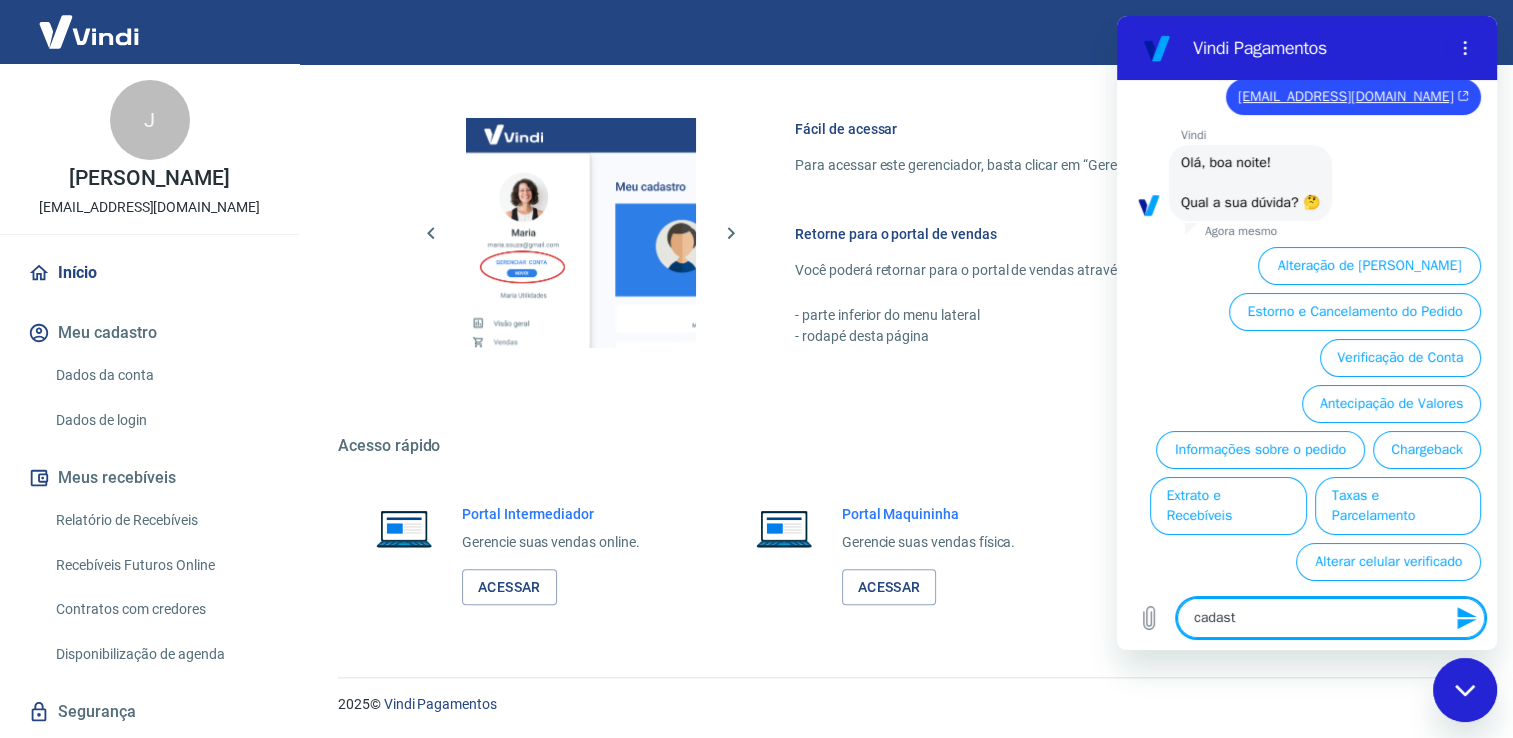 type on "cadastr" 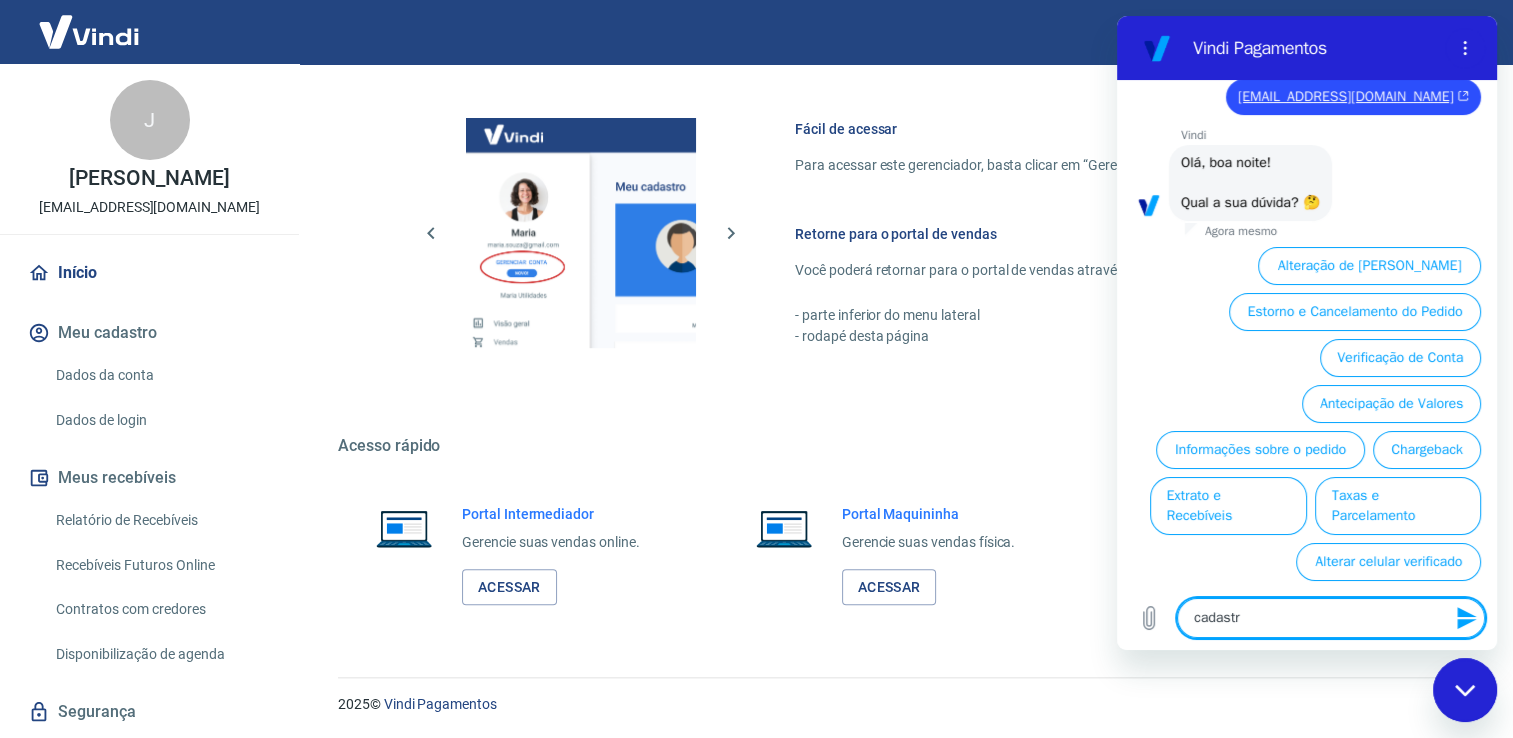 type on "cadastro" 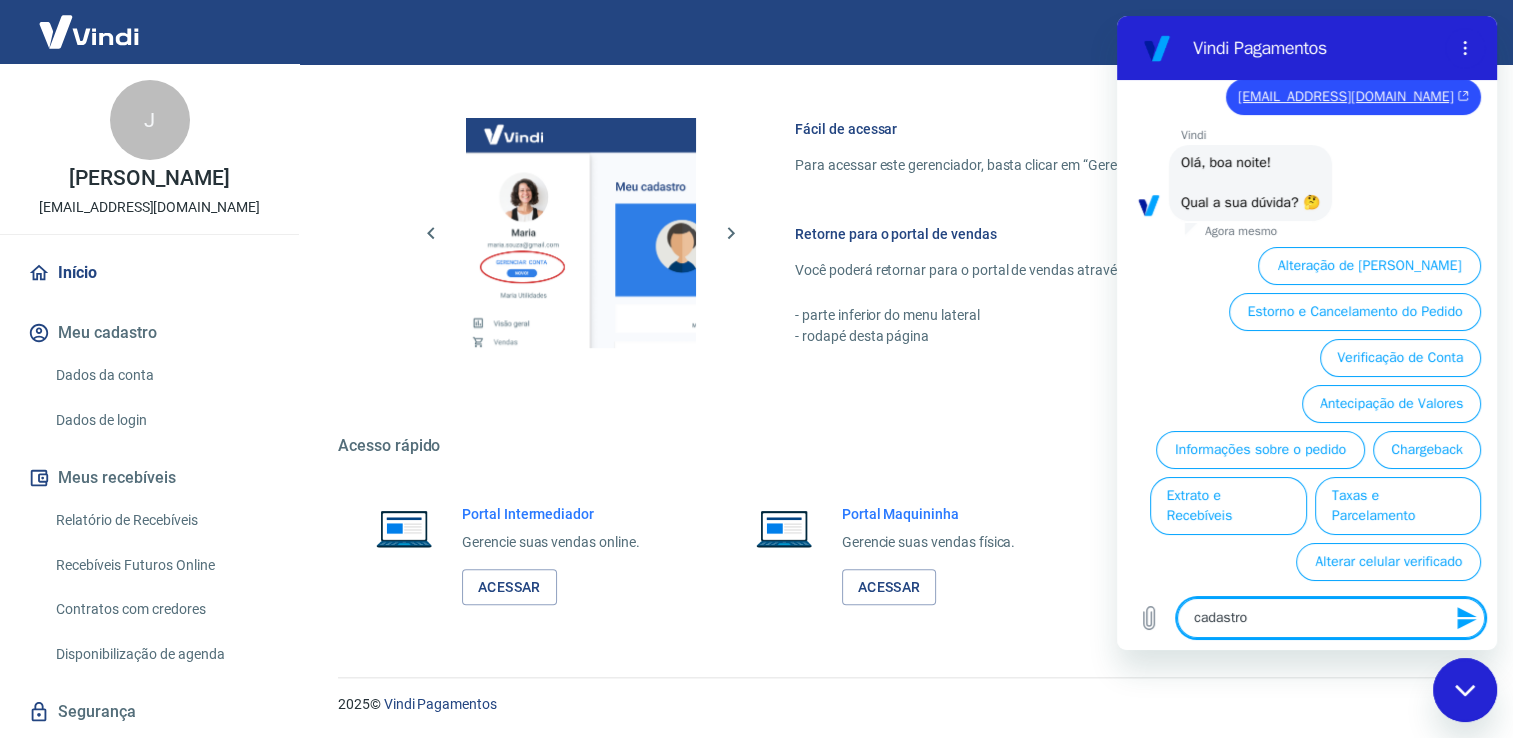 type on "cadastro9" 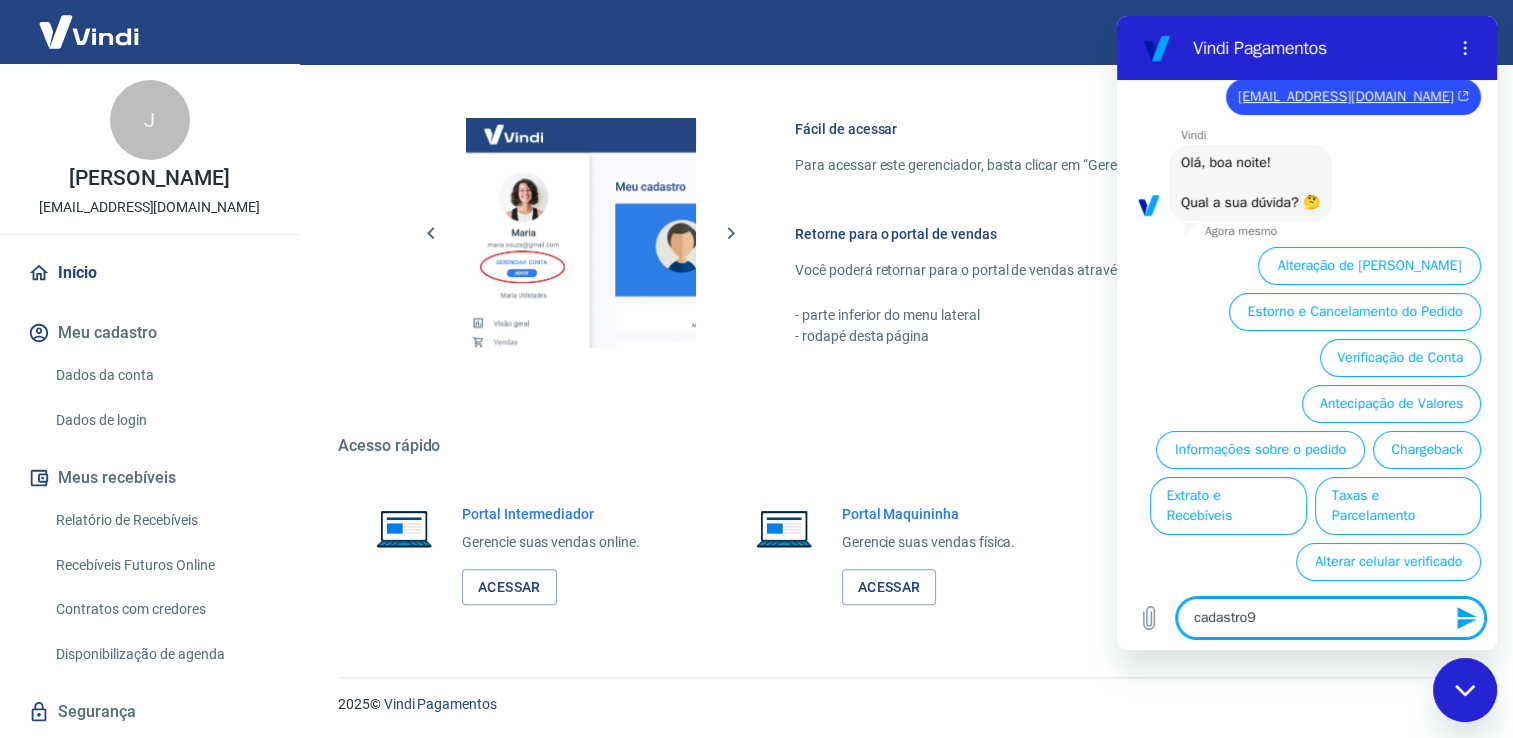 type on "x" 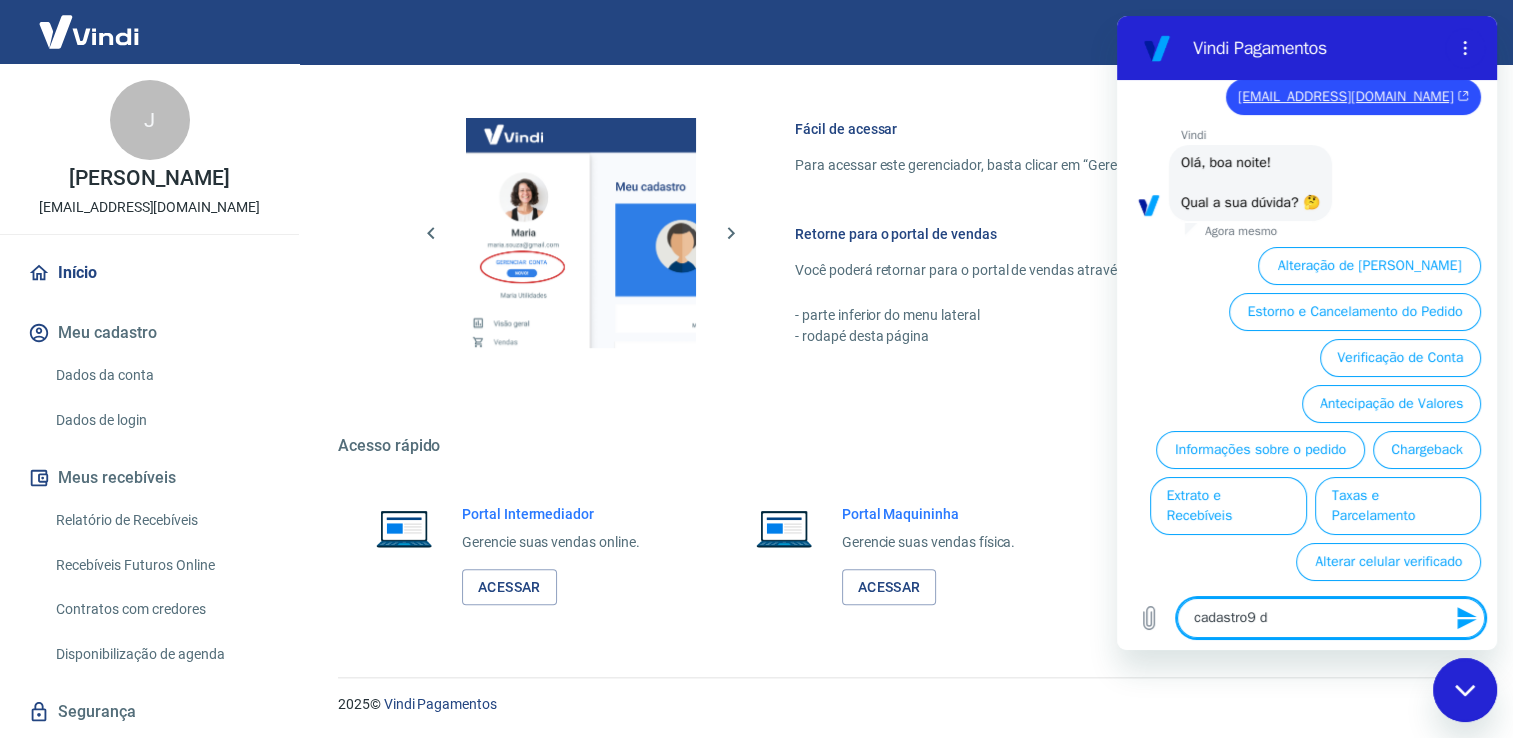 type on "cadastro9 de" 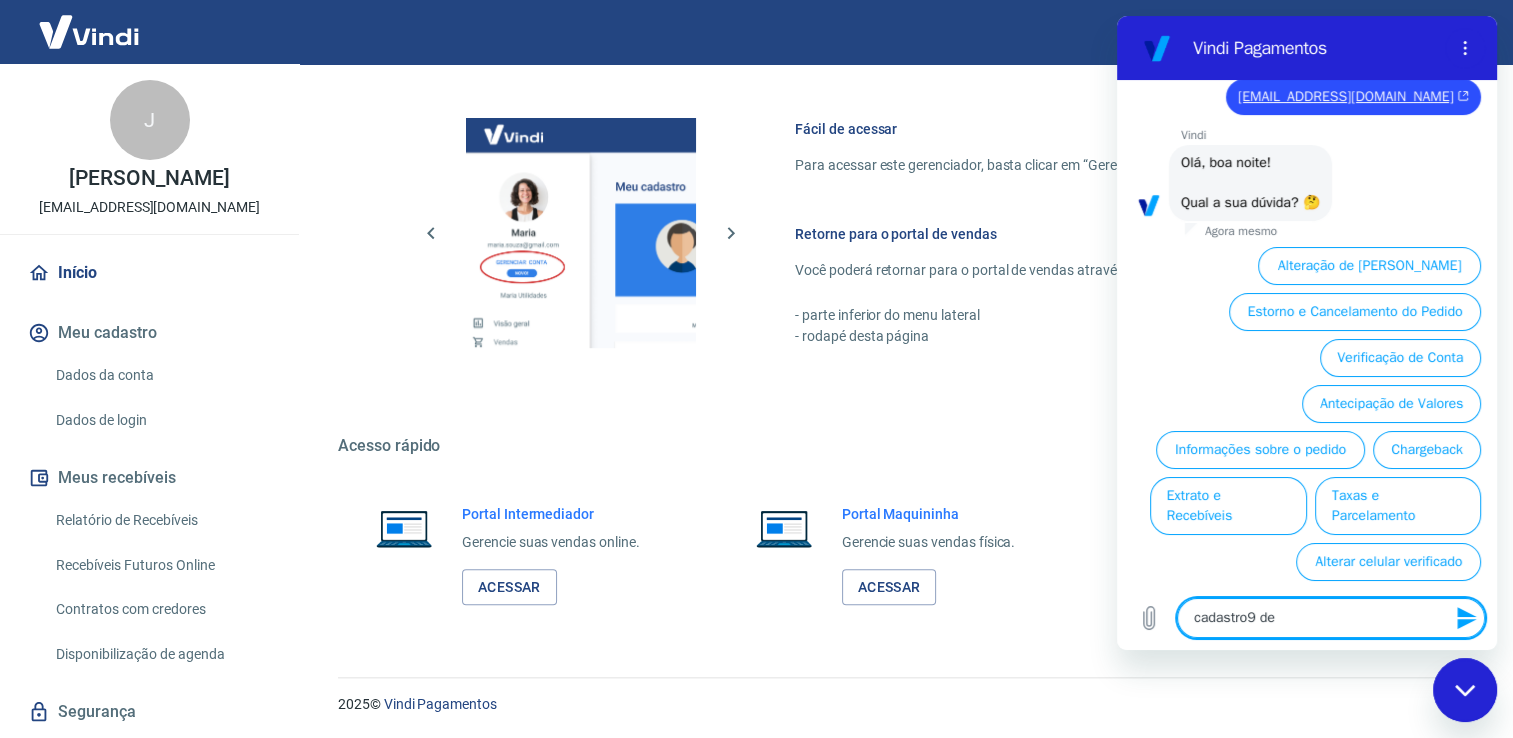 type on "cadastro9 de" 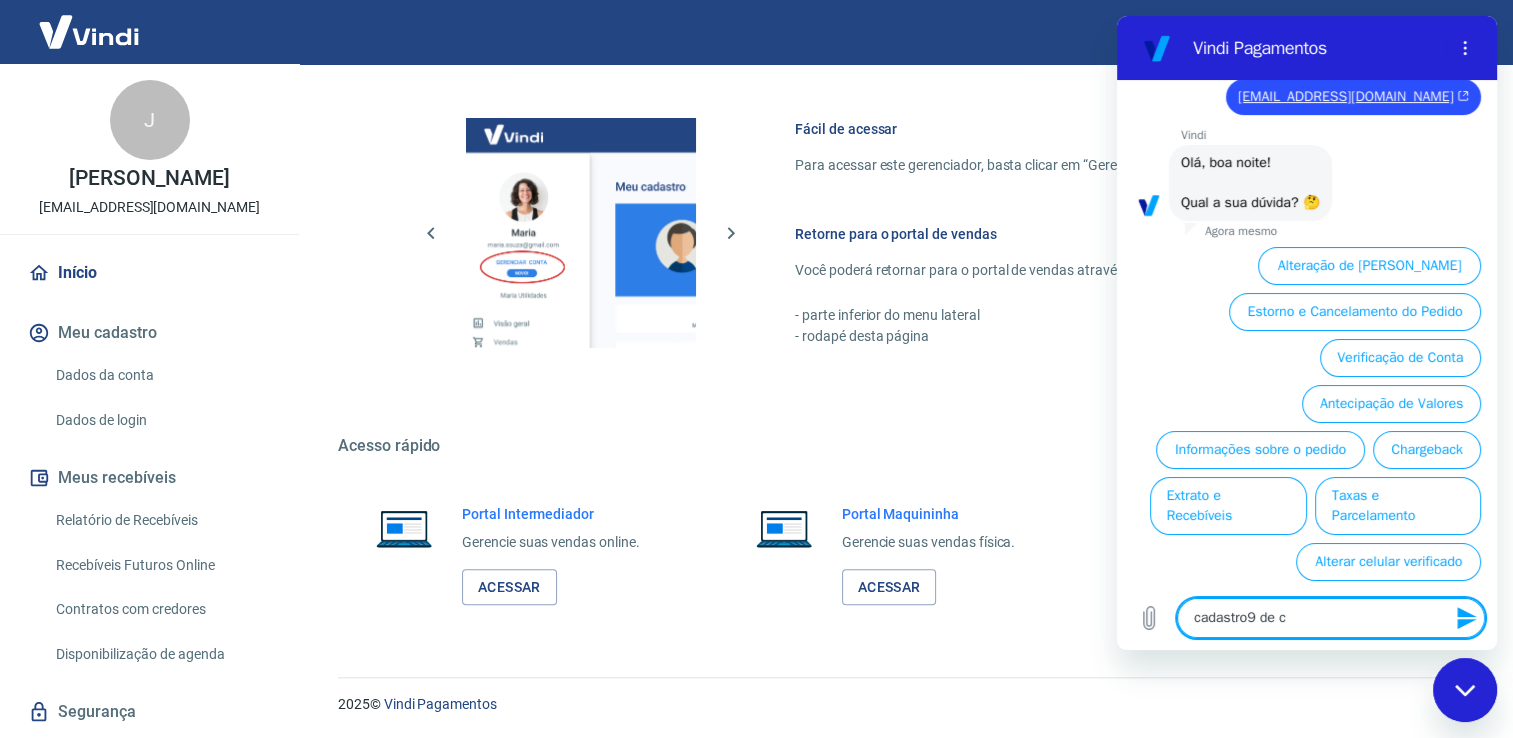 type on "cadastro9 de co" 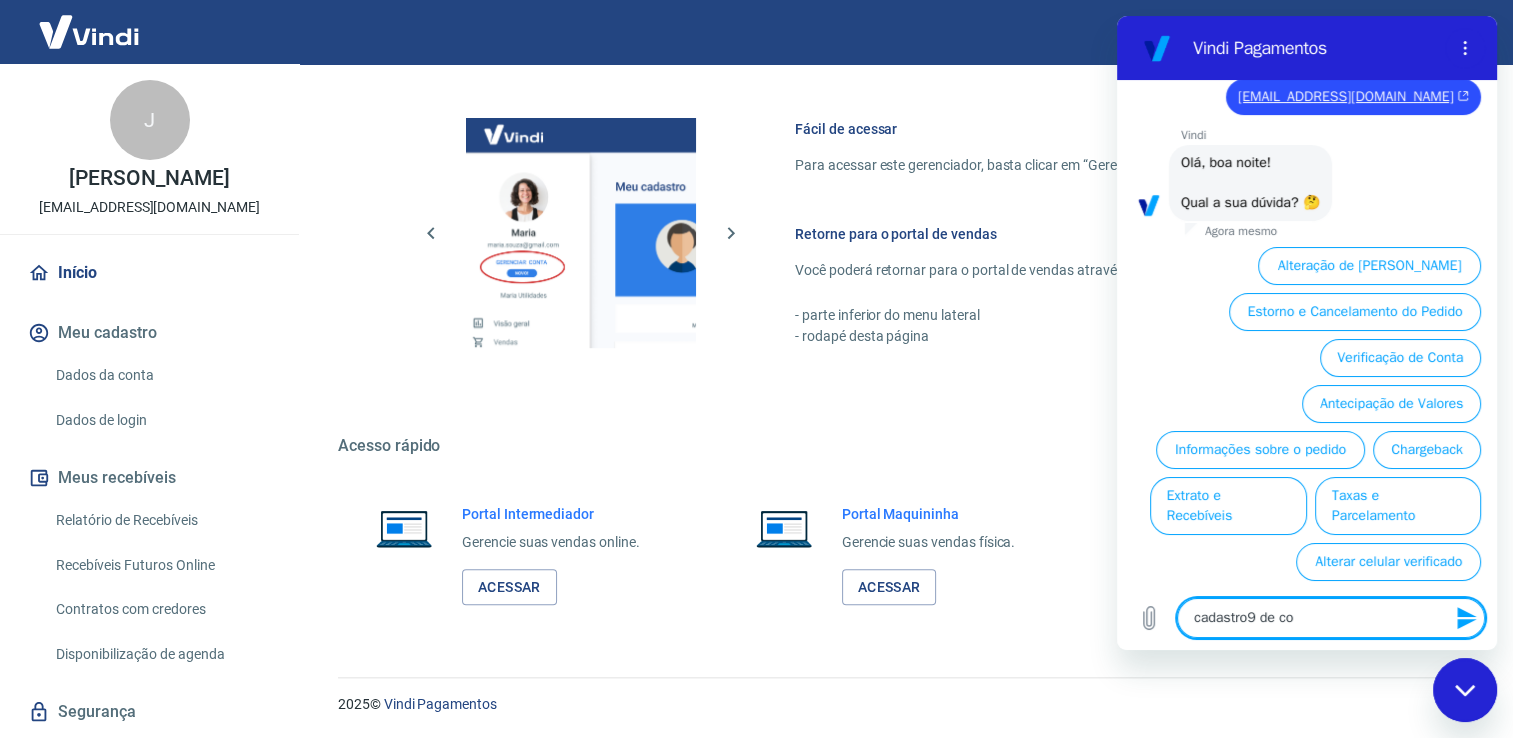 type on "cadastro9 de con" 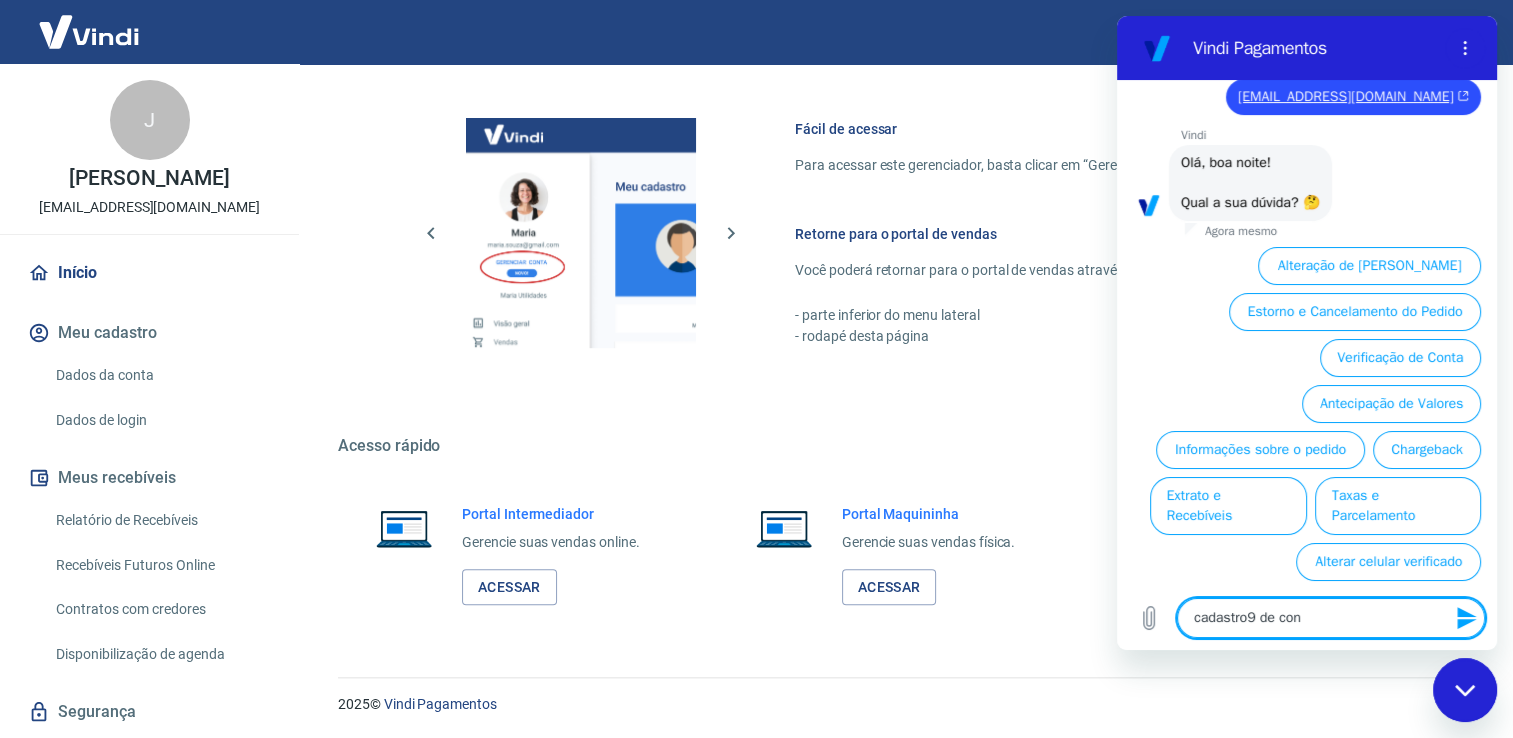 type on "x" 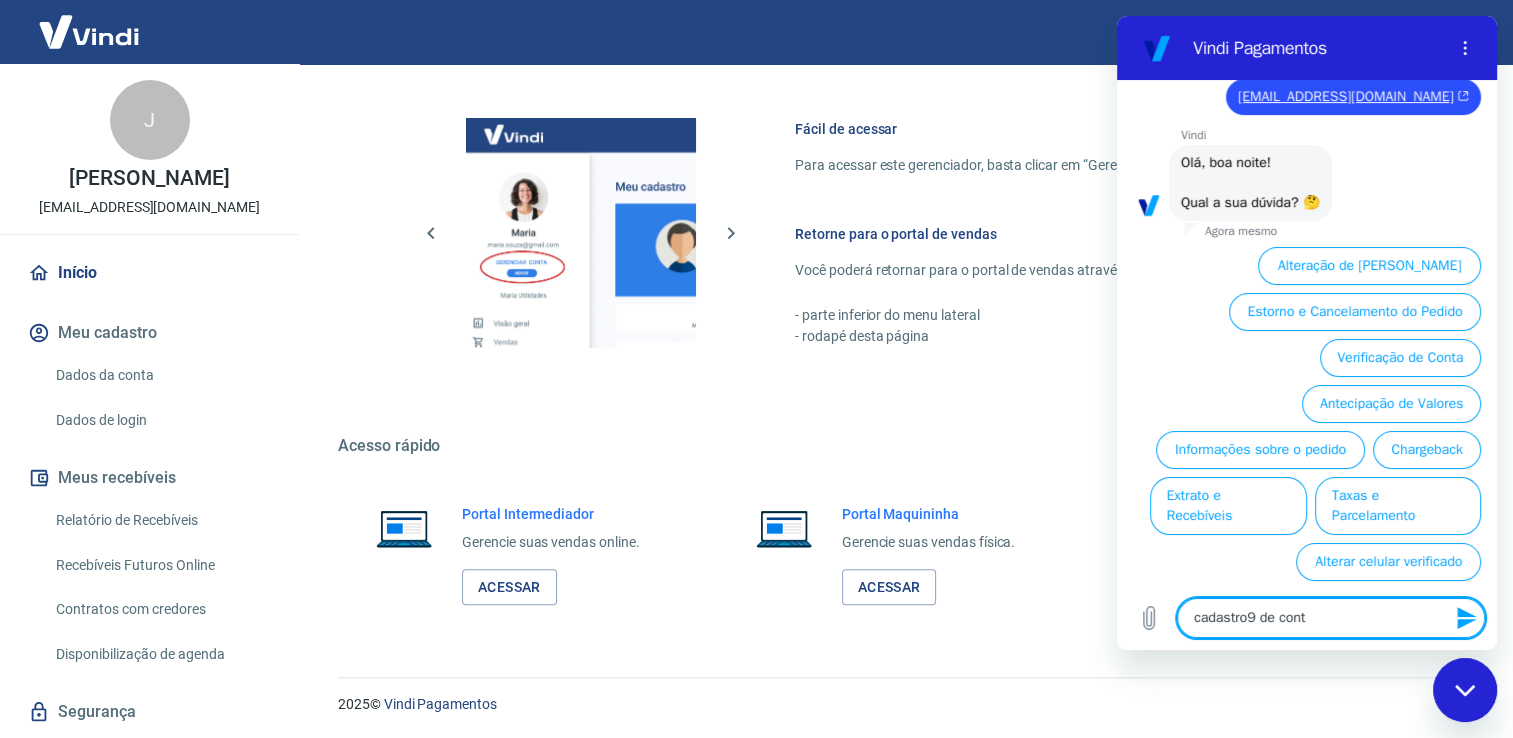 type on "cadastro9 de conta" 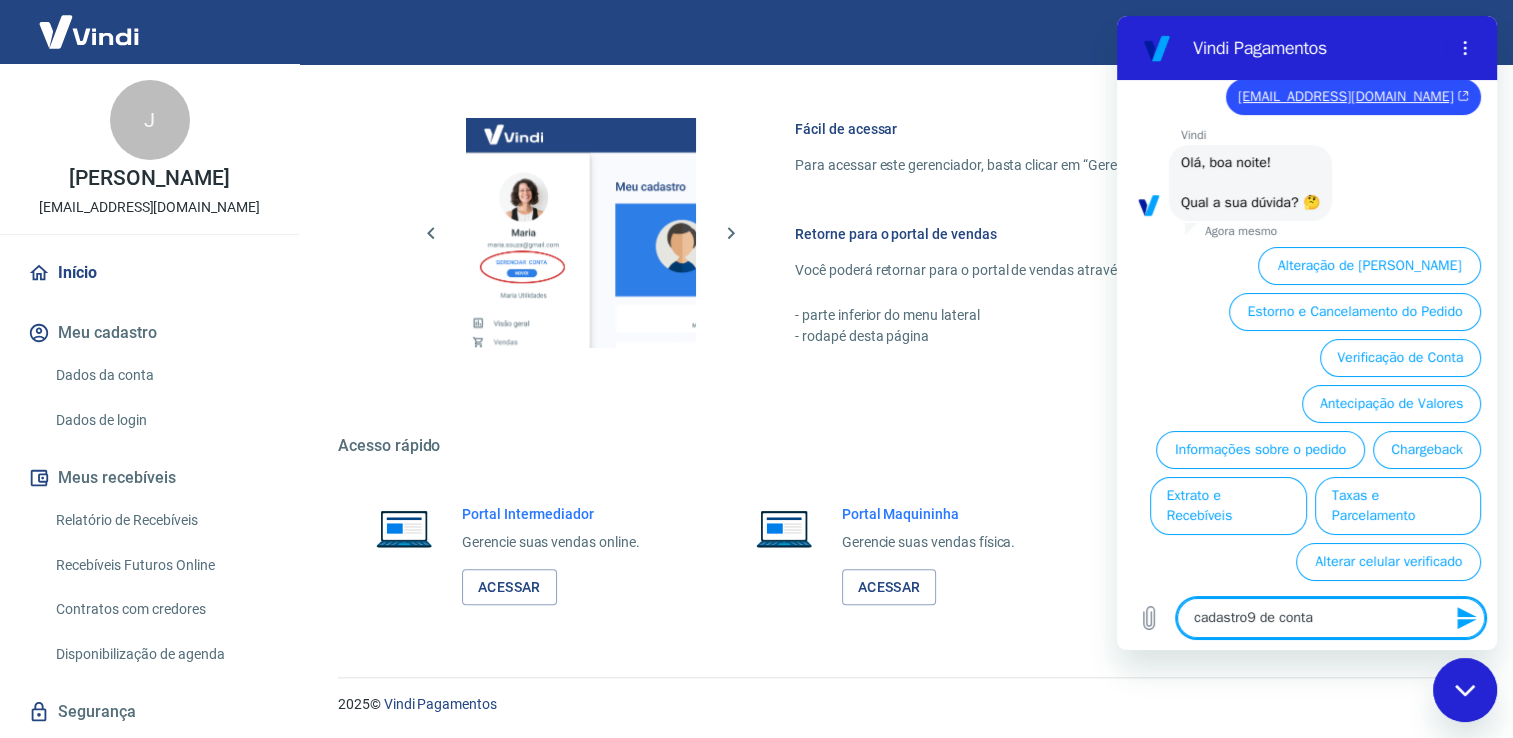 type on "cadastro9 de cont" 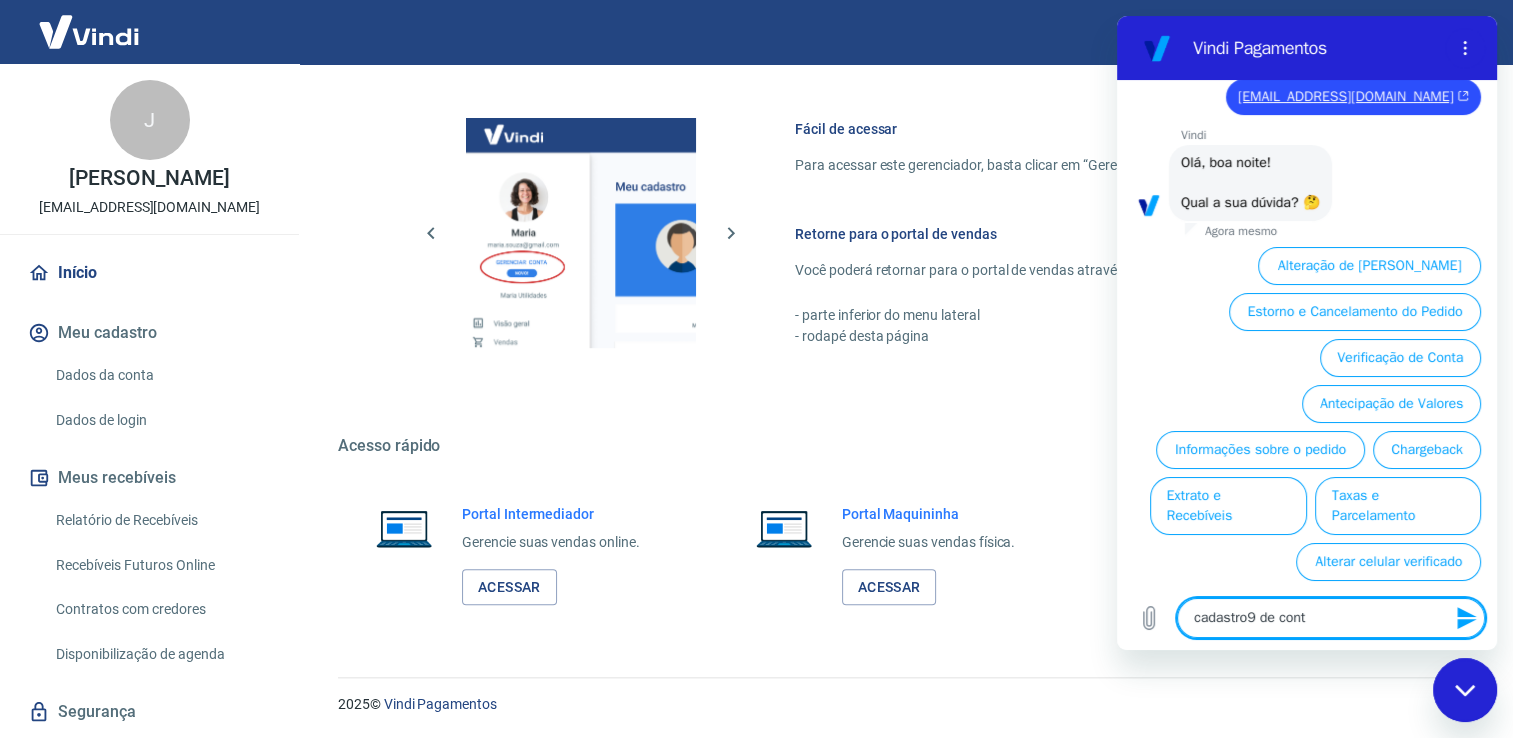 type on "cadastro9 de con" 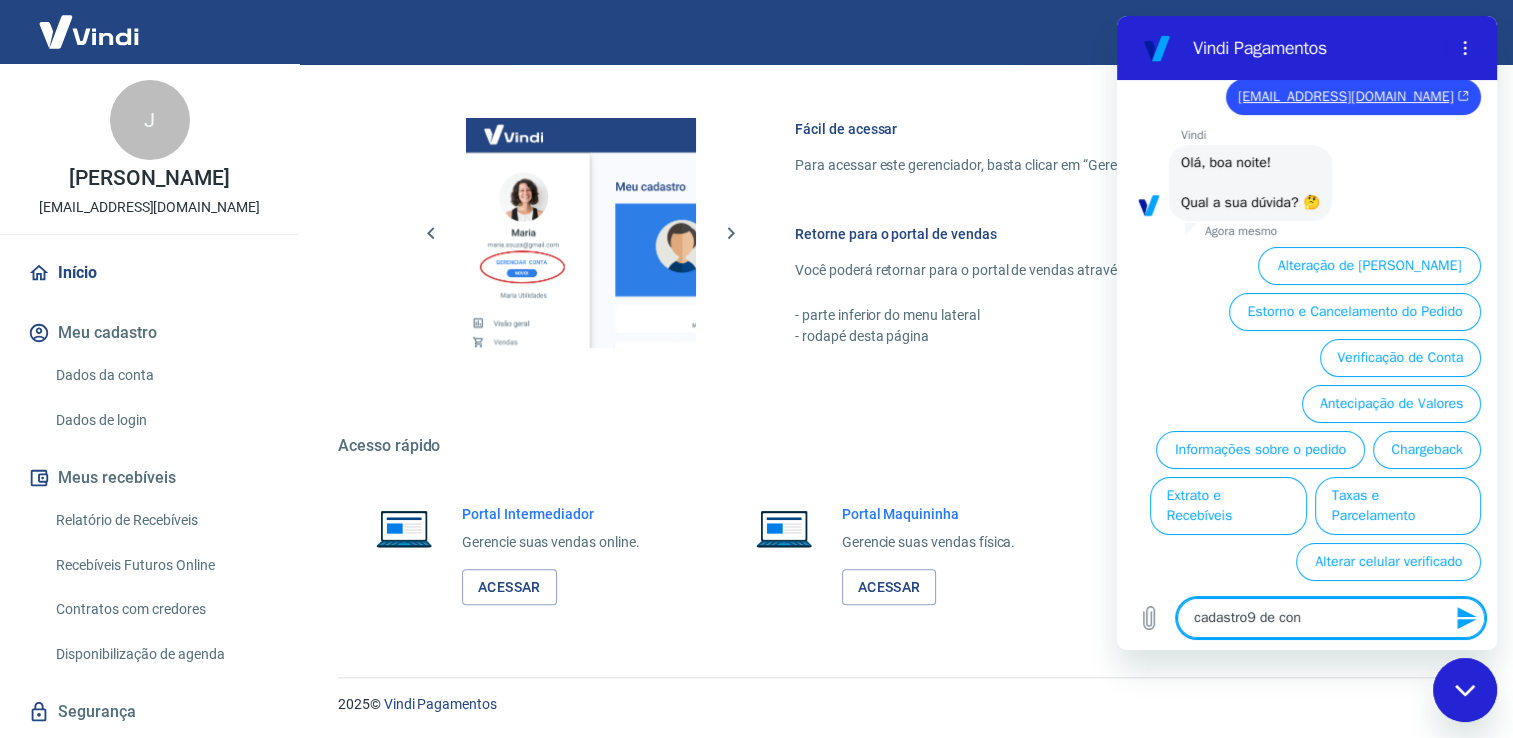 type on "cadastro9 de co" 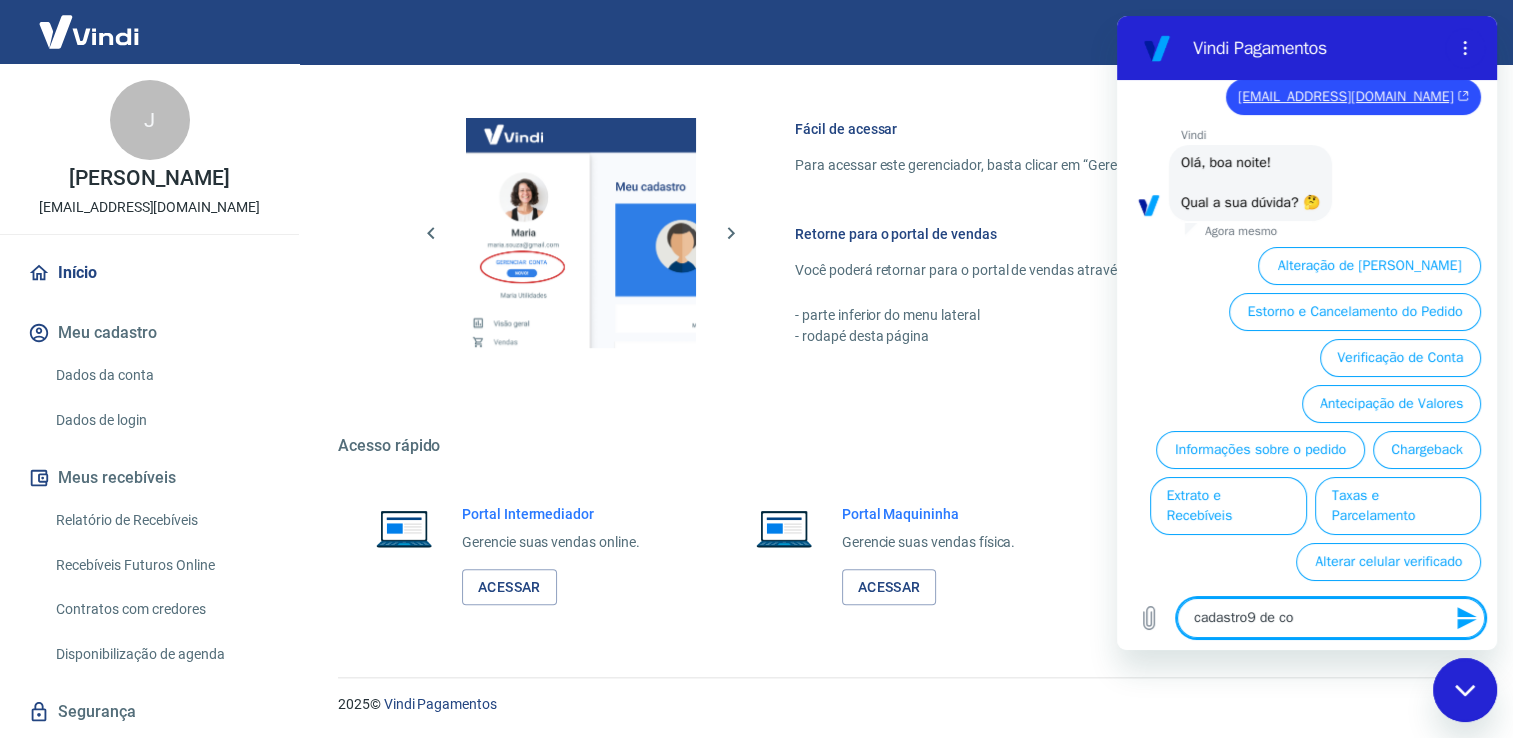 type on "cadastro9 de c" 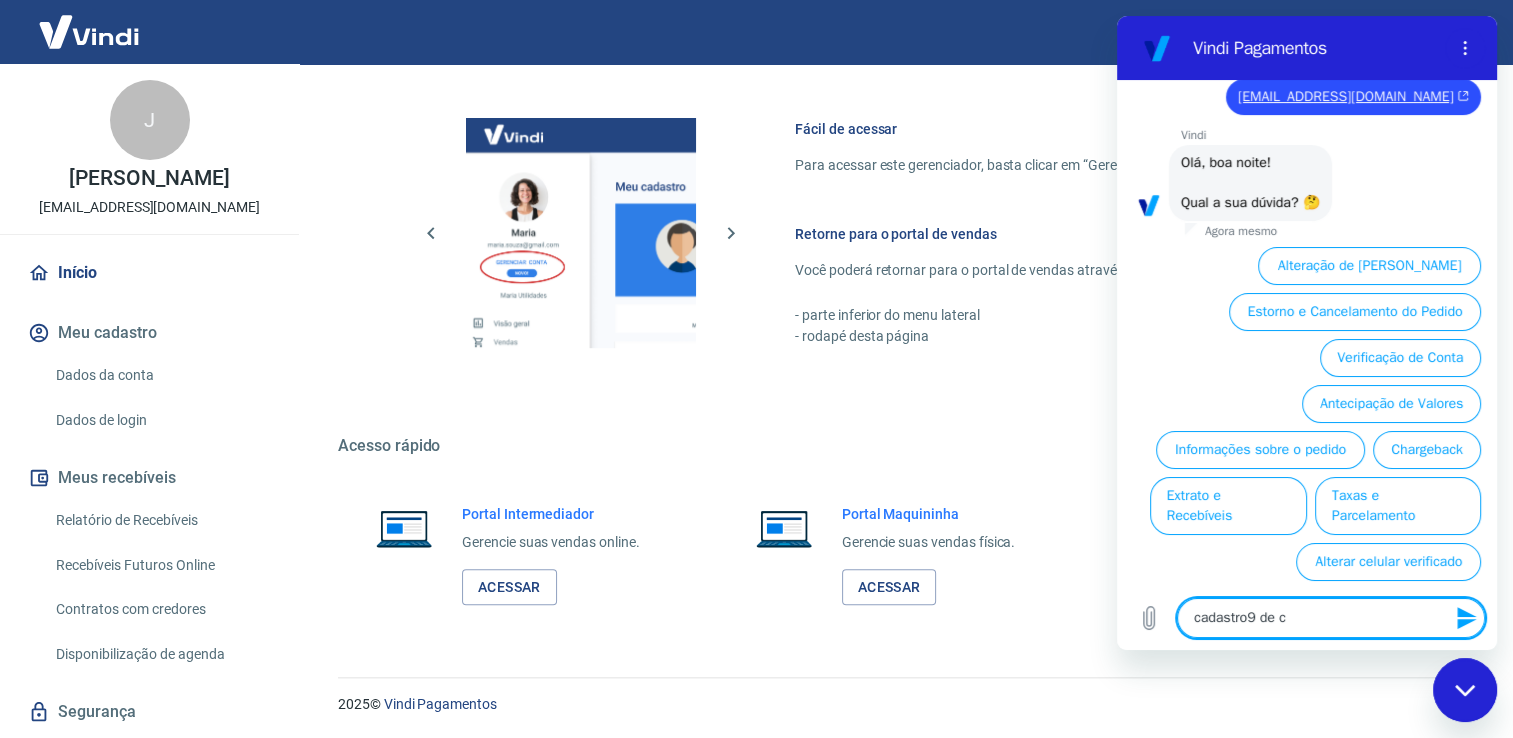 type on "cadastro9 de" 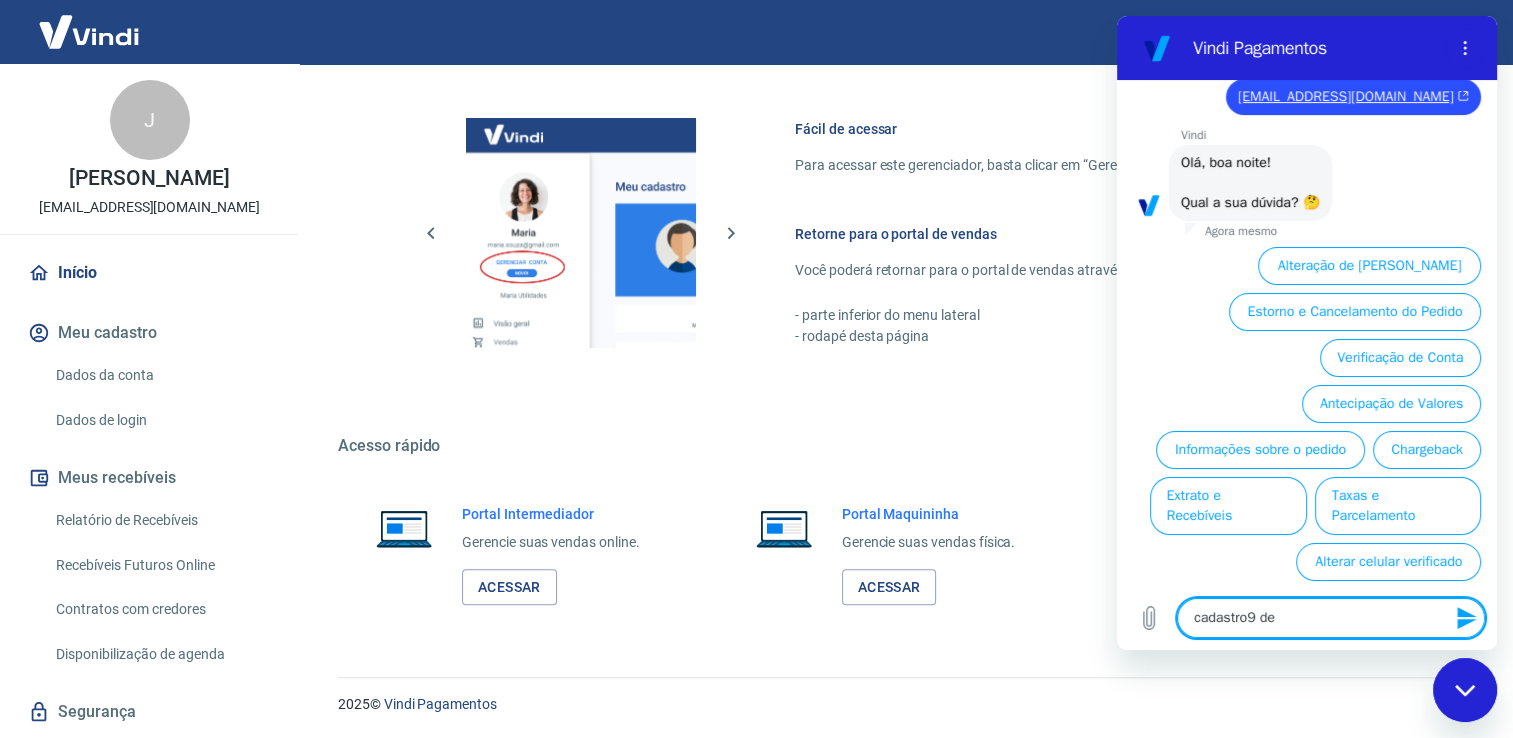type on "cadastro9 de" 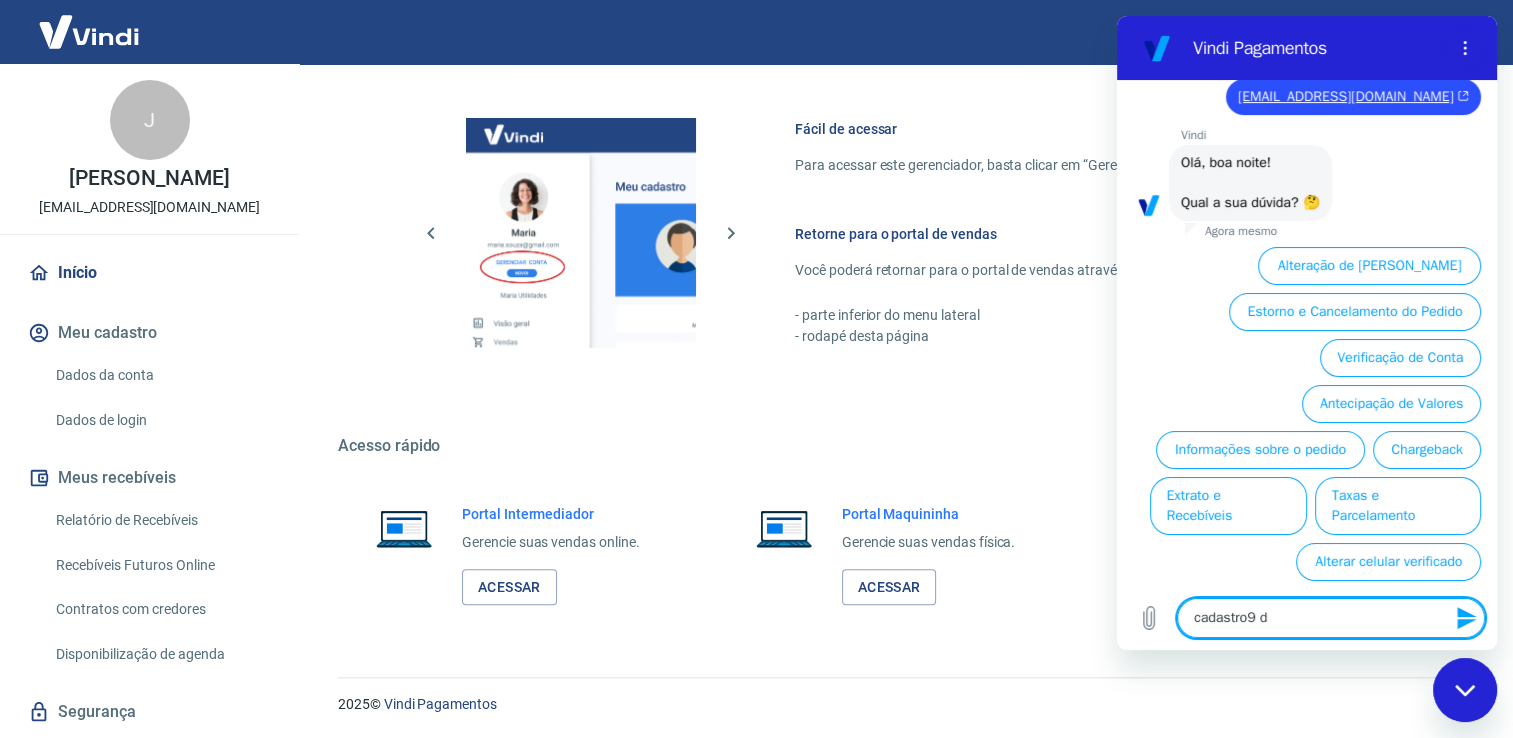 type on "cadastro9" 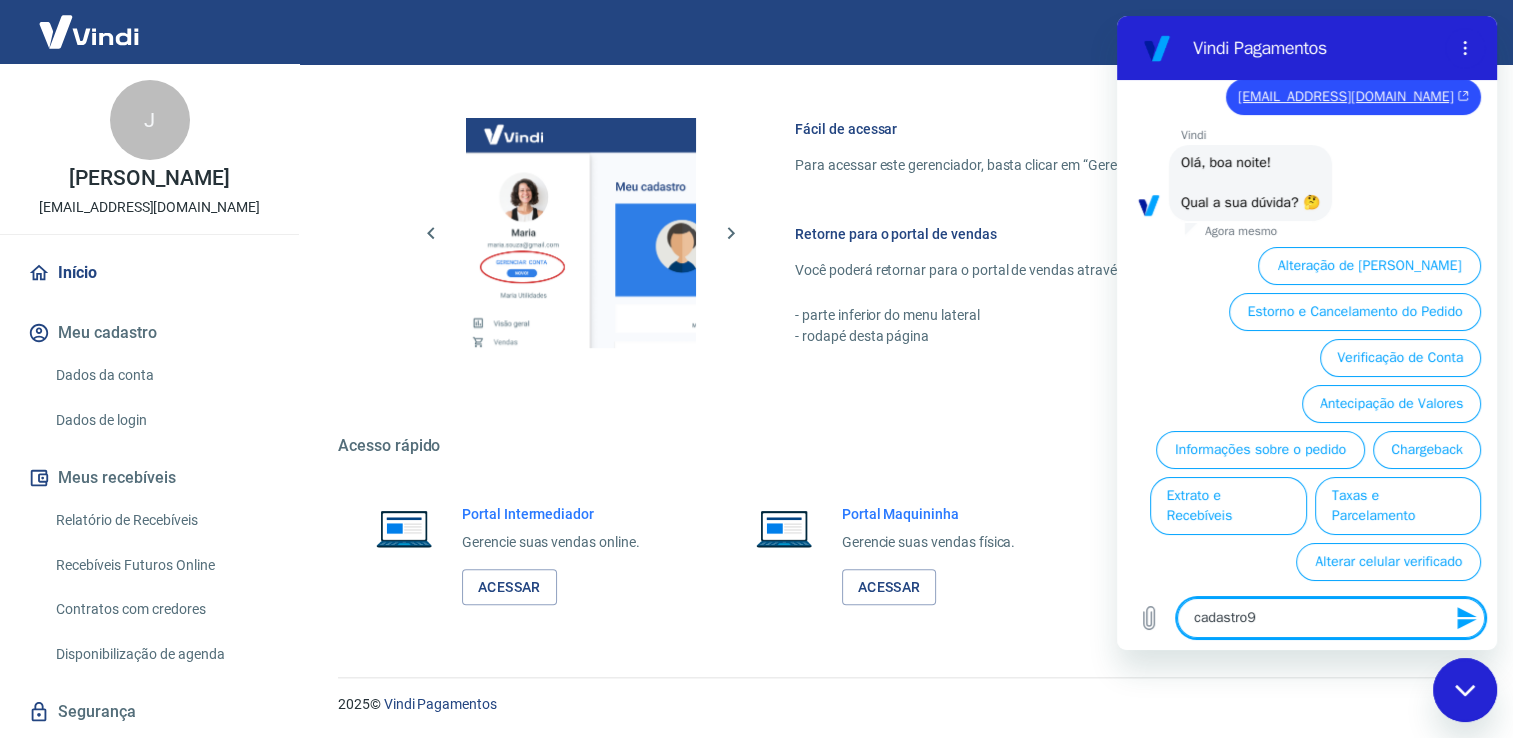 type on "x" 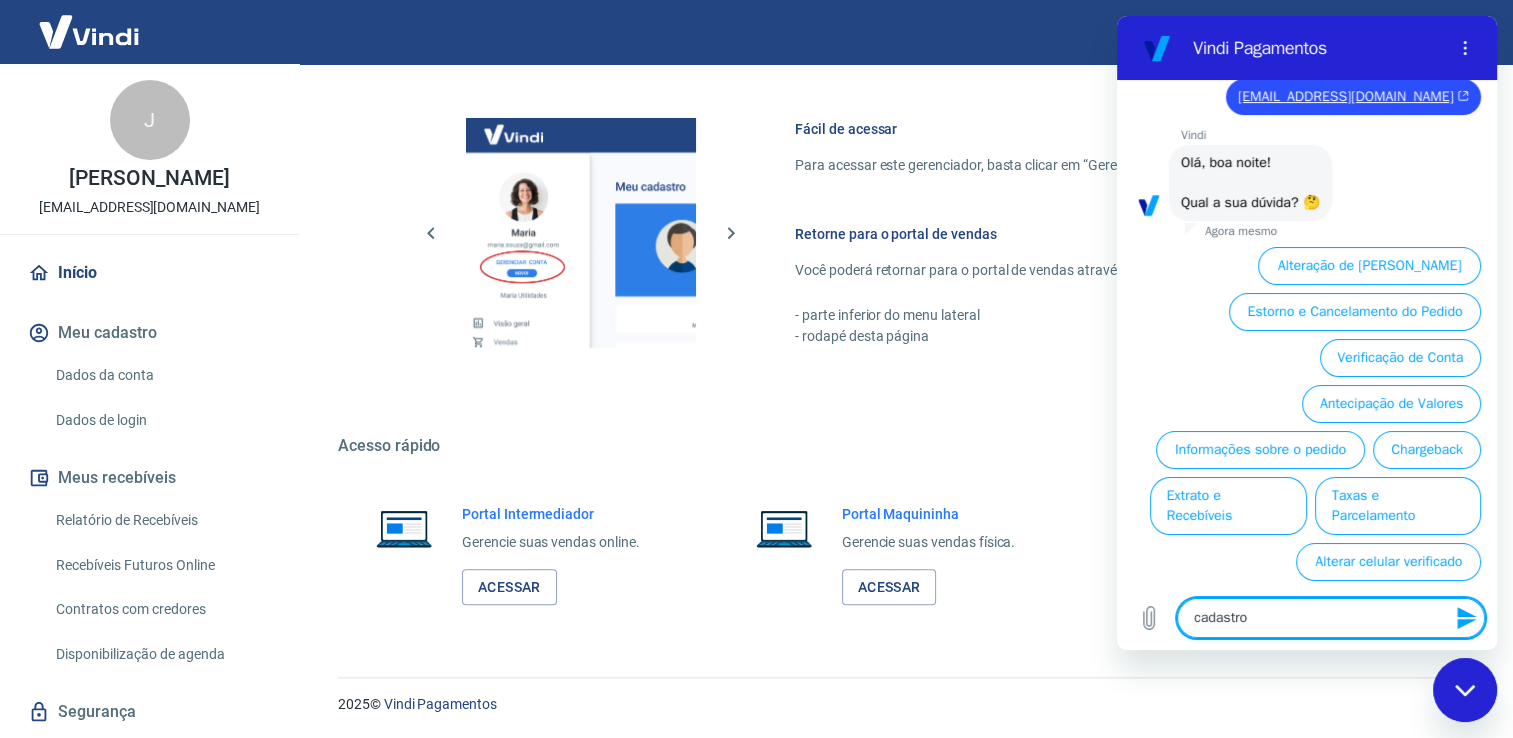 type on "cadastr" 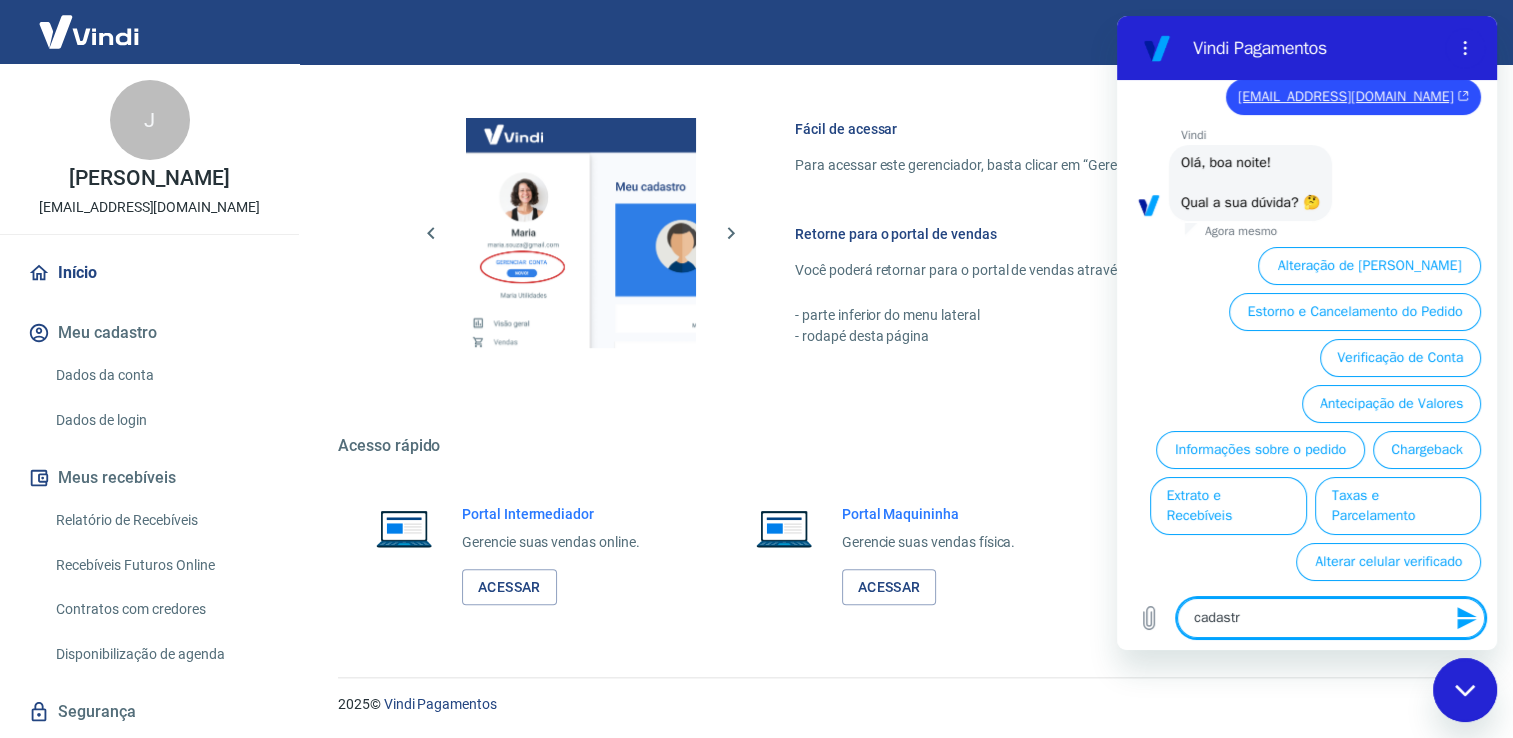type on "cadast" 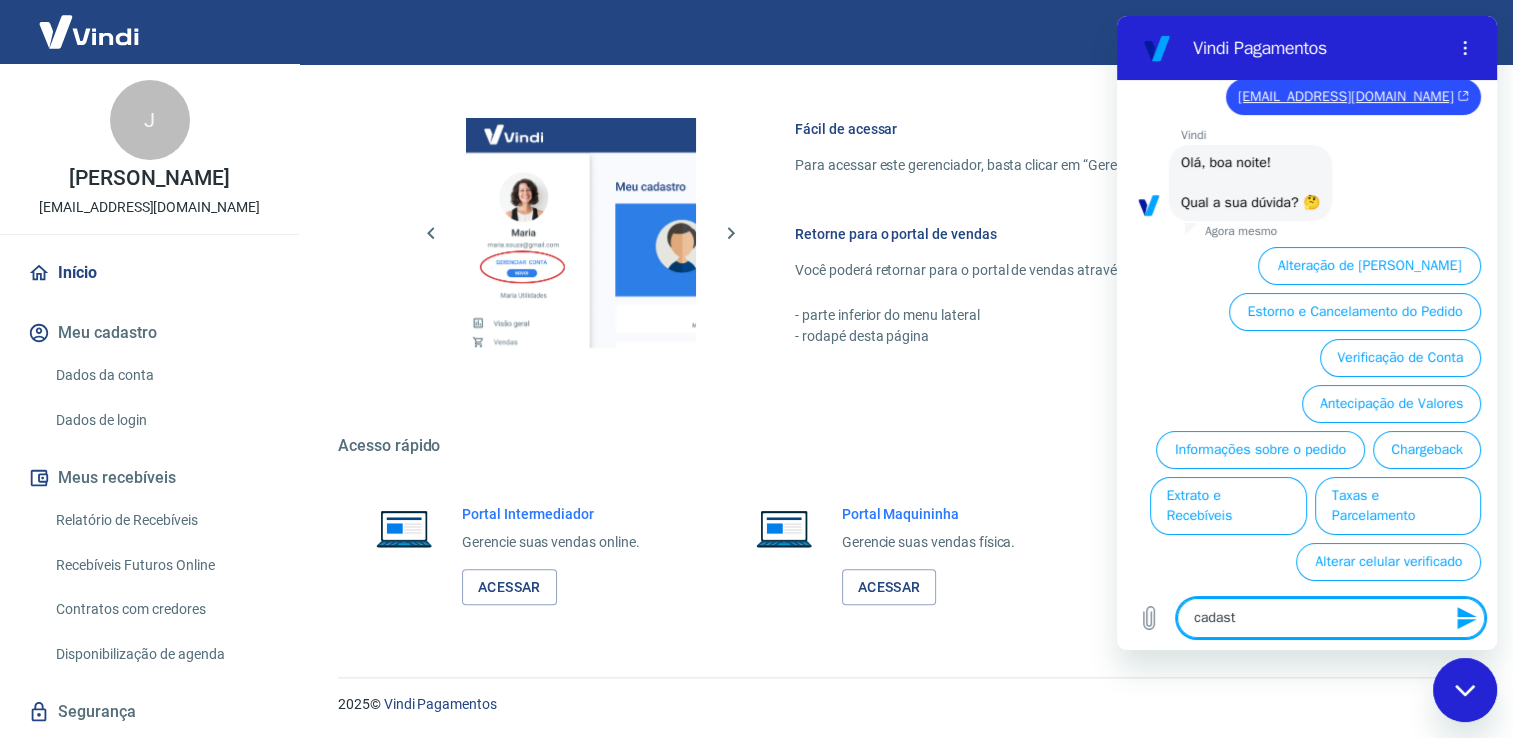 type on "cadas" 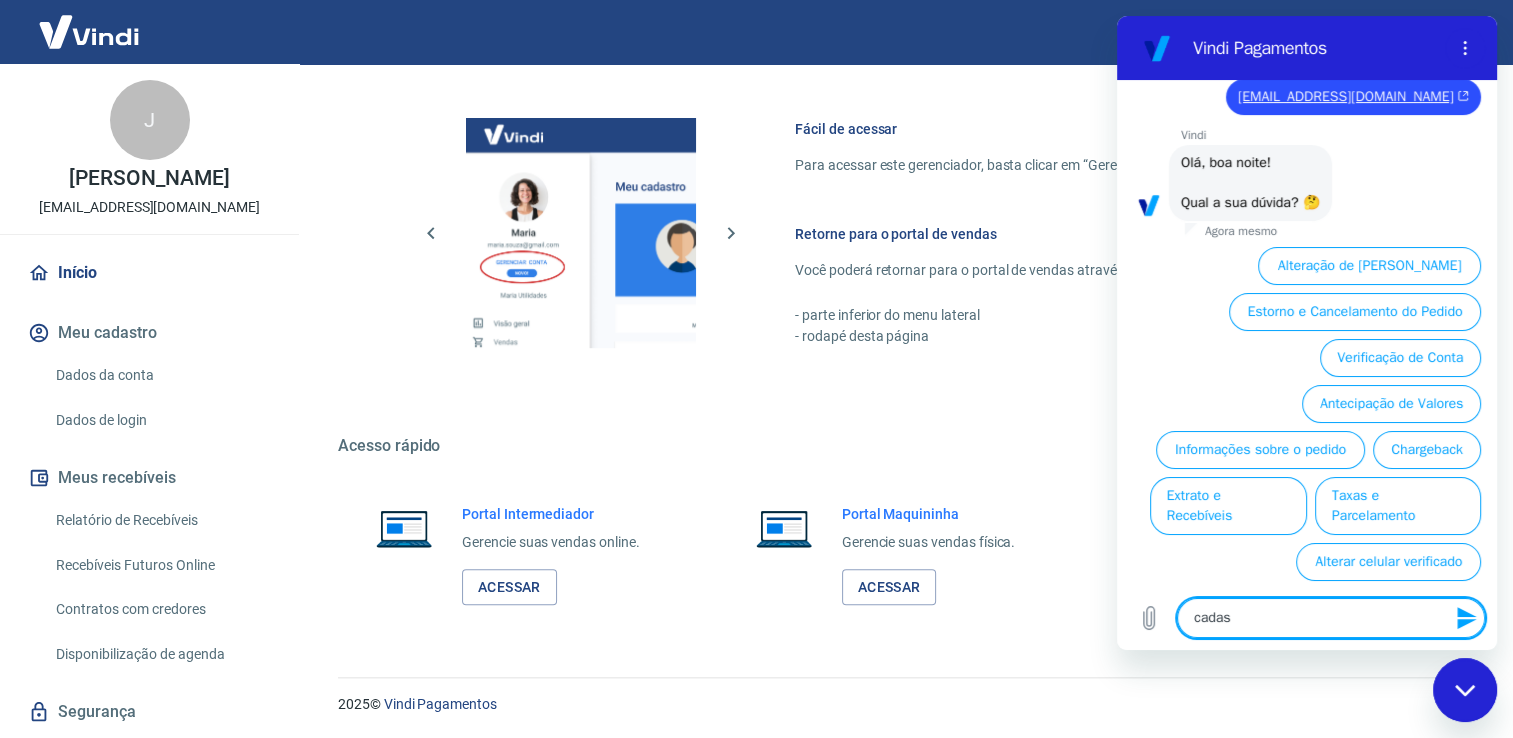 type on "cada" 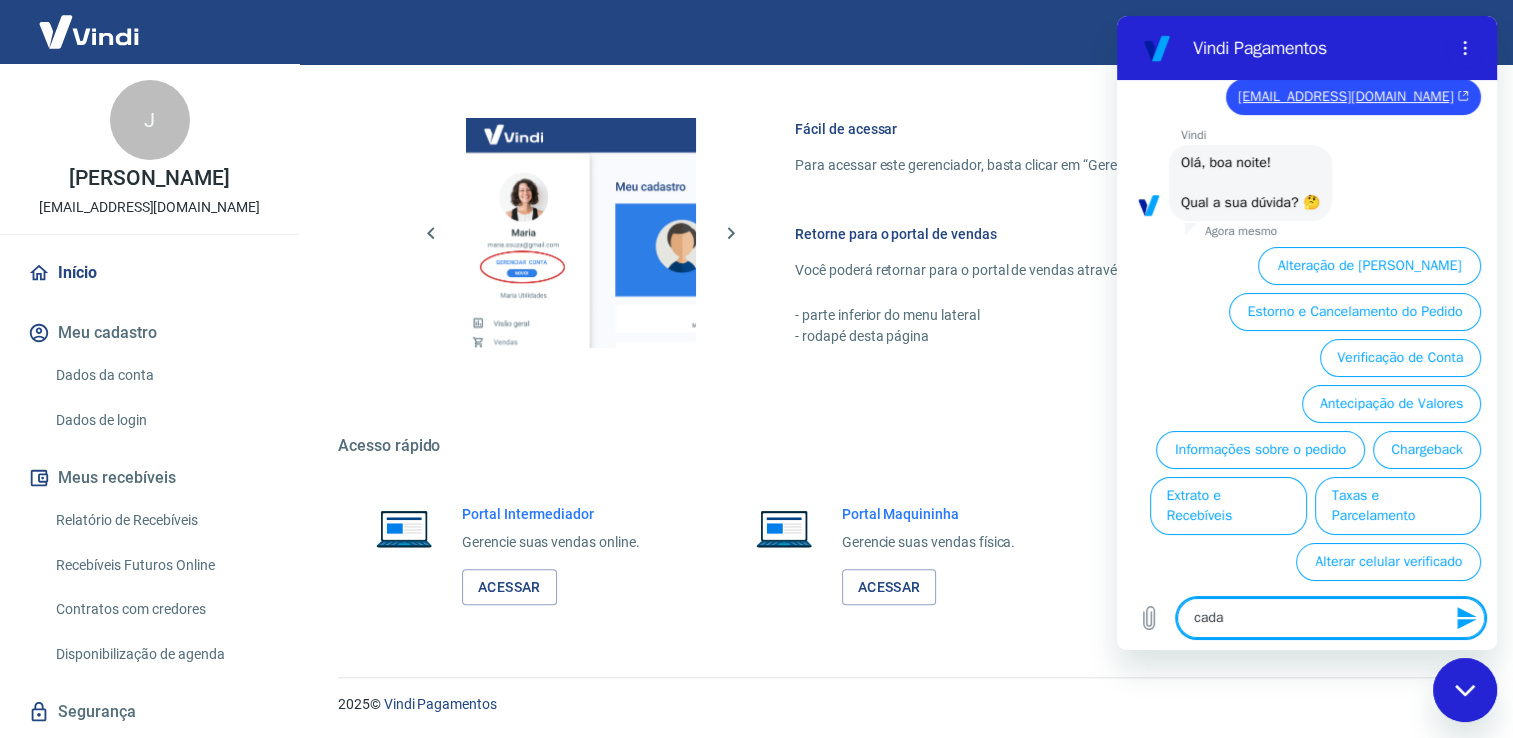 type on "cad" 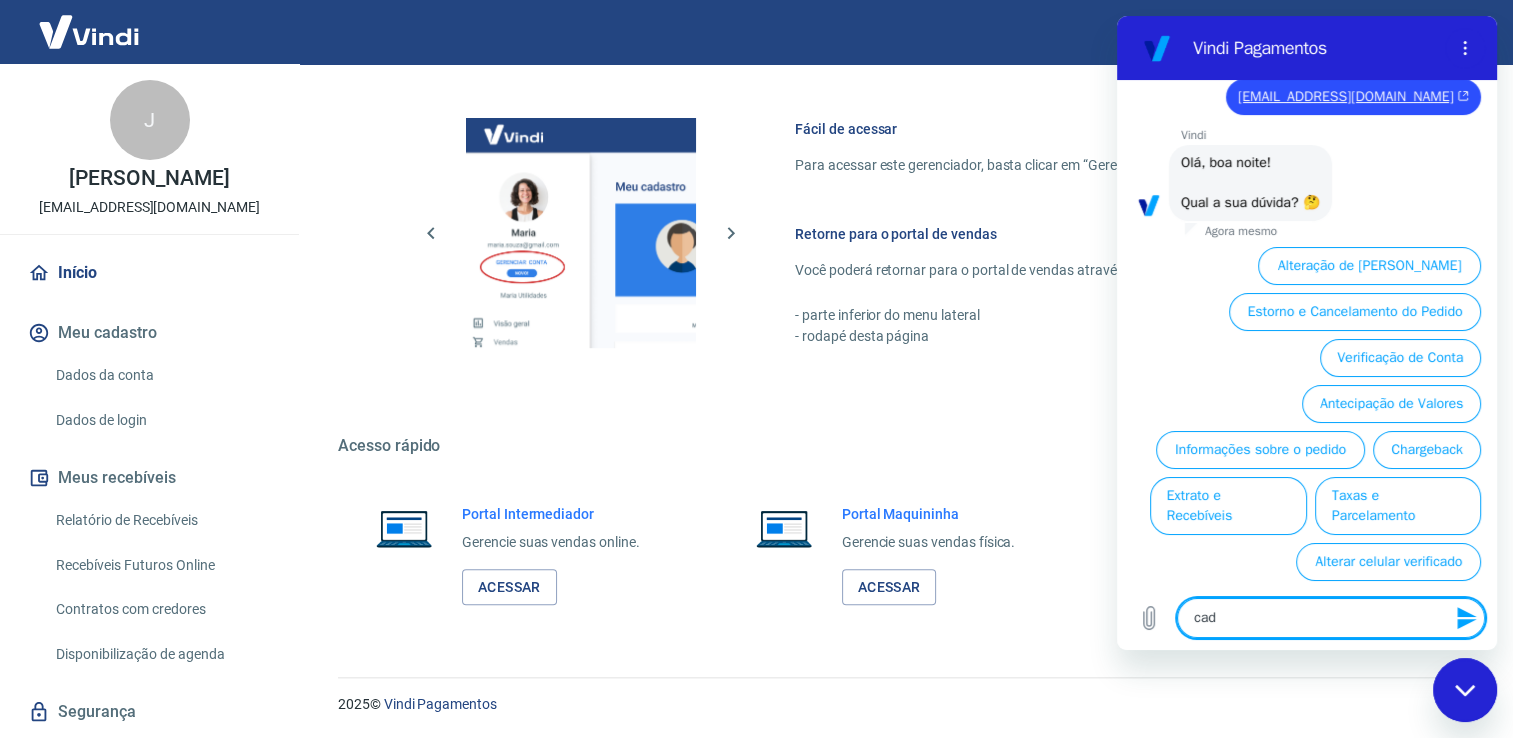 type on "ca" 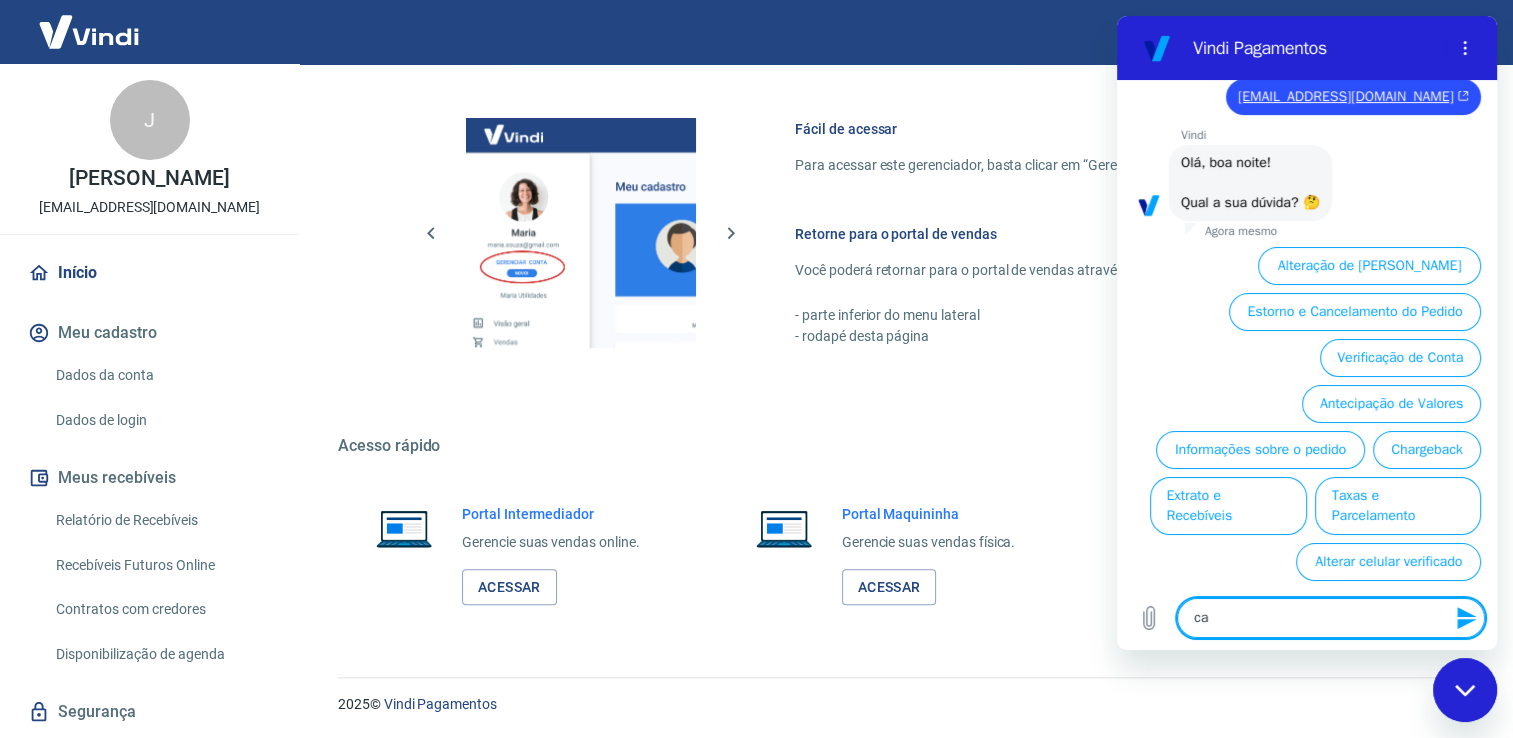 type on "c" 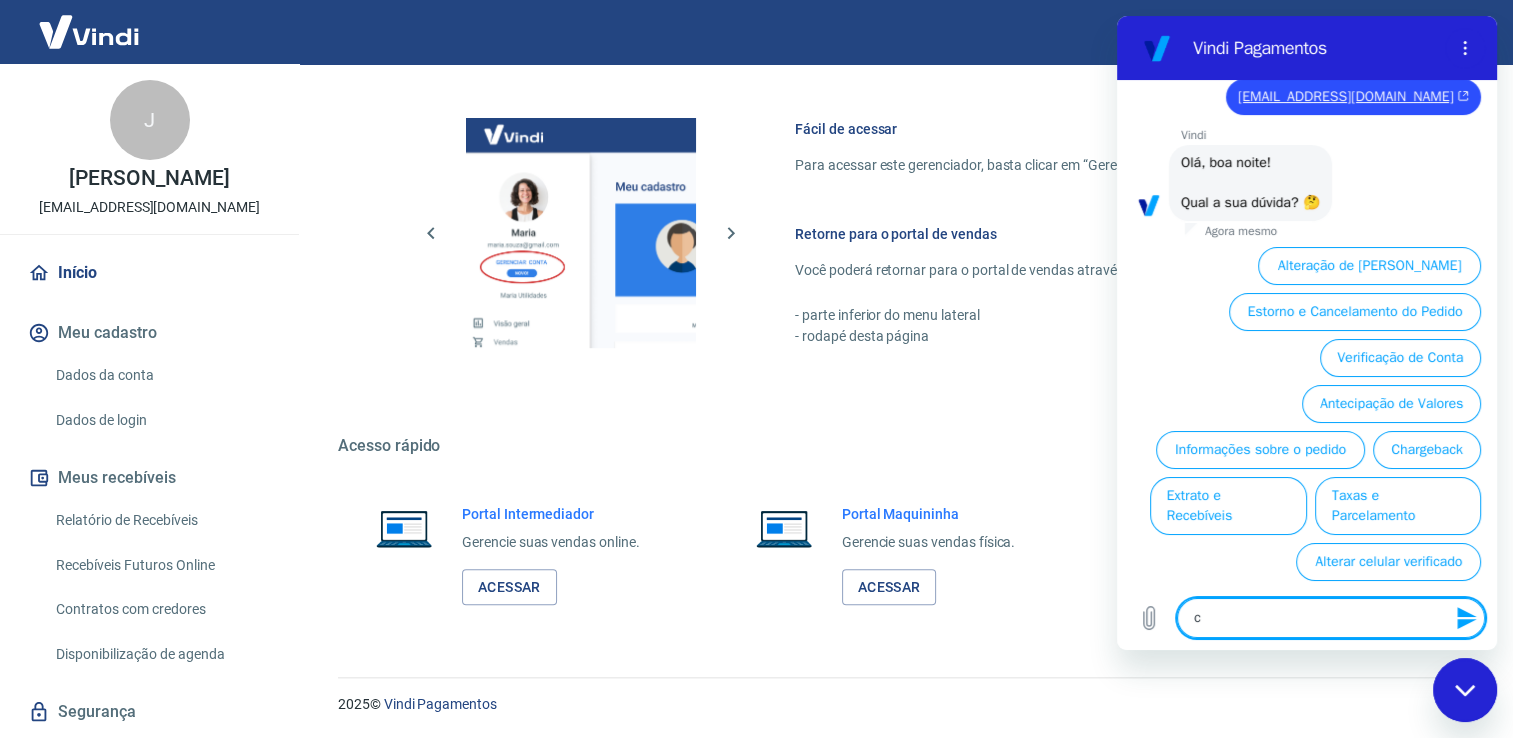 type on "x" 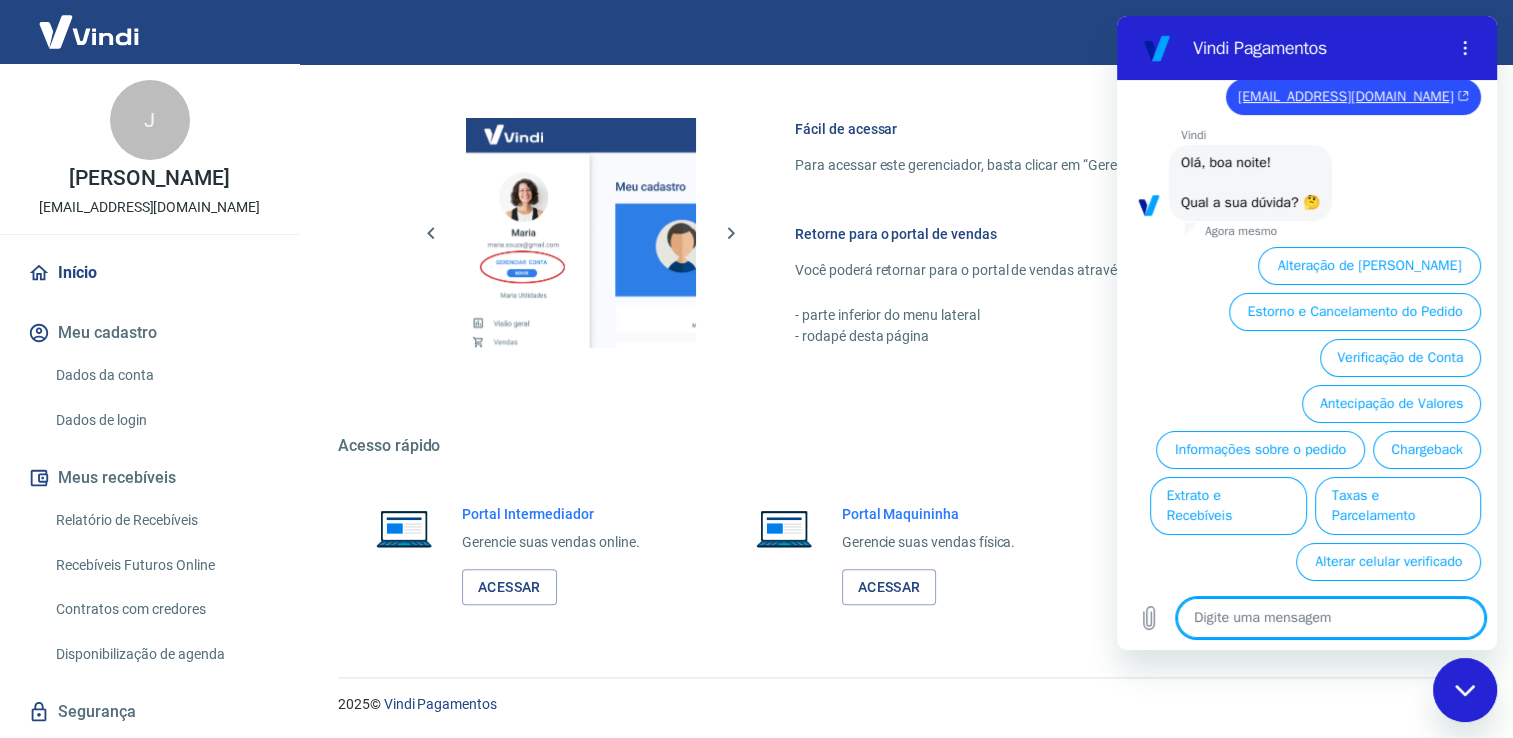 type on "g" 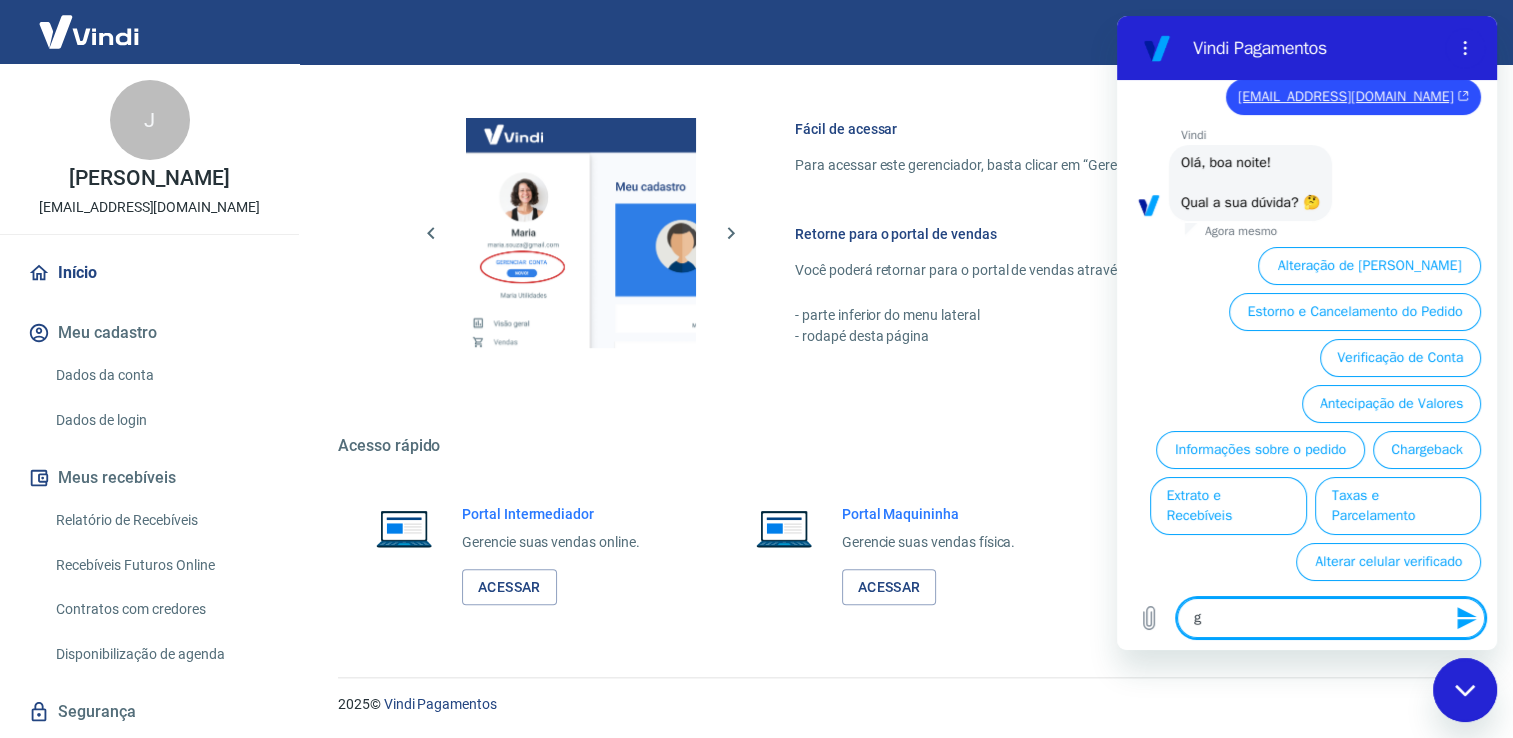 type on "ge" 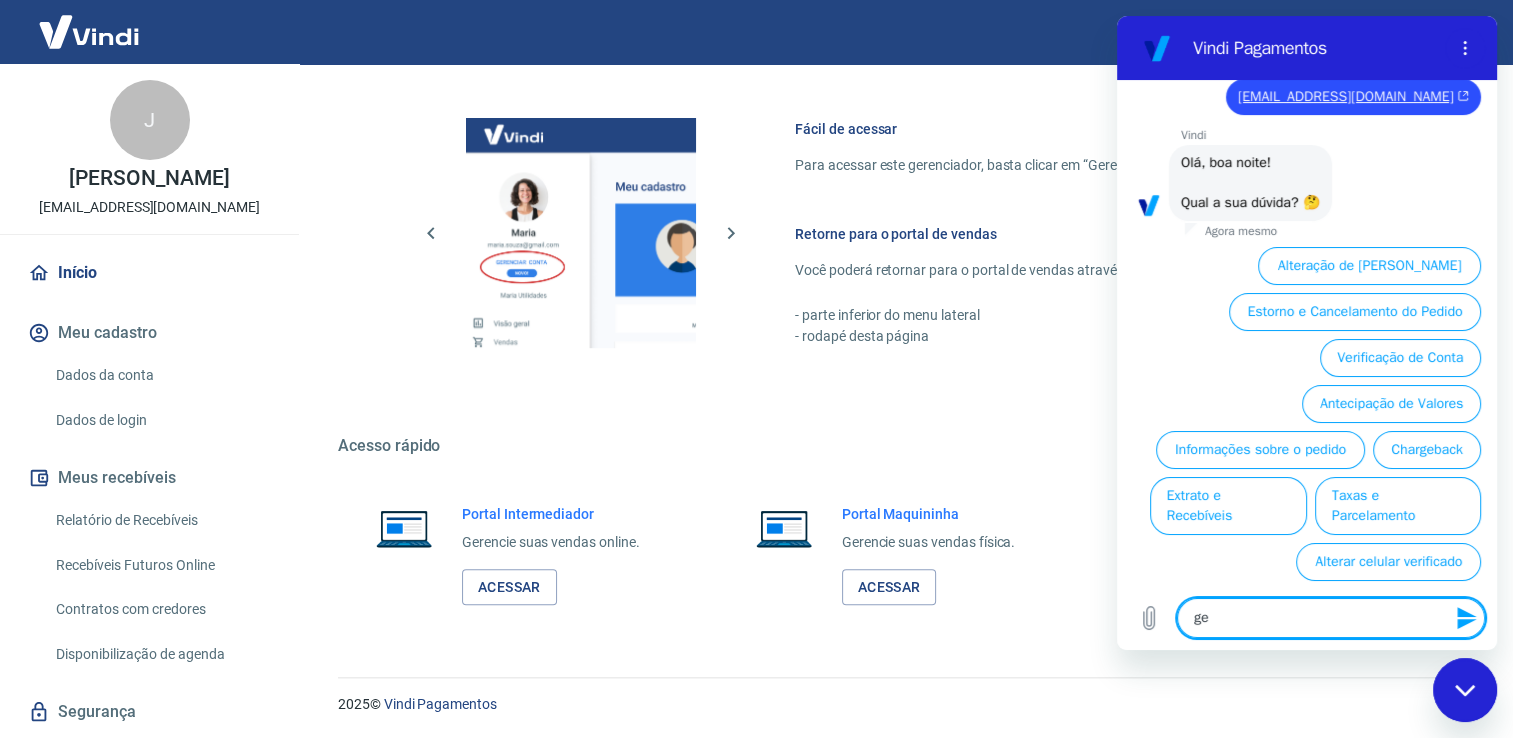 type on "ger" 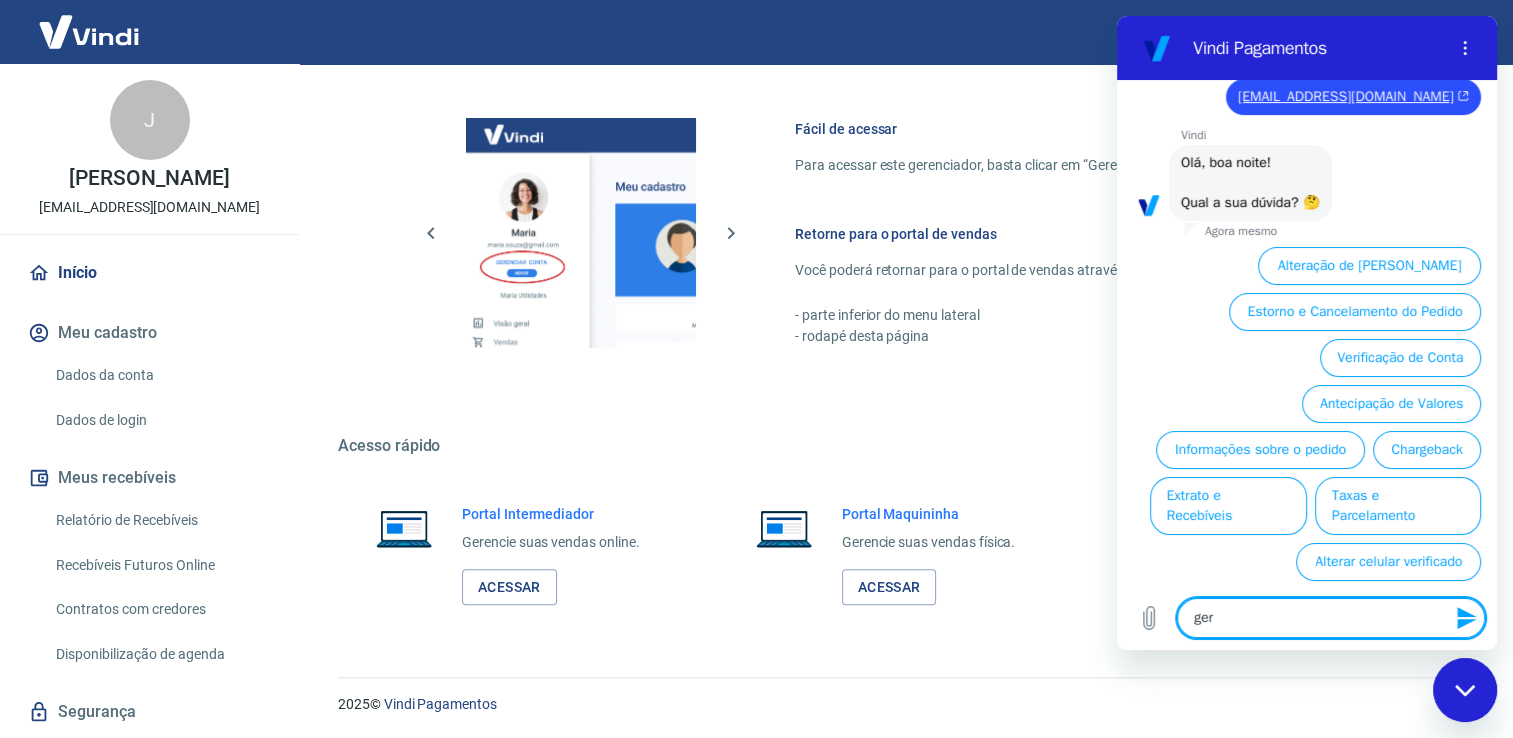 type on "gere" 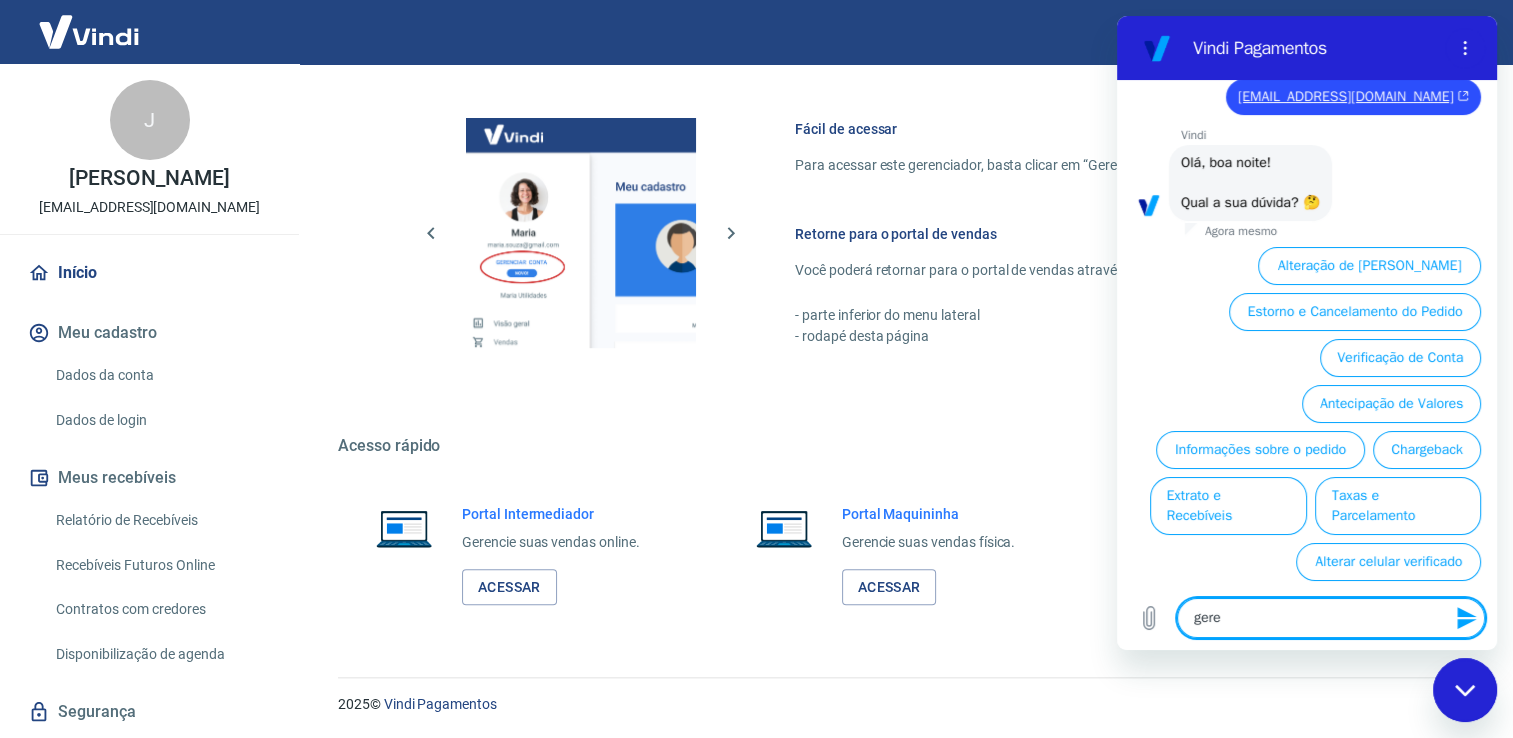 type on "geren" 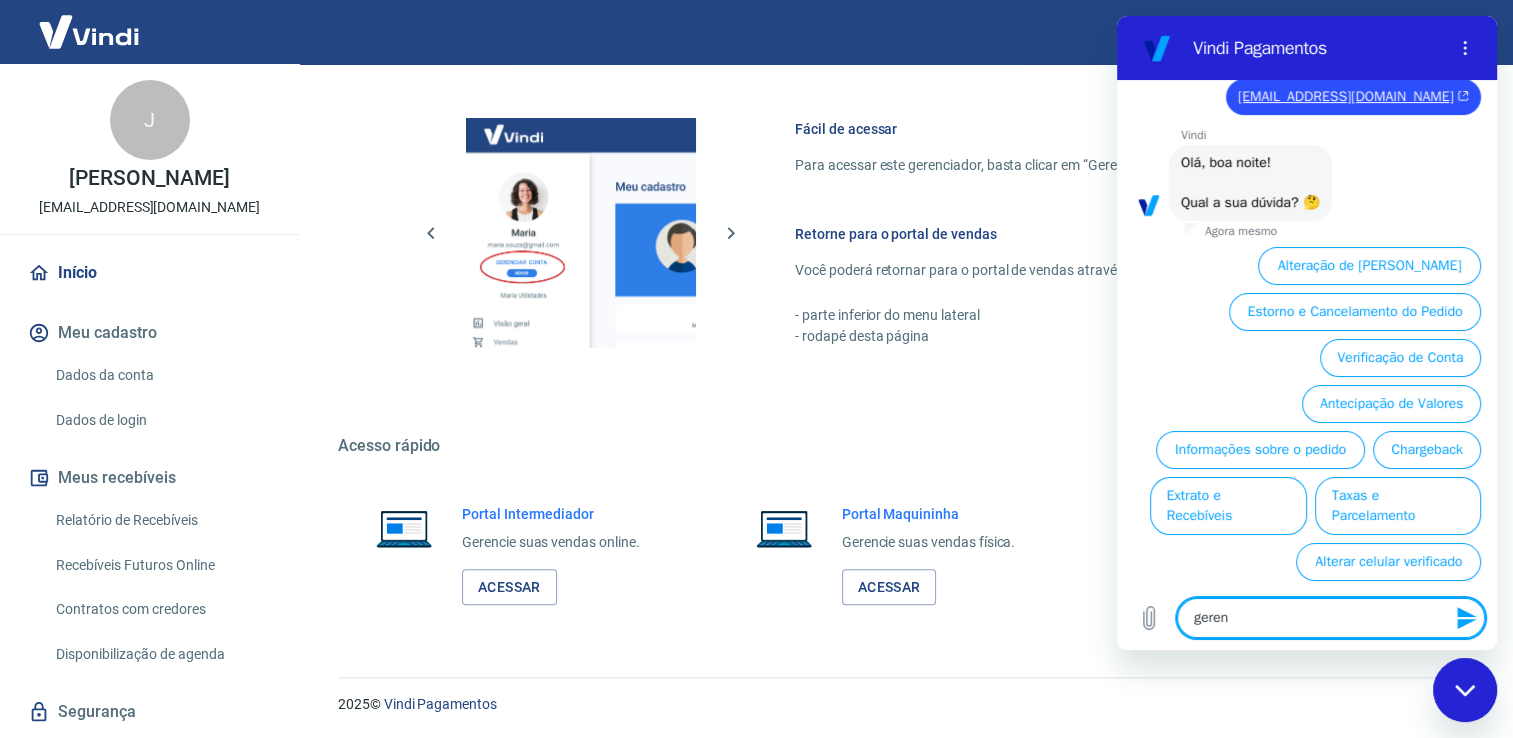 type on "gerenc" 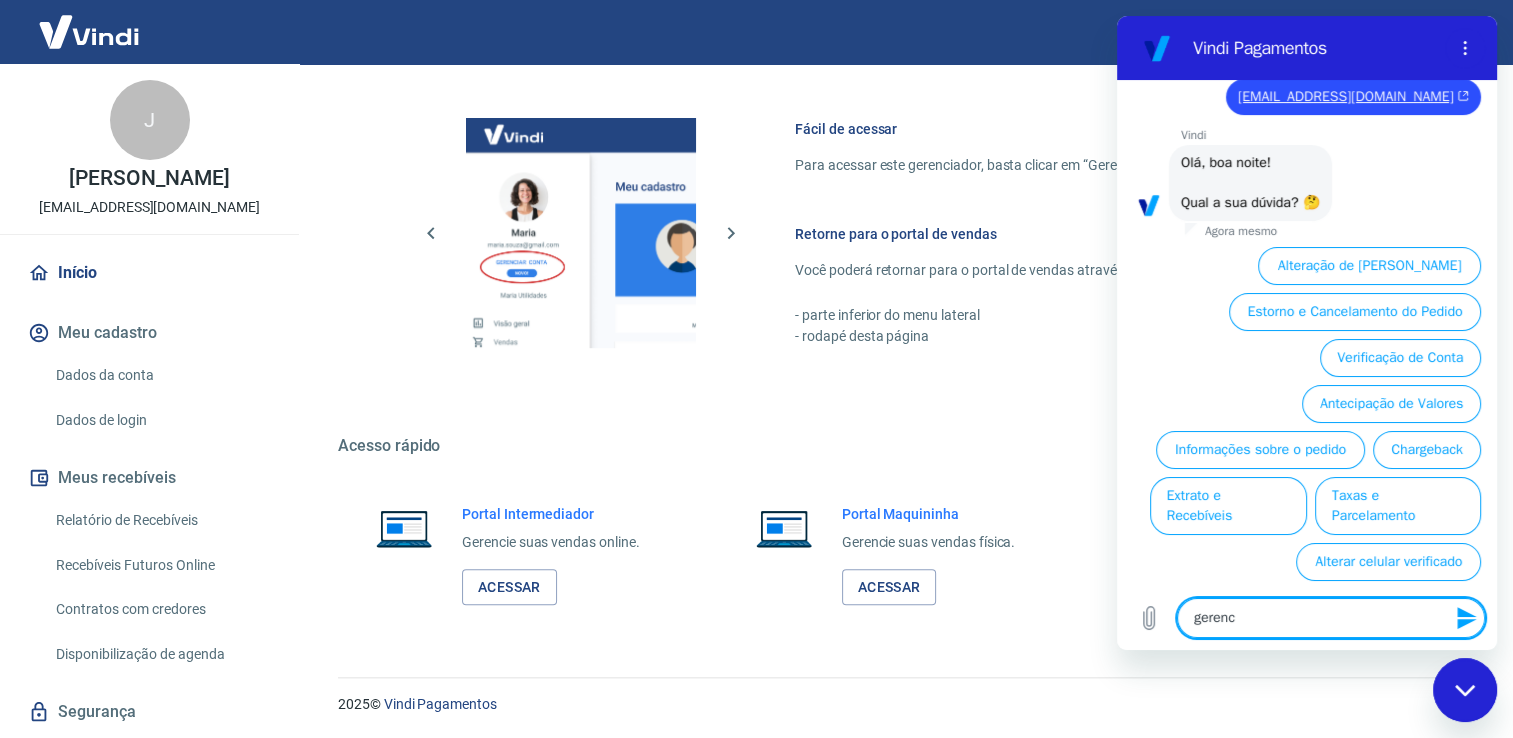 type on "x" 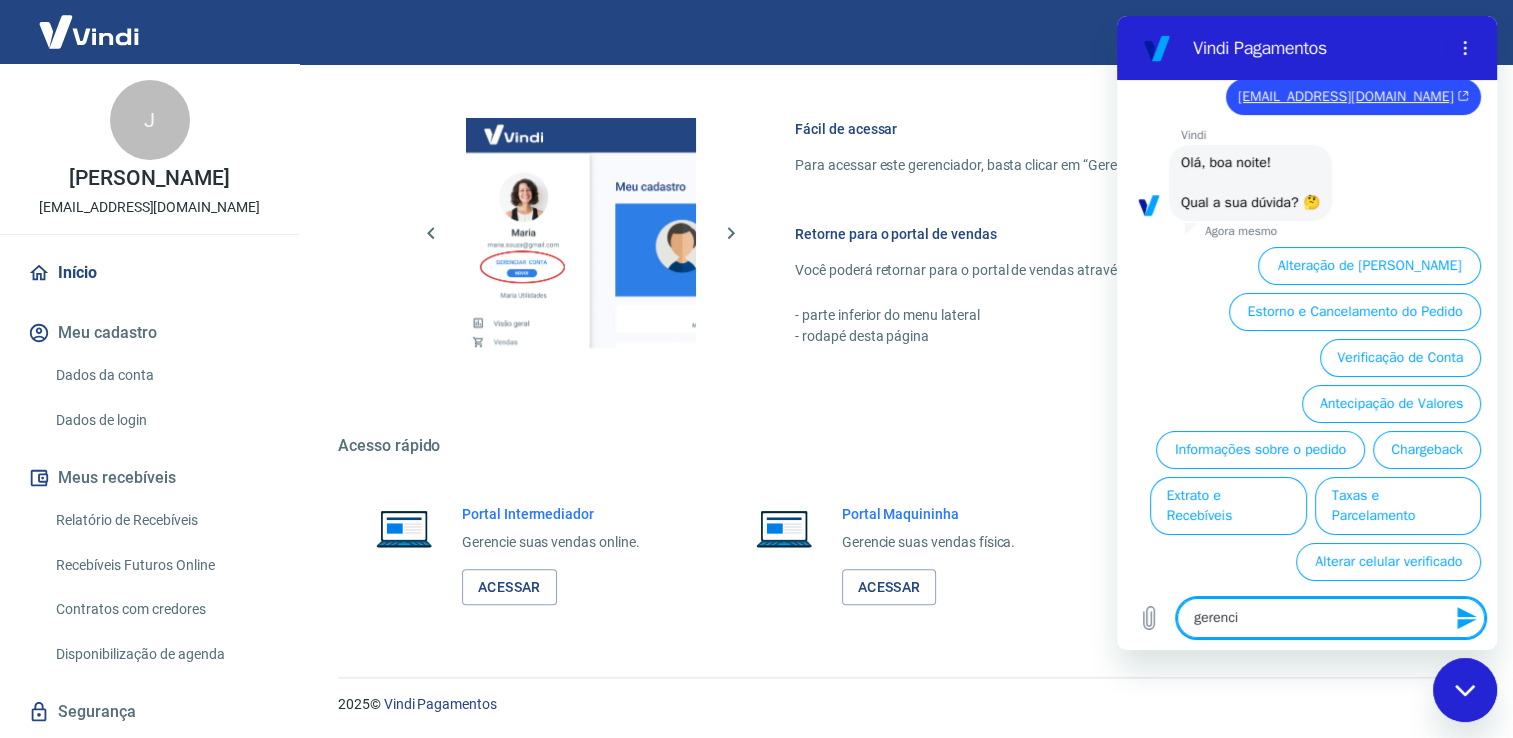 type on "gerencia" 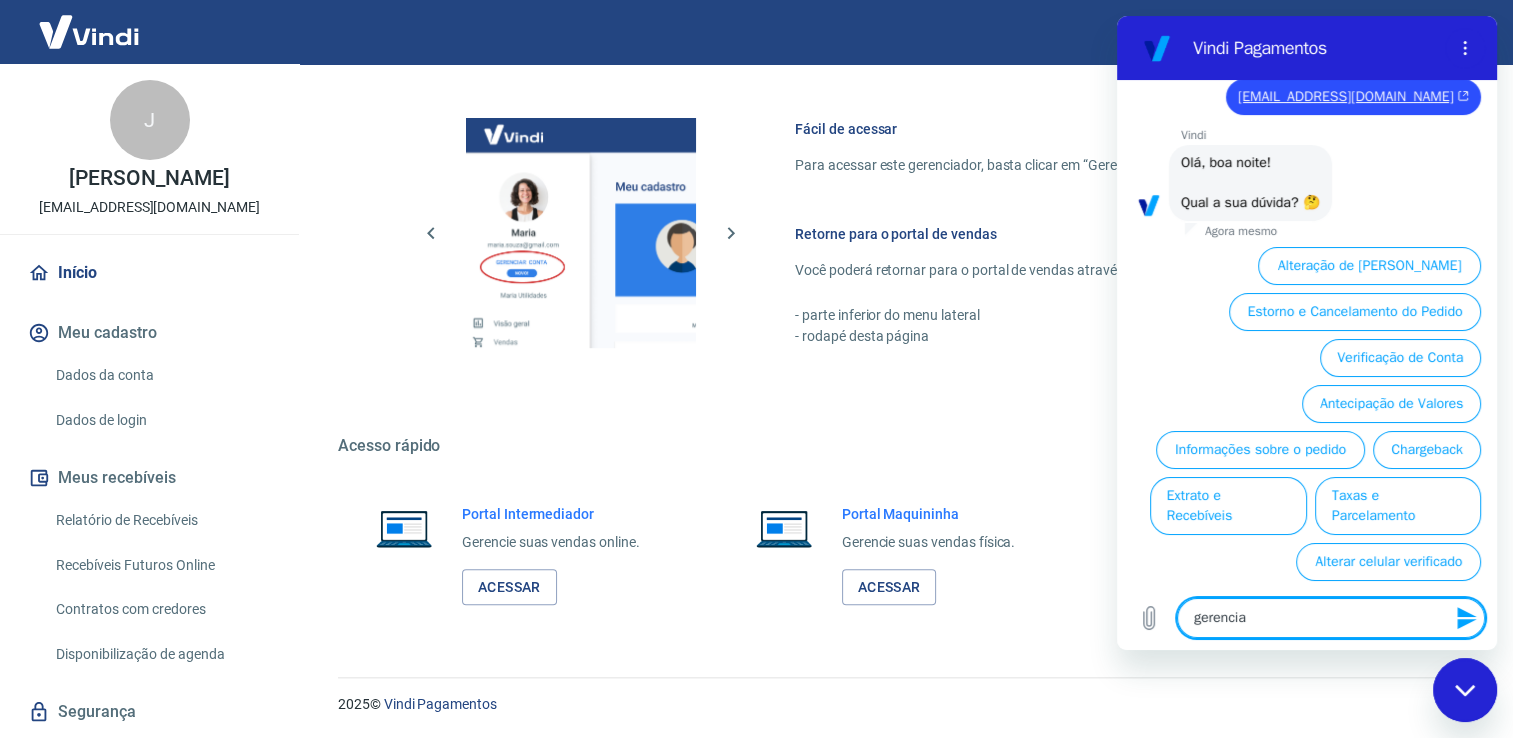 type 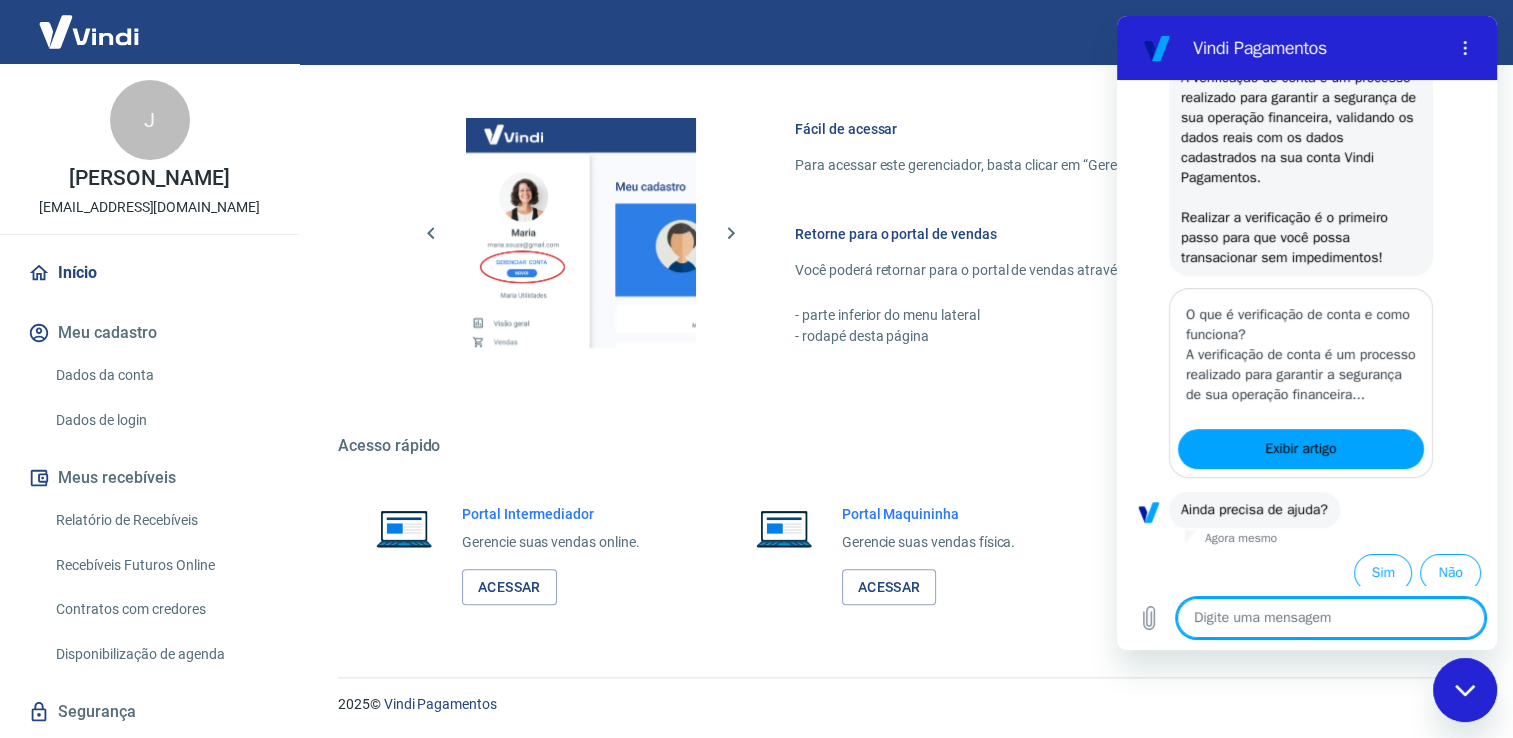 scroll, scrollTop: 672, scrollLeft: 0, axis: vertical 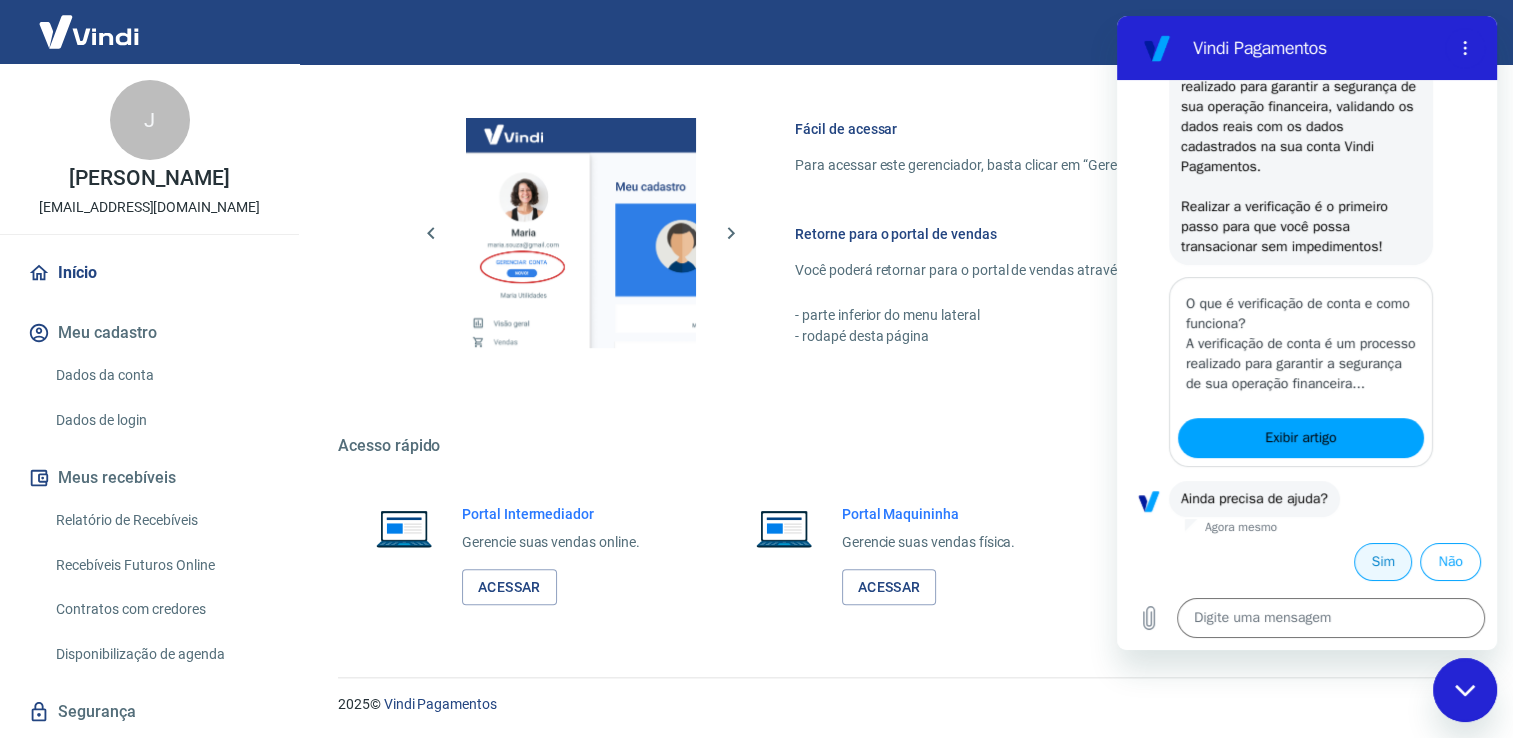 click on "Sim" at bounding box center [1383, 562] 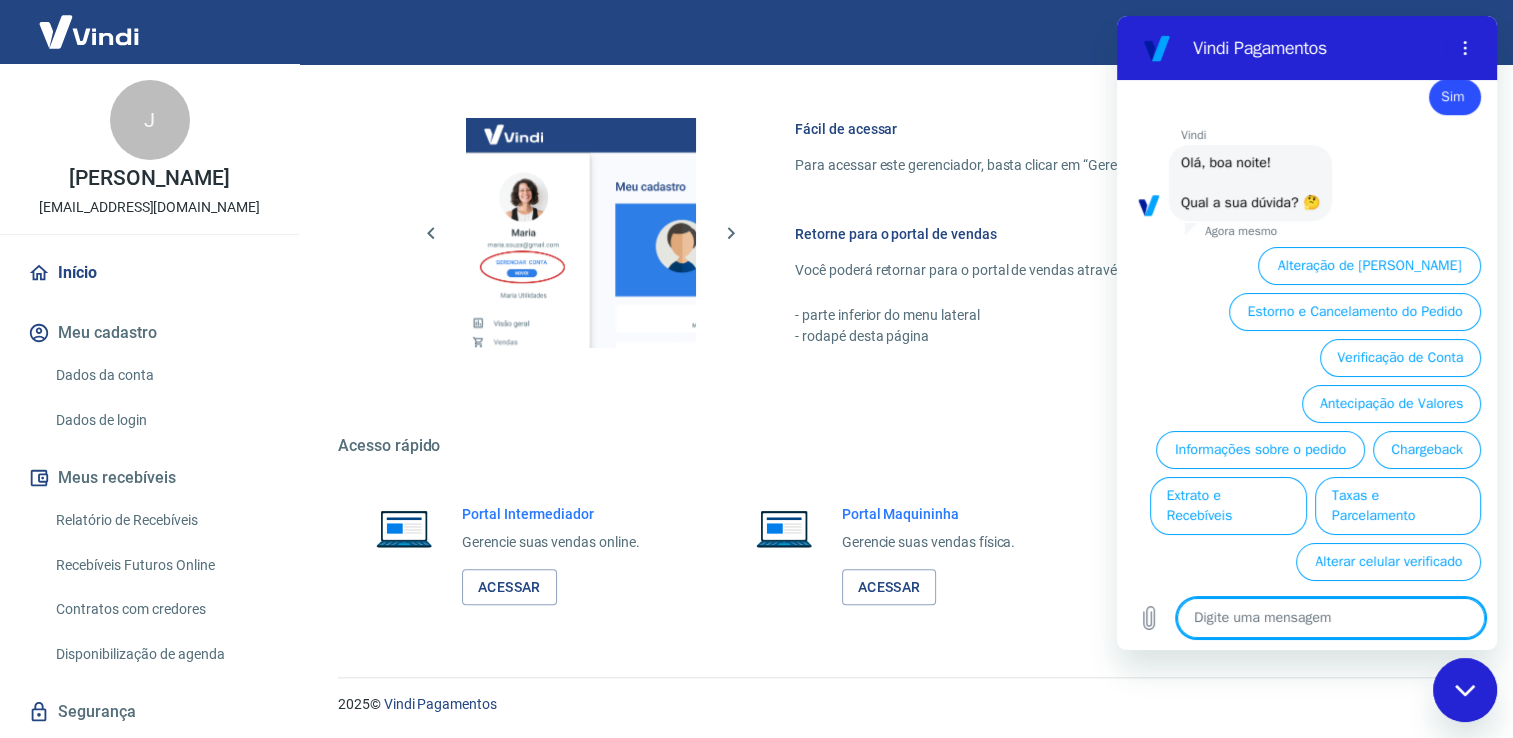scroll, scrollTop: 1144, scrollLeft: 0, axis: vertical 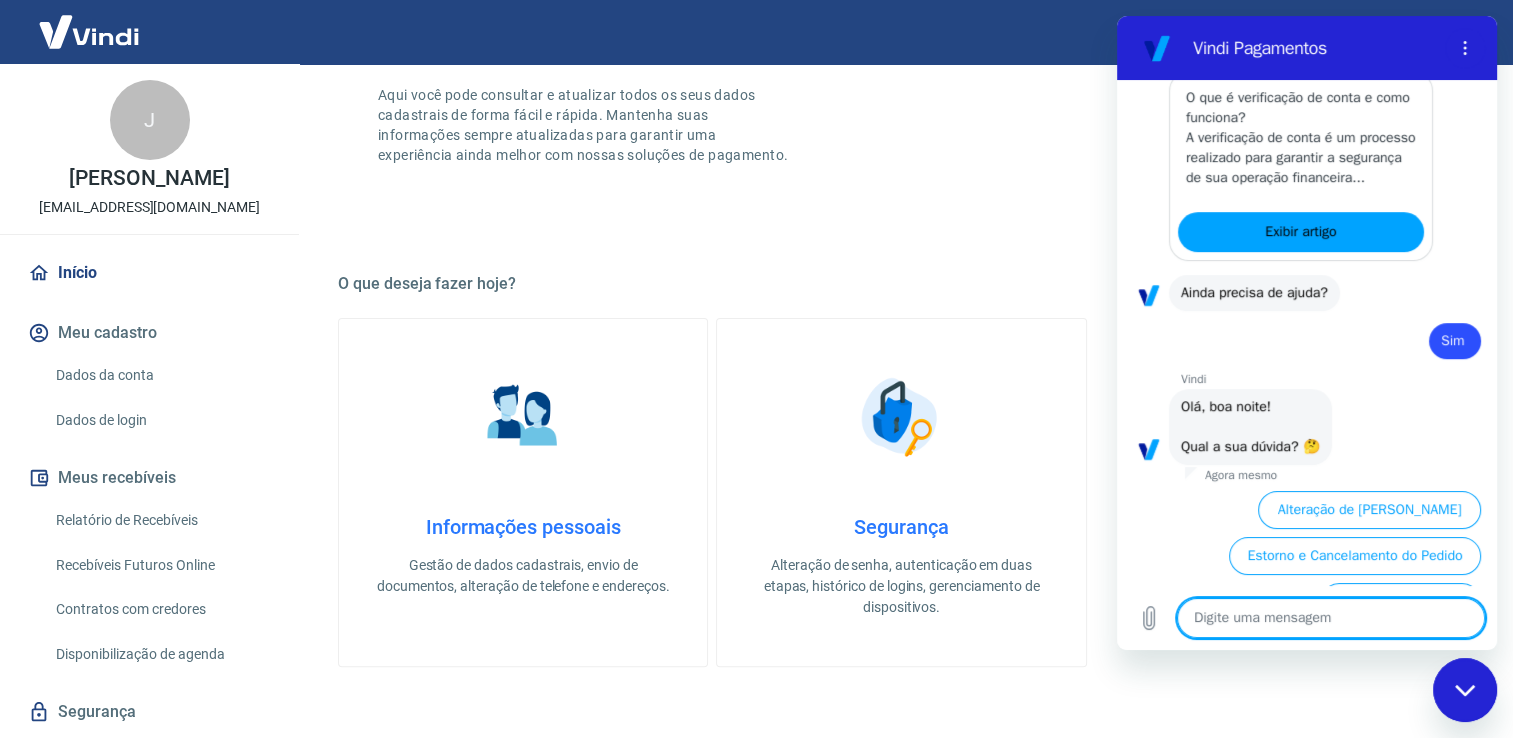 click on "Informações pessoais" at bounding box center (523, 527) 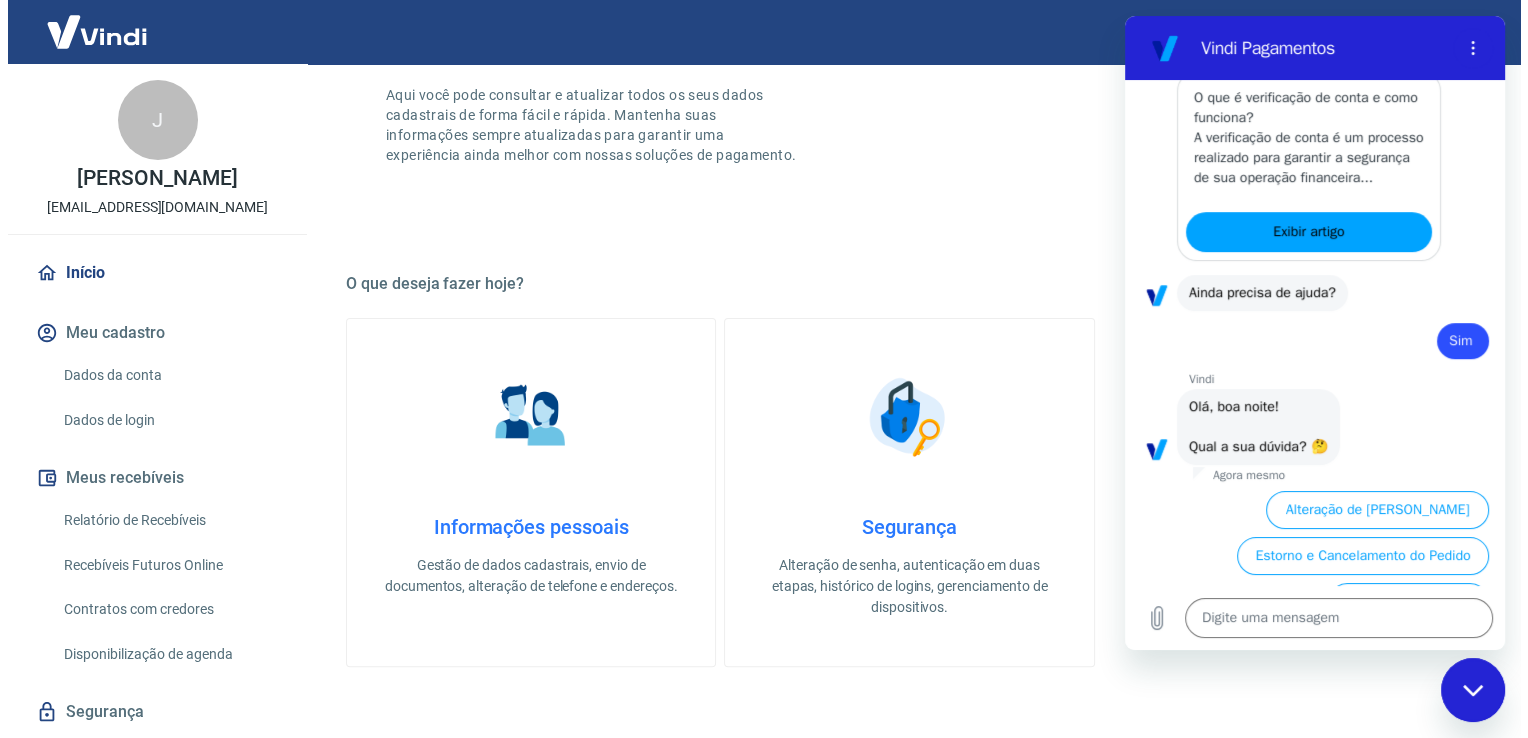 scroll, scrollTop: 0, scrollLeft: 0, axis: both 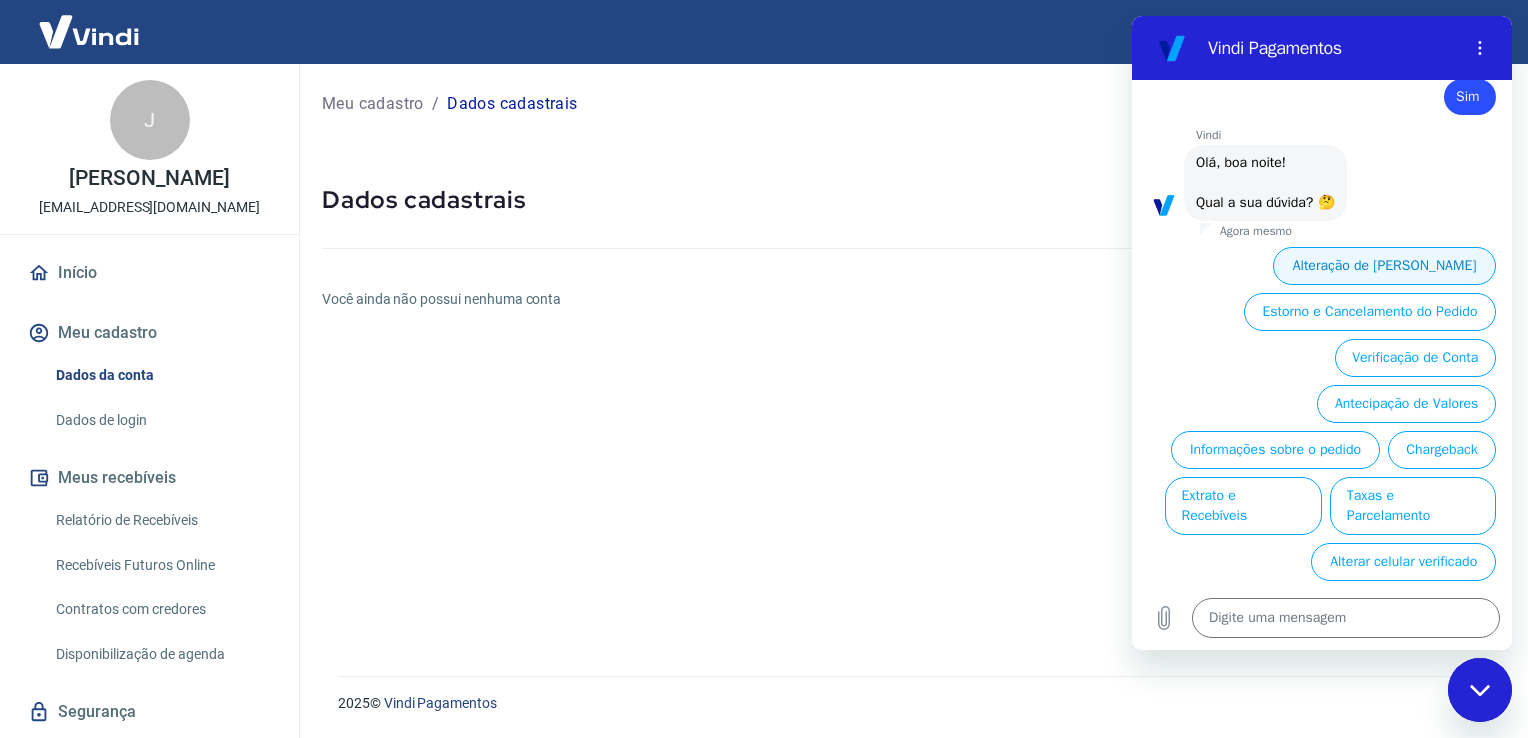click on "Alteração de Dados Cadastrais" at bounding box center [1384, 266] 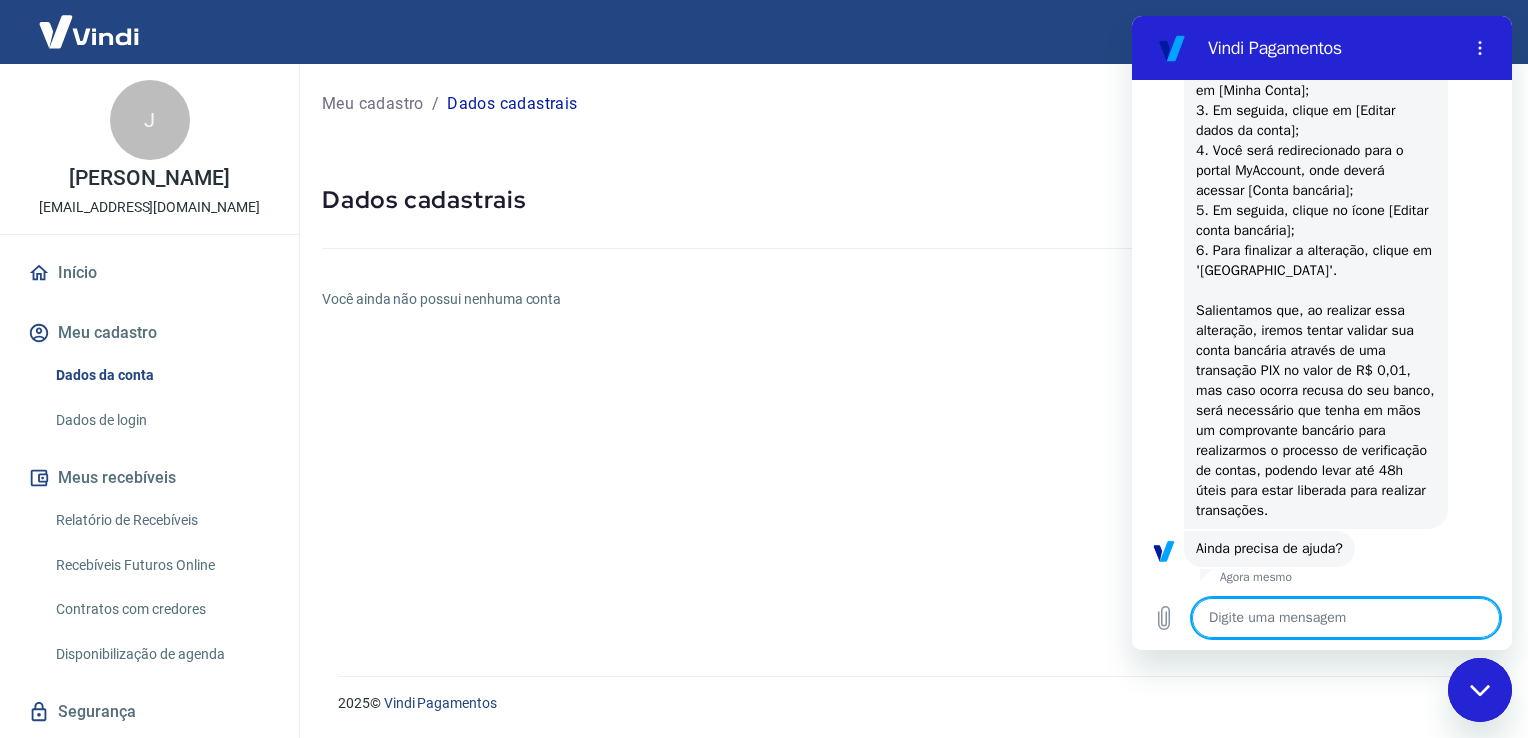 scroll, scrollTop: 1517, scrollLeft: 0, axis: vertical 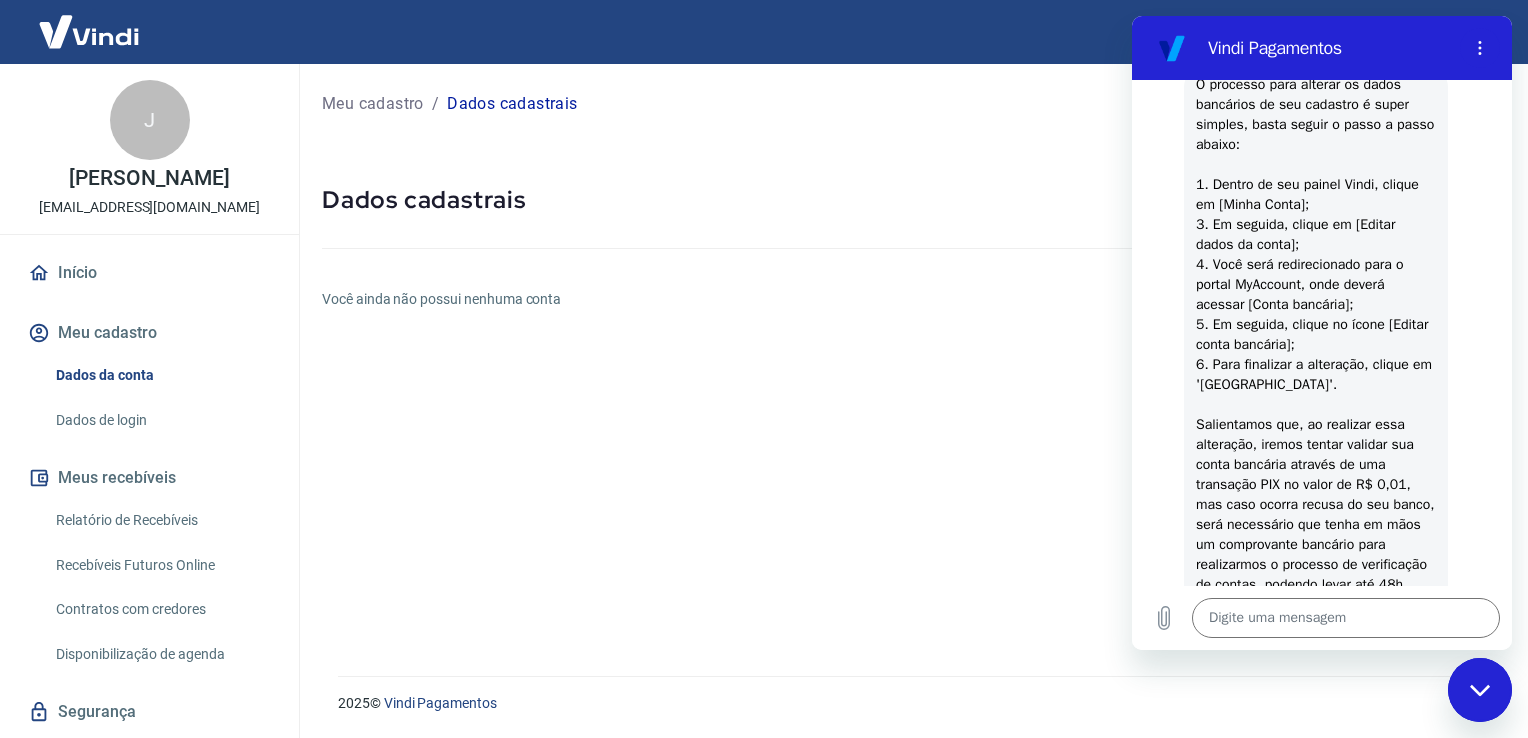click on "Meu cadastro" at bounding box center [373, 104] 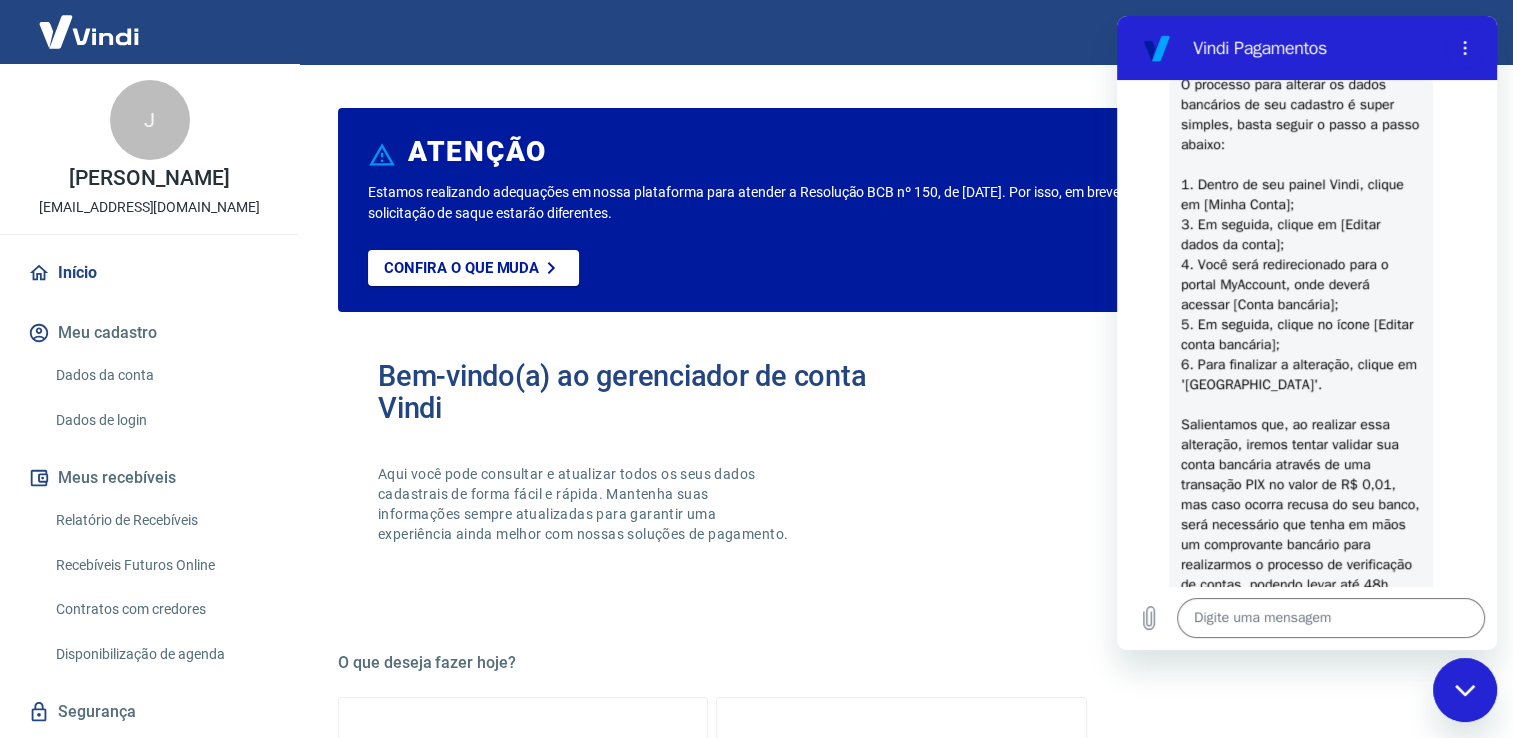 click 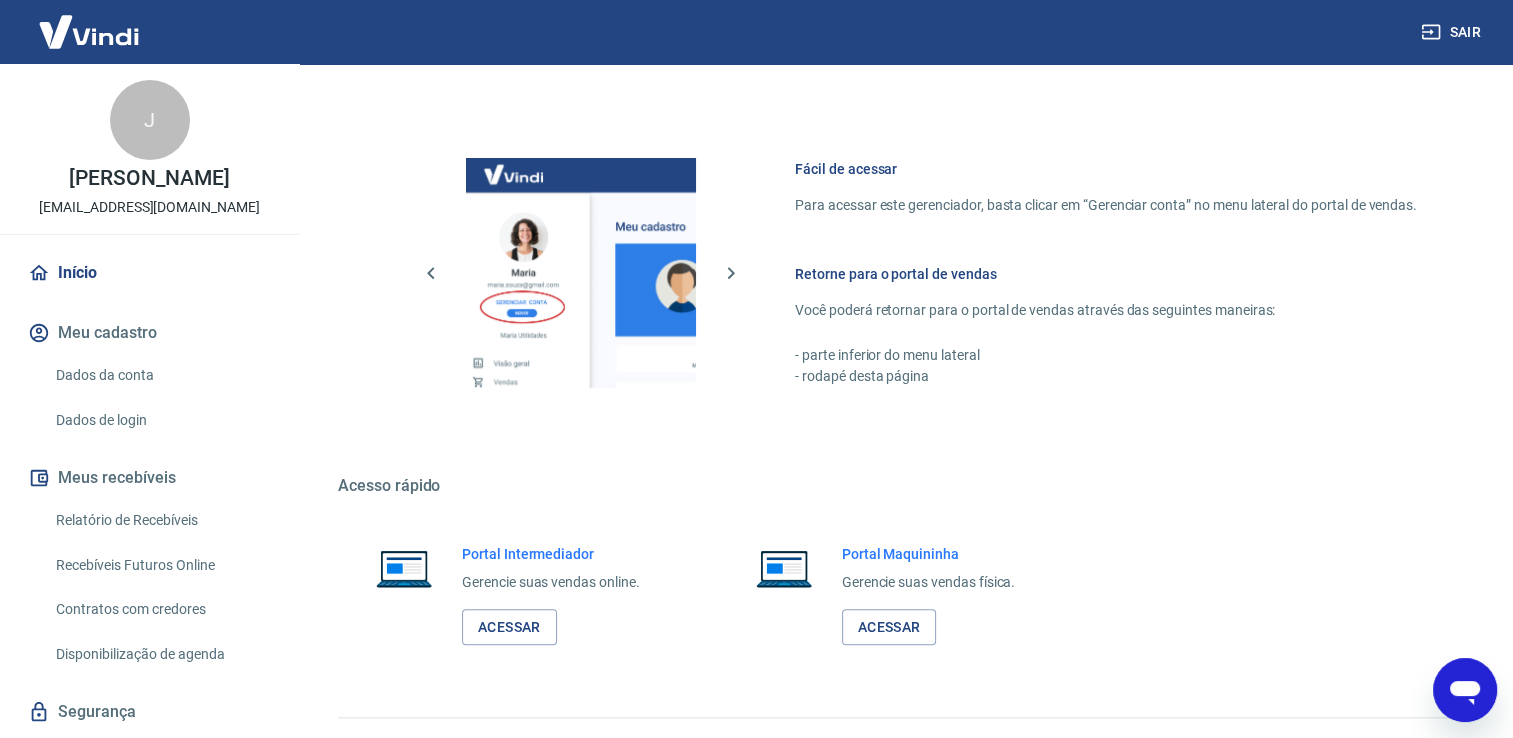 scroll, scrollTop: 1048, scrollLeft: 0, axis: vertical 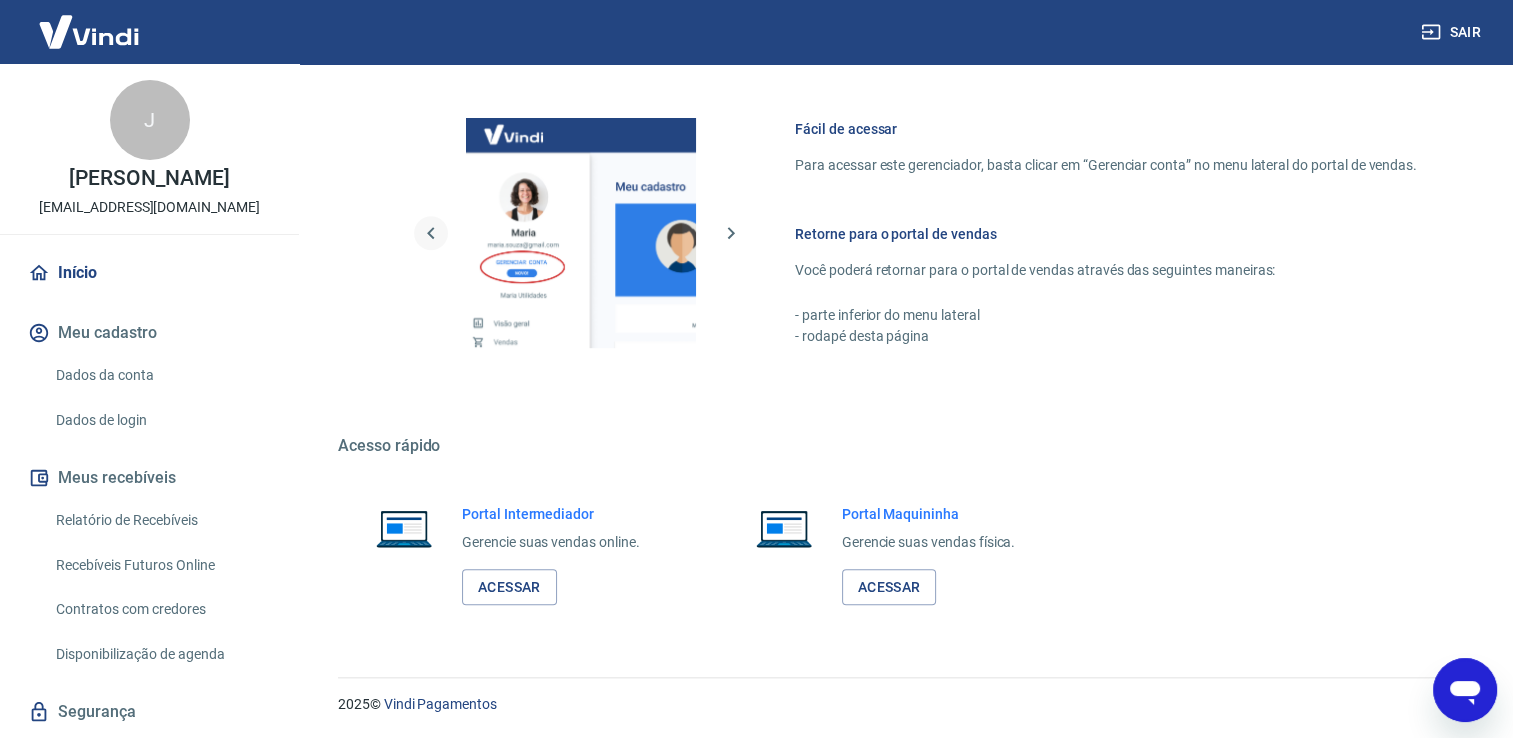 click 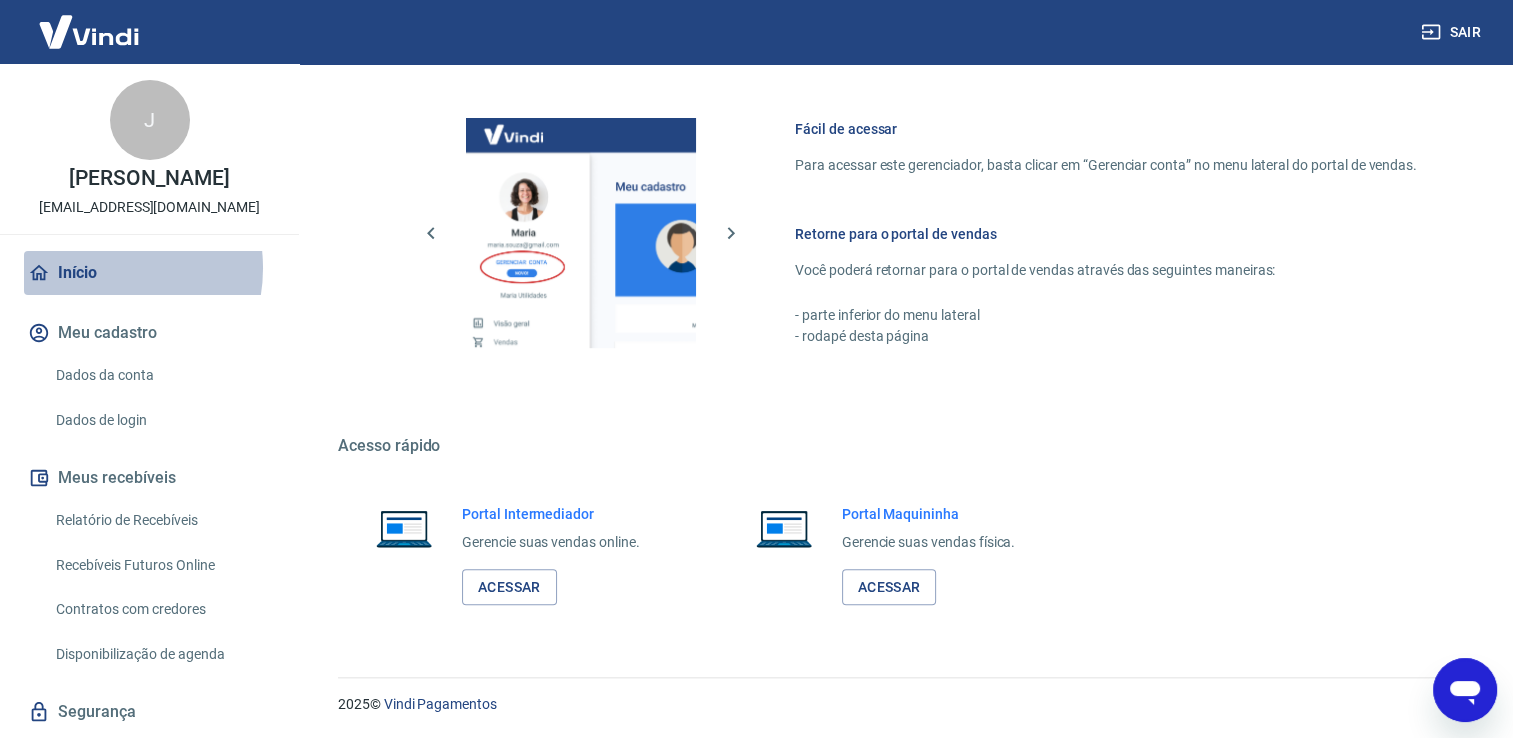click on "Início" at bounding box center [149, 273] 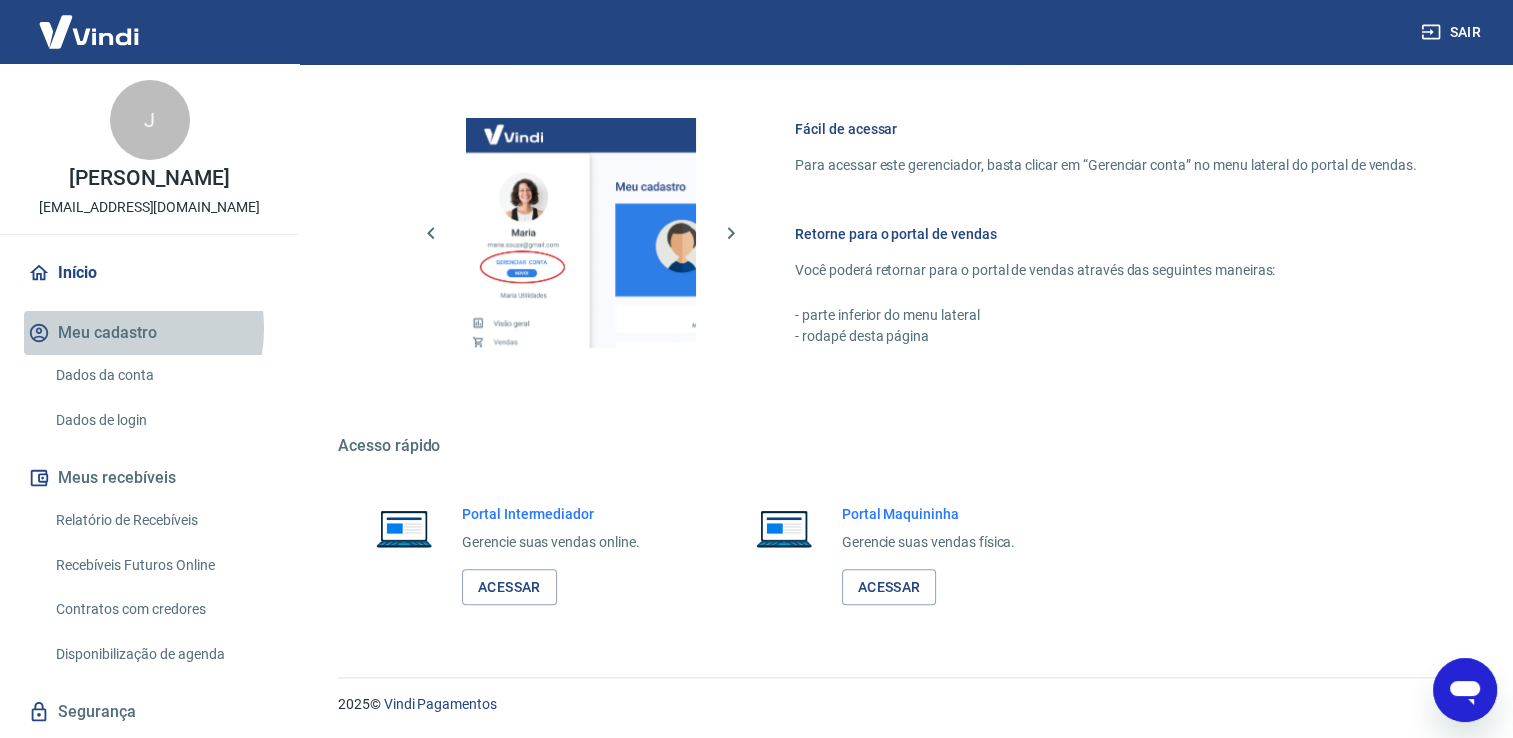 click on "Meu cadastro" at bounding box center (149, 333) 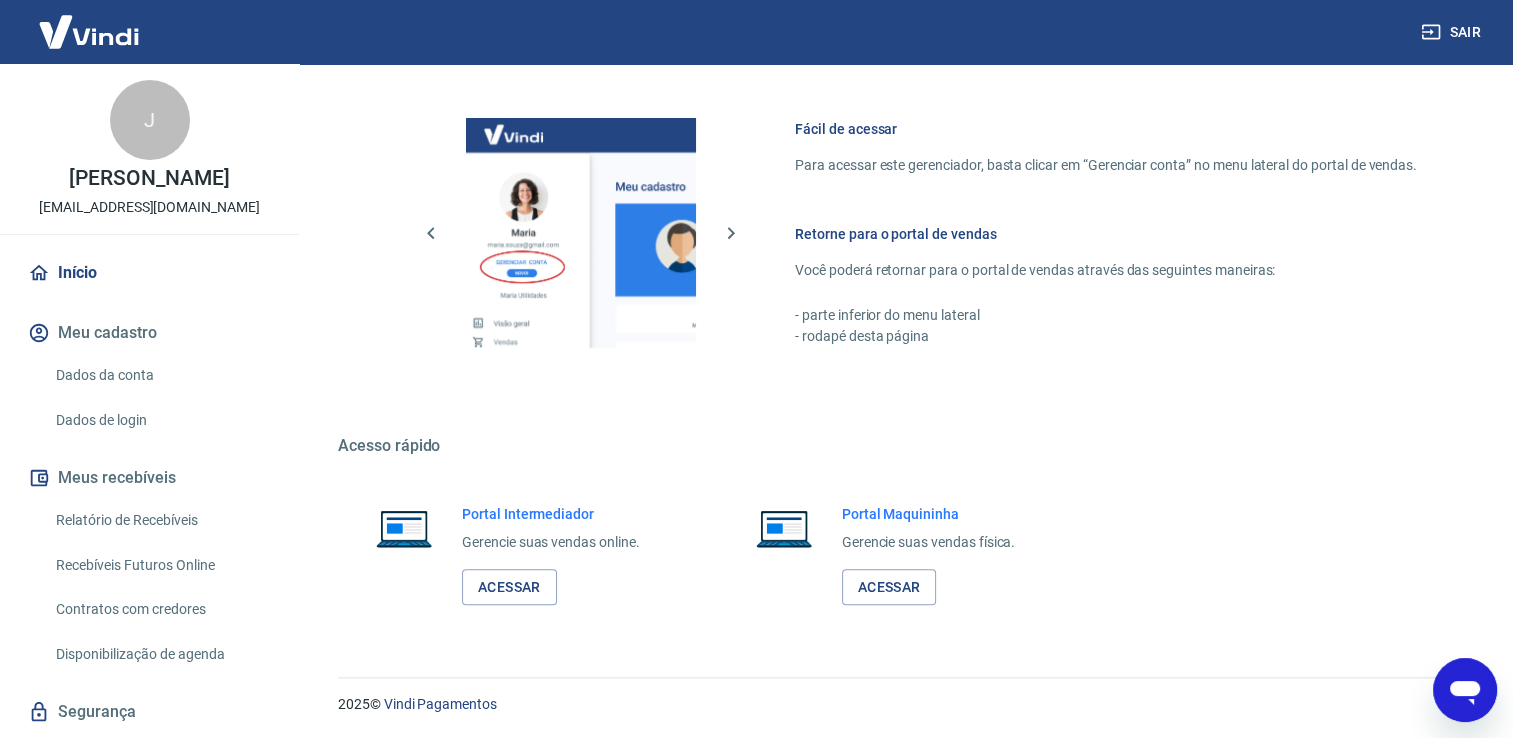 click on "Dados da conta" at bounding box center [161, 375] 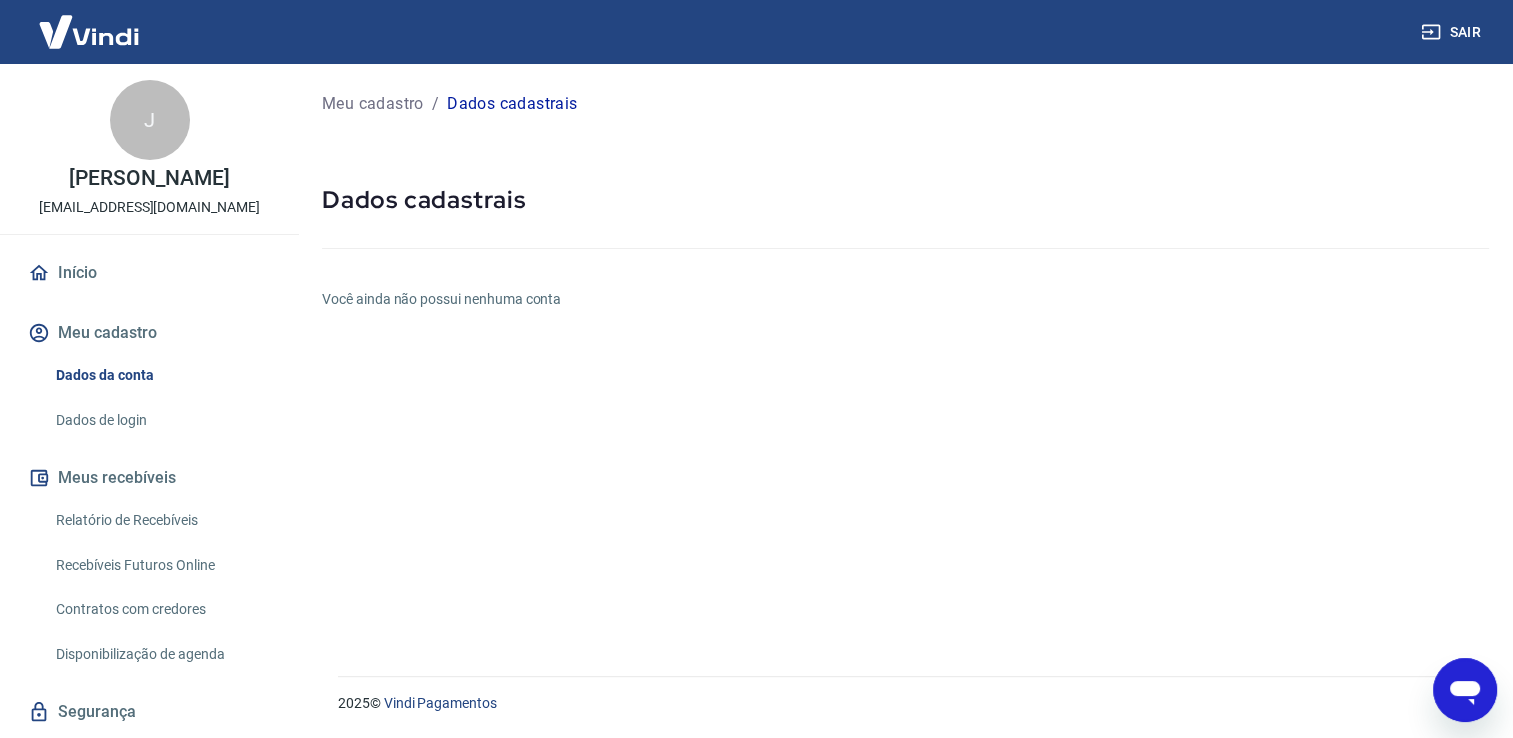 scroll, scrollTop: 0, scrollLeft: 0, axis: both 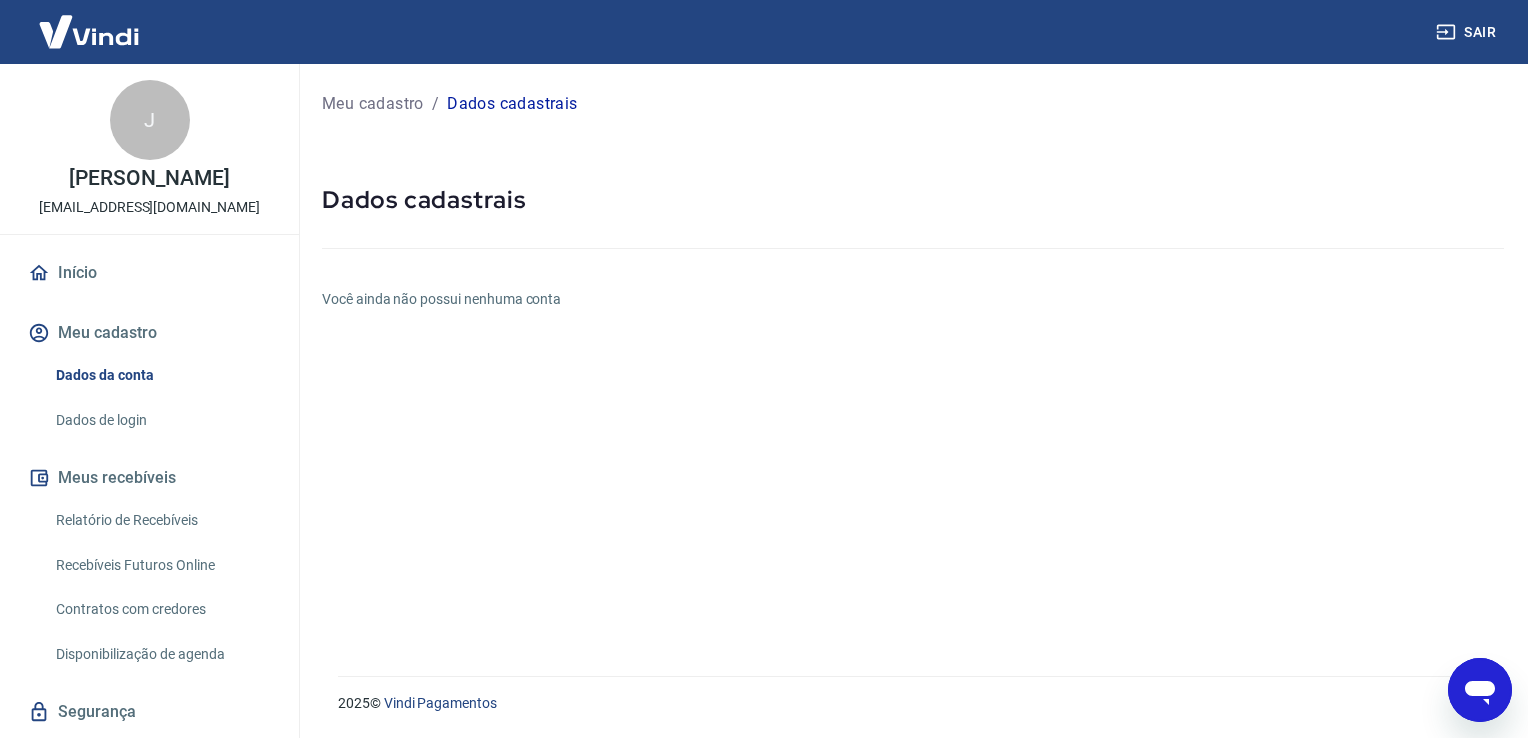 click on "Dados de login" at bounding box center (161, 420) 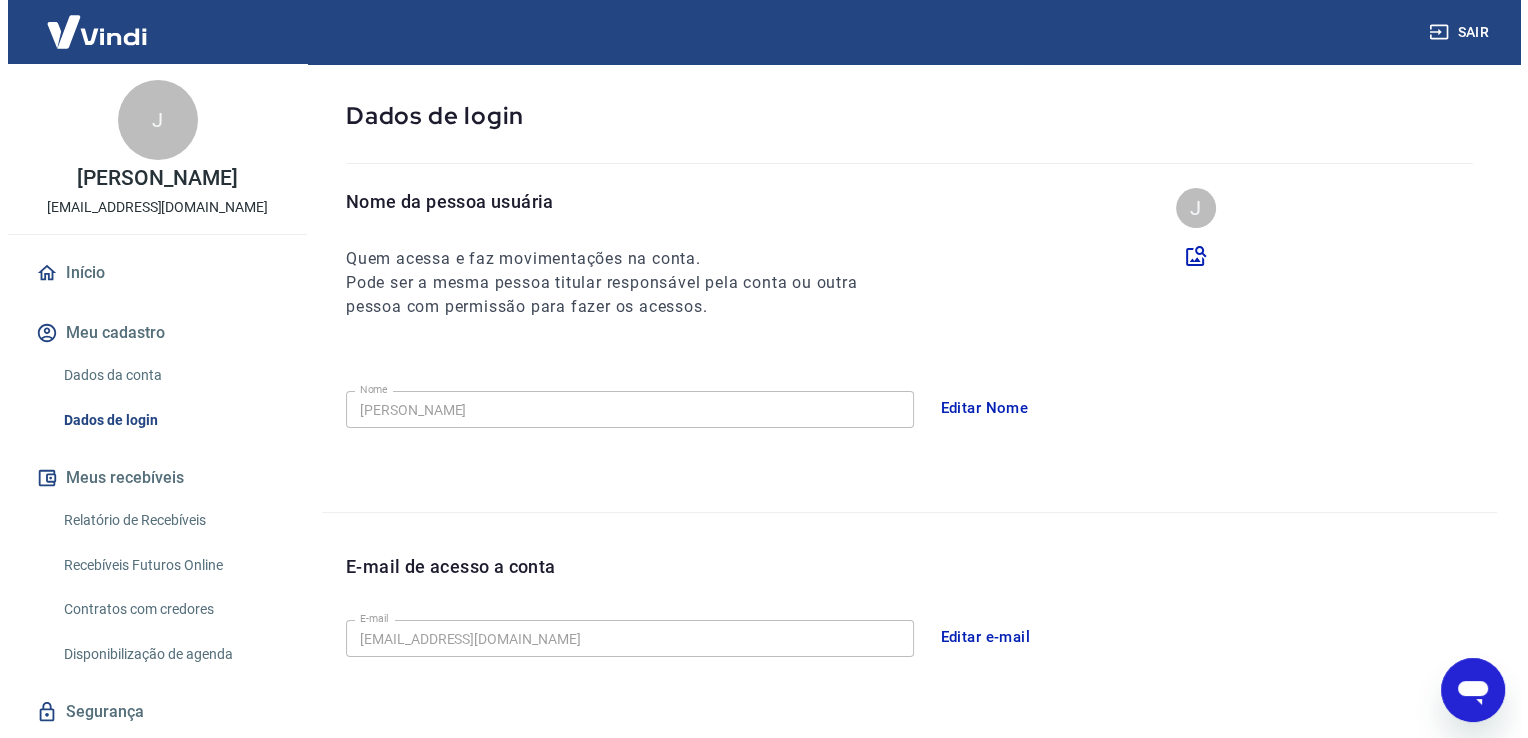 scroll, scrollTop: 0, scrollLeft: 0, axis: both 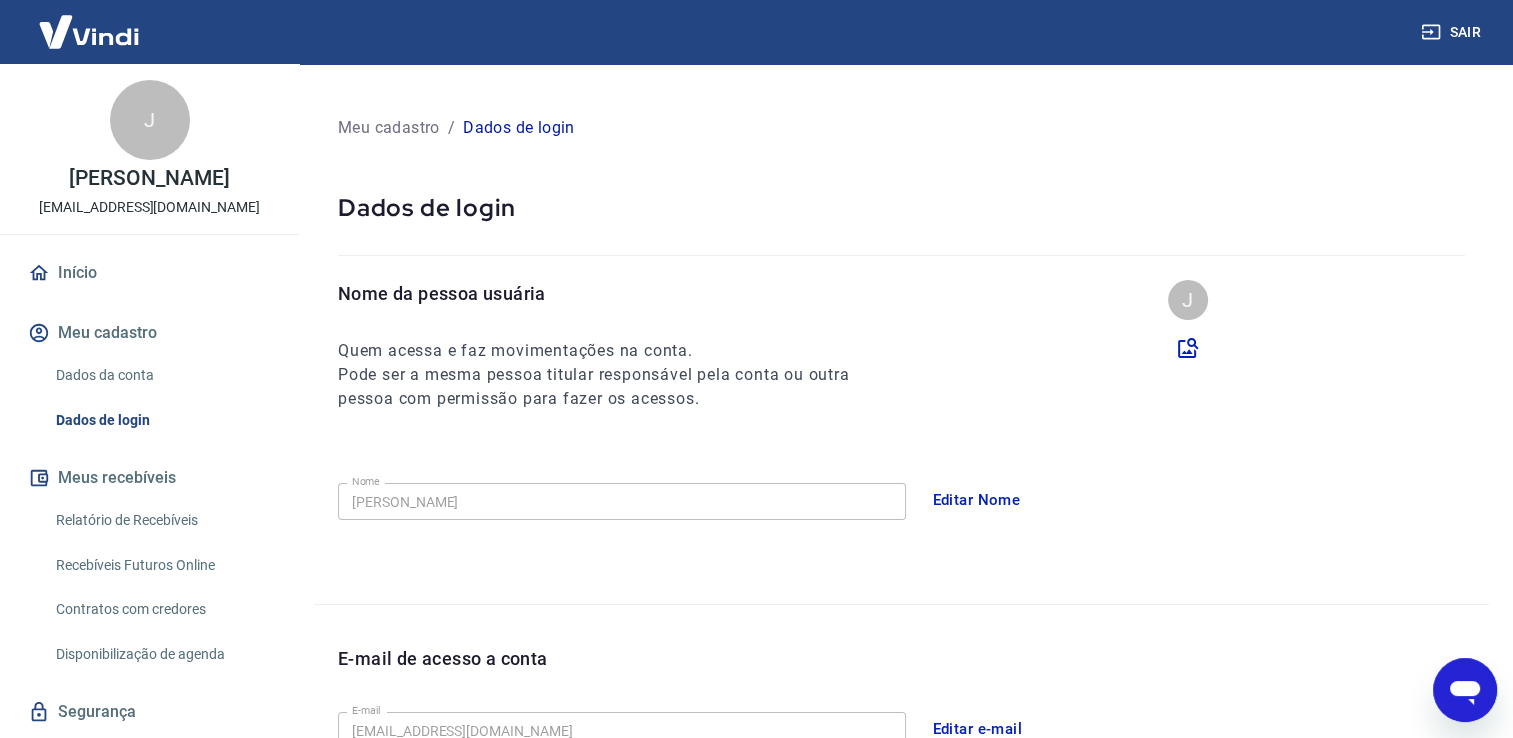 click on "Dados de login" at bounding box center (161, 420) 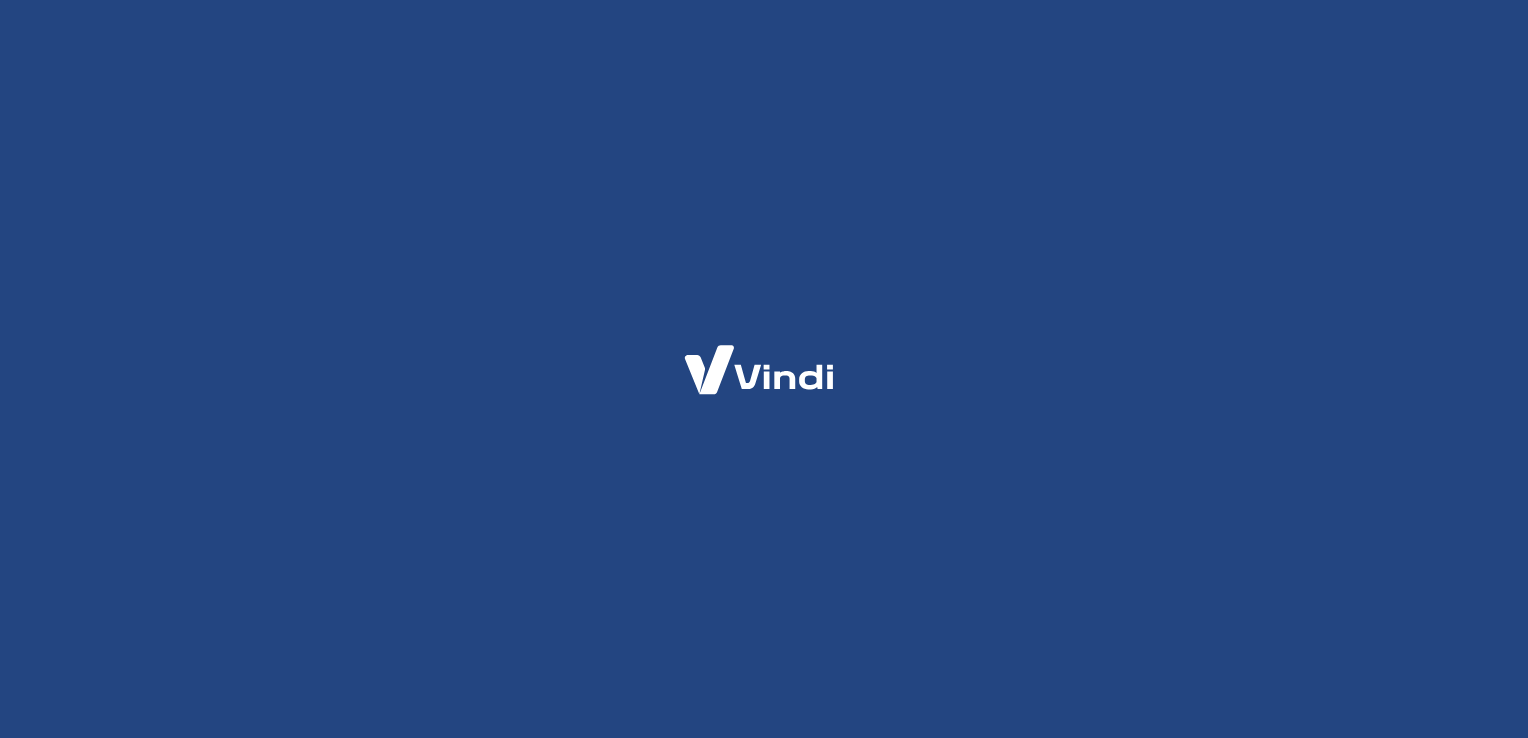 scroll, scrollTop: 0, scrollLeft: 0, axis: both 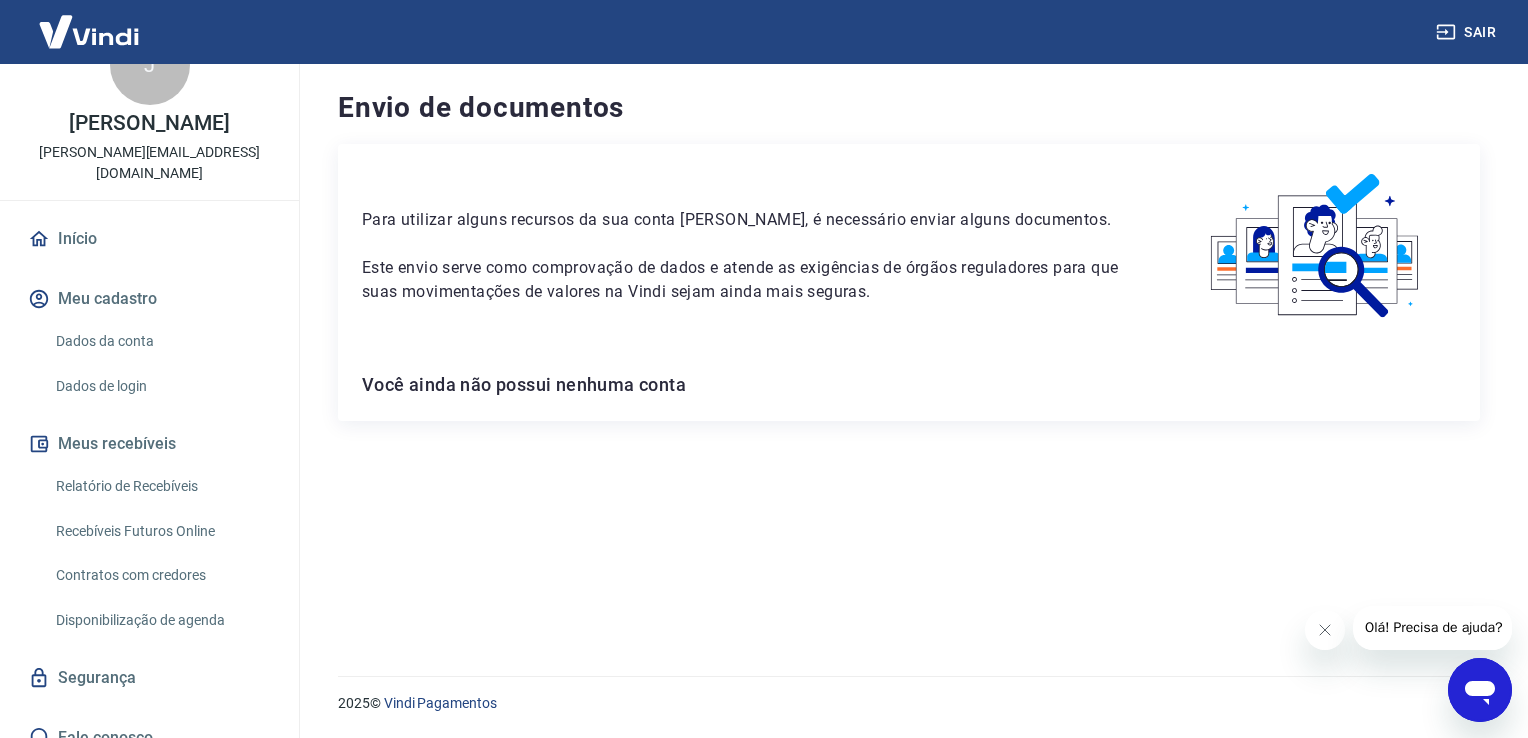 click on "Fale conosco" at bounding box center [149, 738] 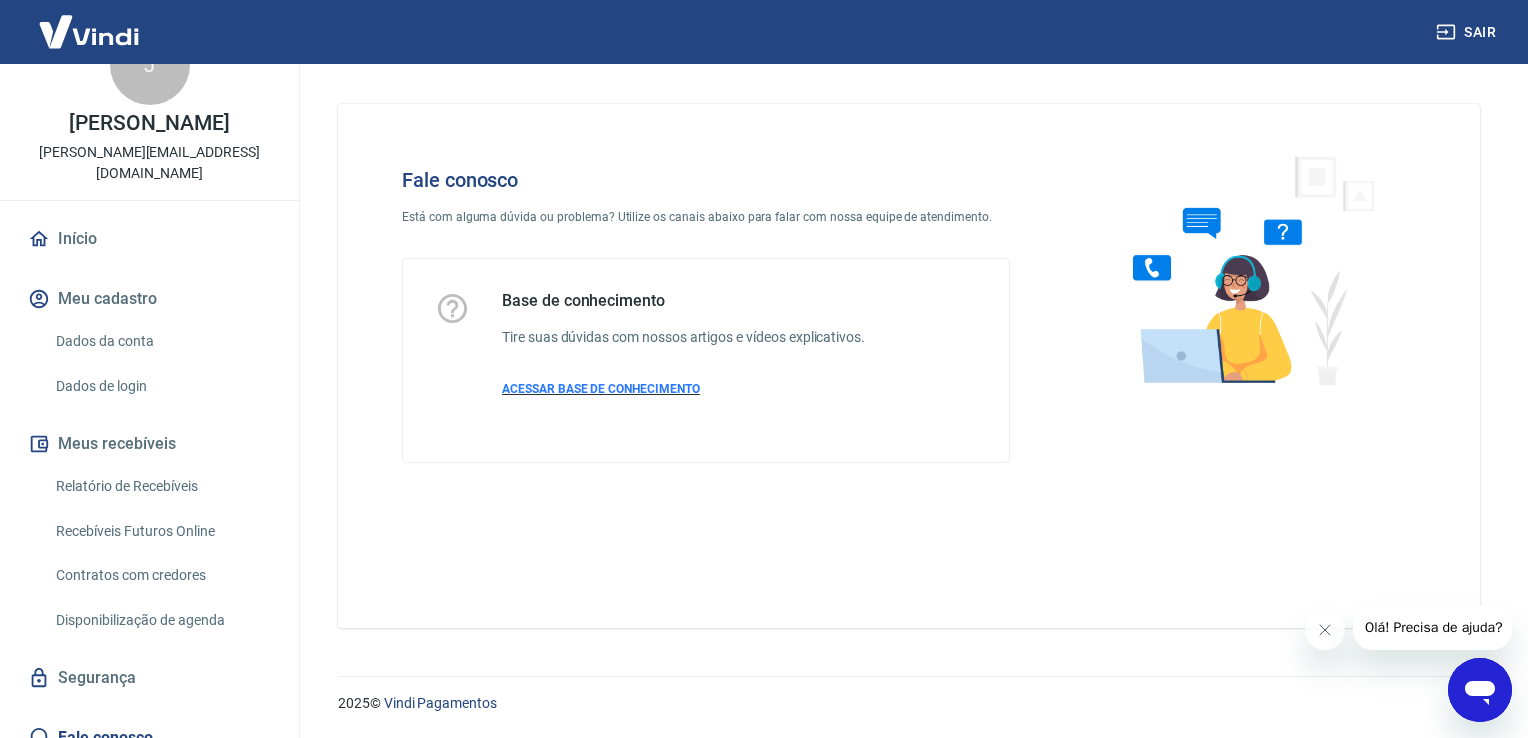 click on "ACESSAR BASE DE CONHECIMENTO" at bounding box center [601, 389] 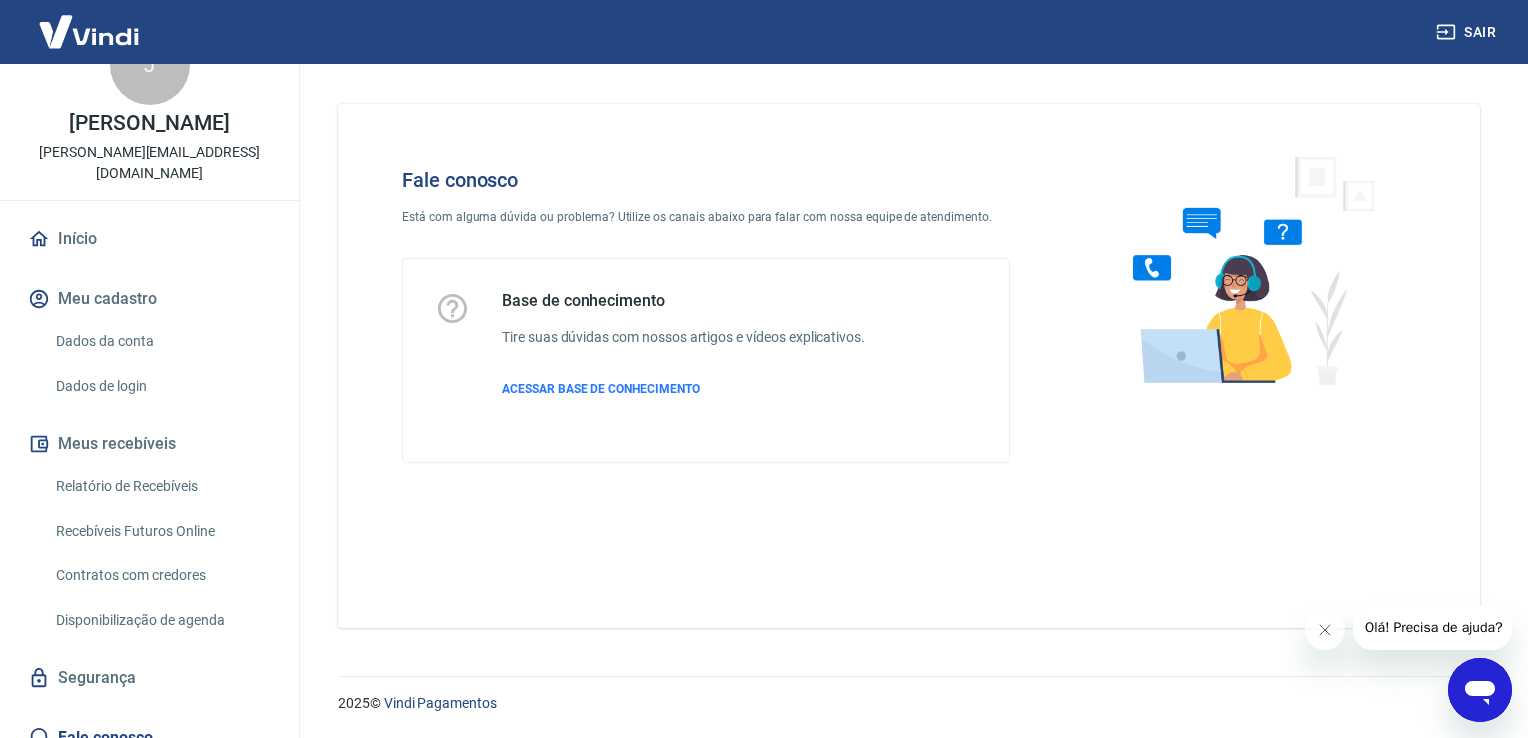 click on "Dados da conta" at bounding box center (161, 341) 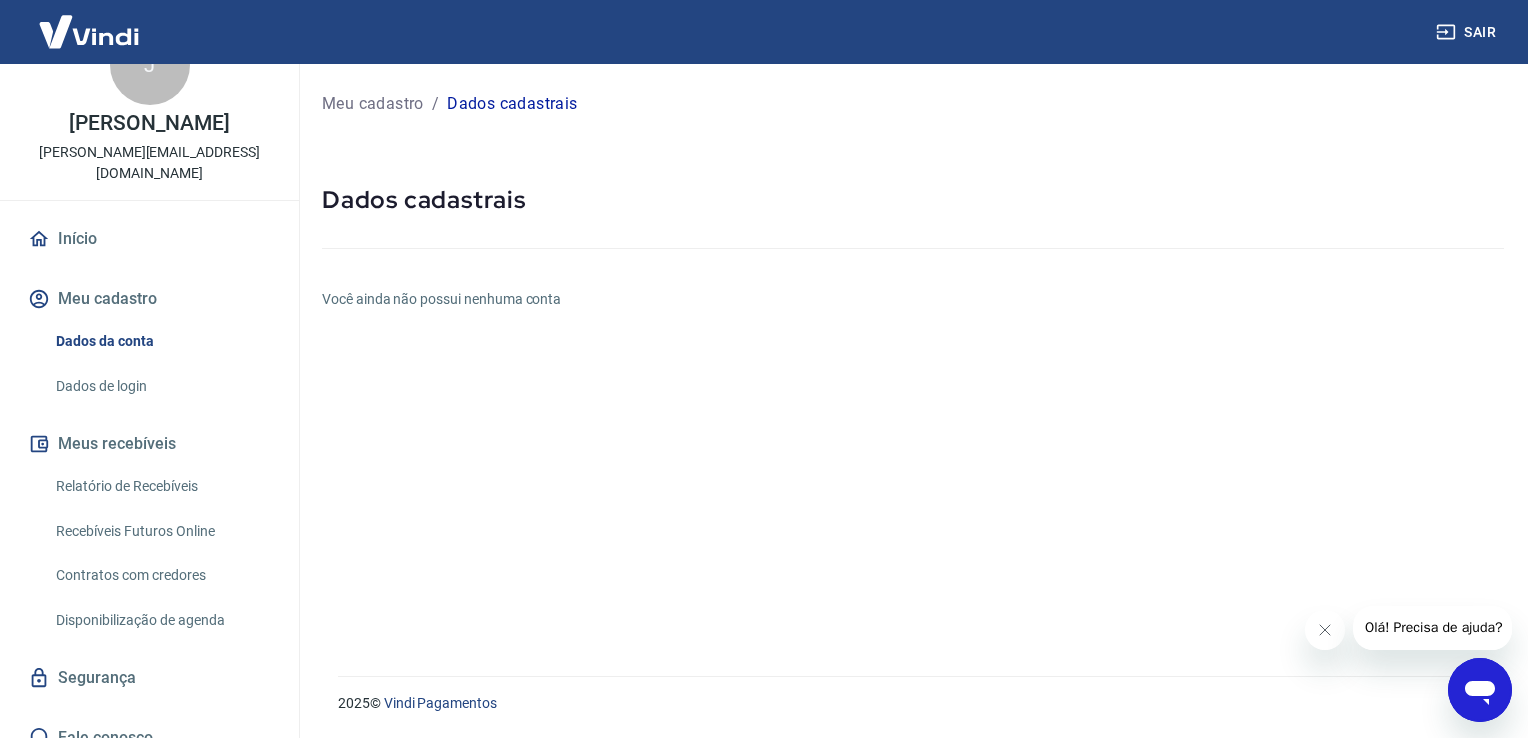 click on "Meu cadastro" at bounding box center (149, 299) 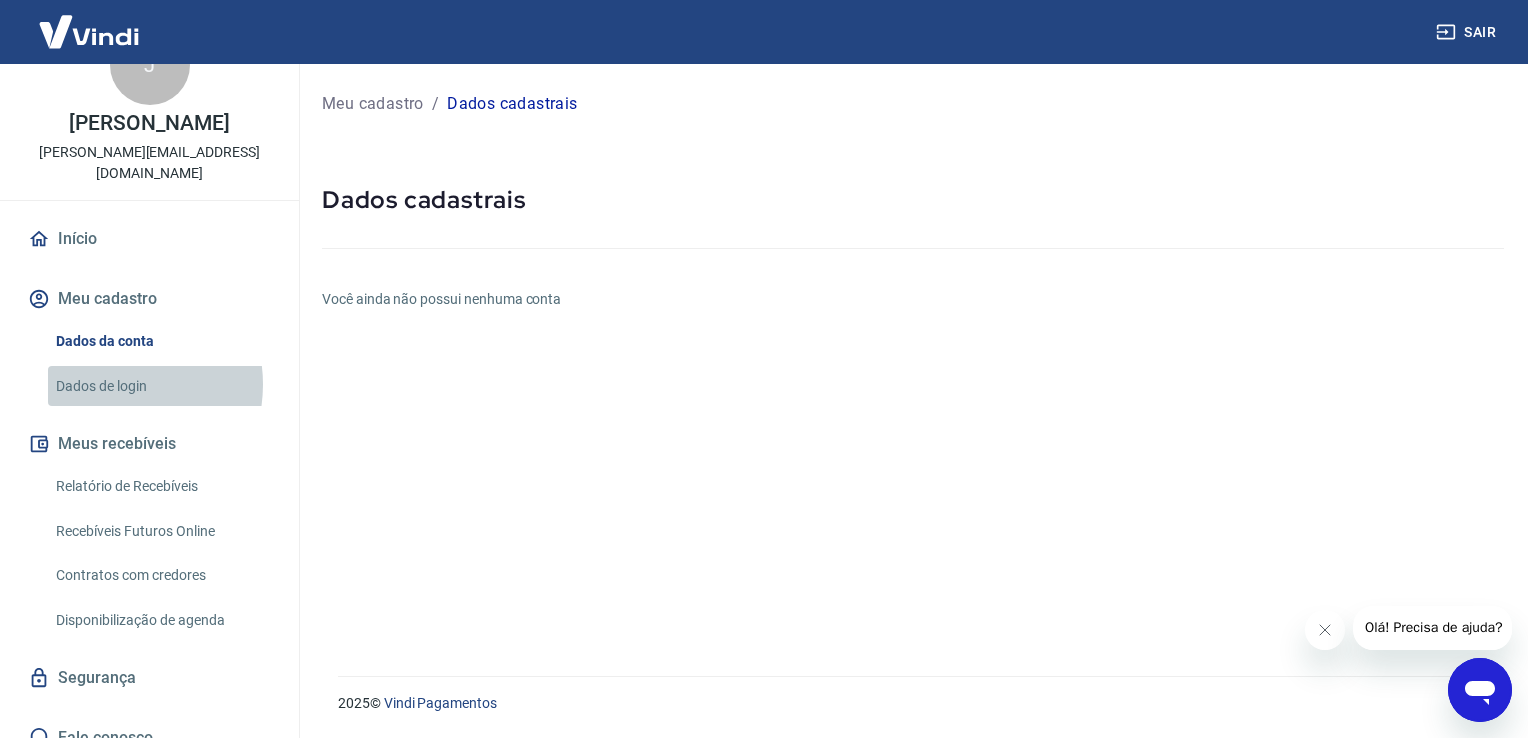 click on "Dados de login" at bounding box center (161, 386) 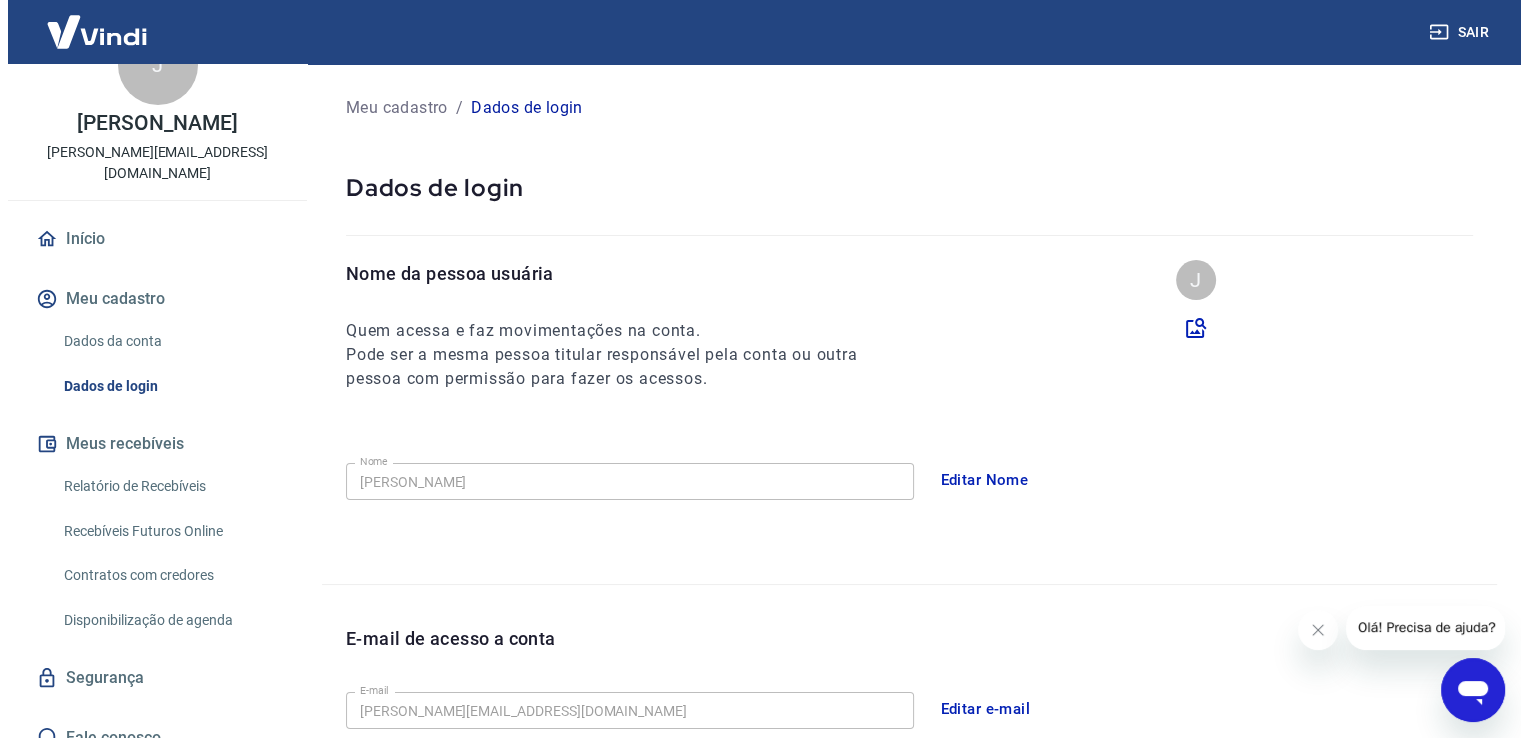 scroll, scrollTop: 0, scrollLeft: 0, axis: both 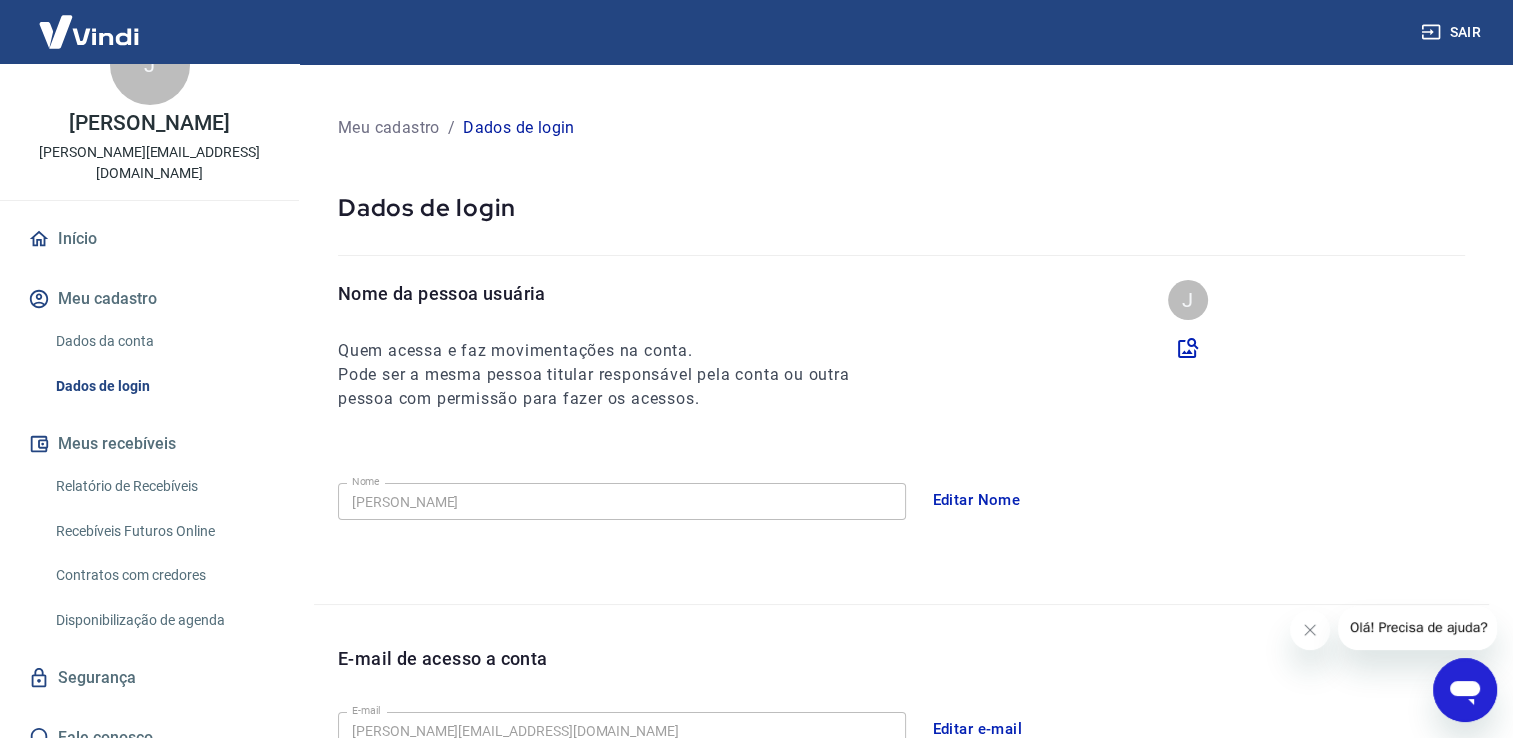 click on "Segurança" at bounding box center (149, 678) 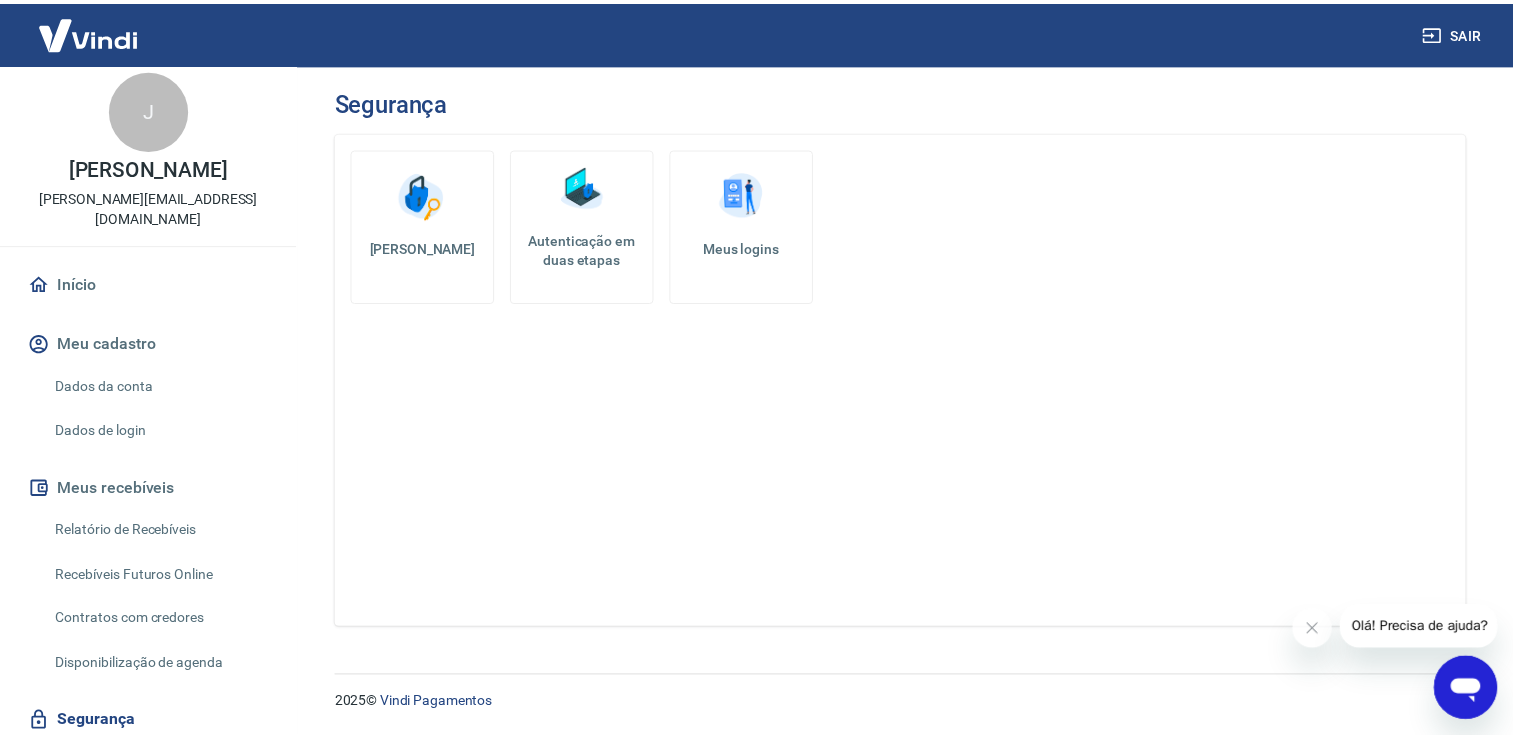 scroll, scrollTop: 0, scrollLeft: 0, axis: both 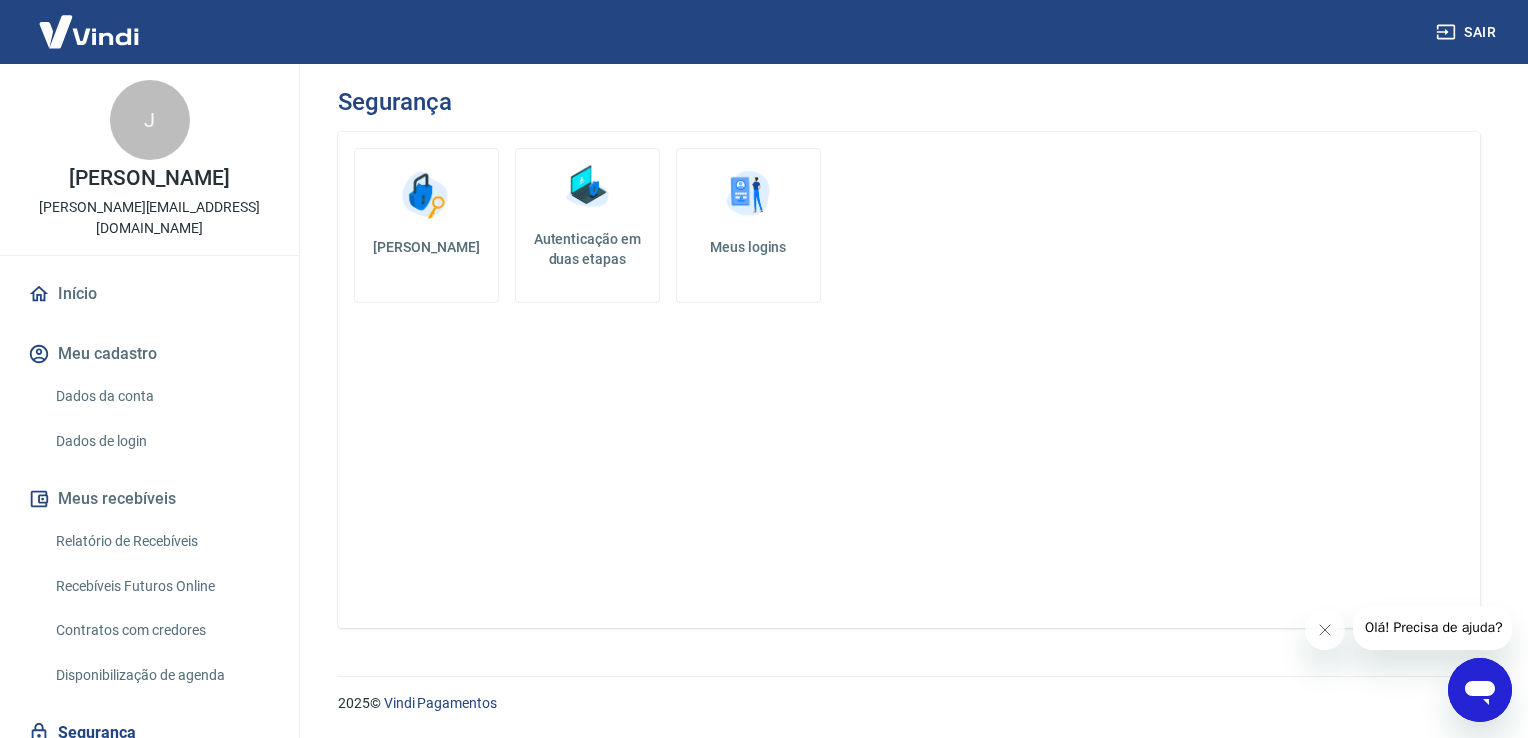 click on "Início" at bounding box center (149, 294) 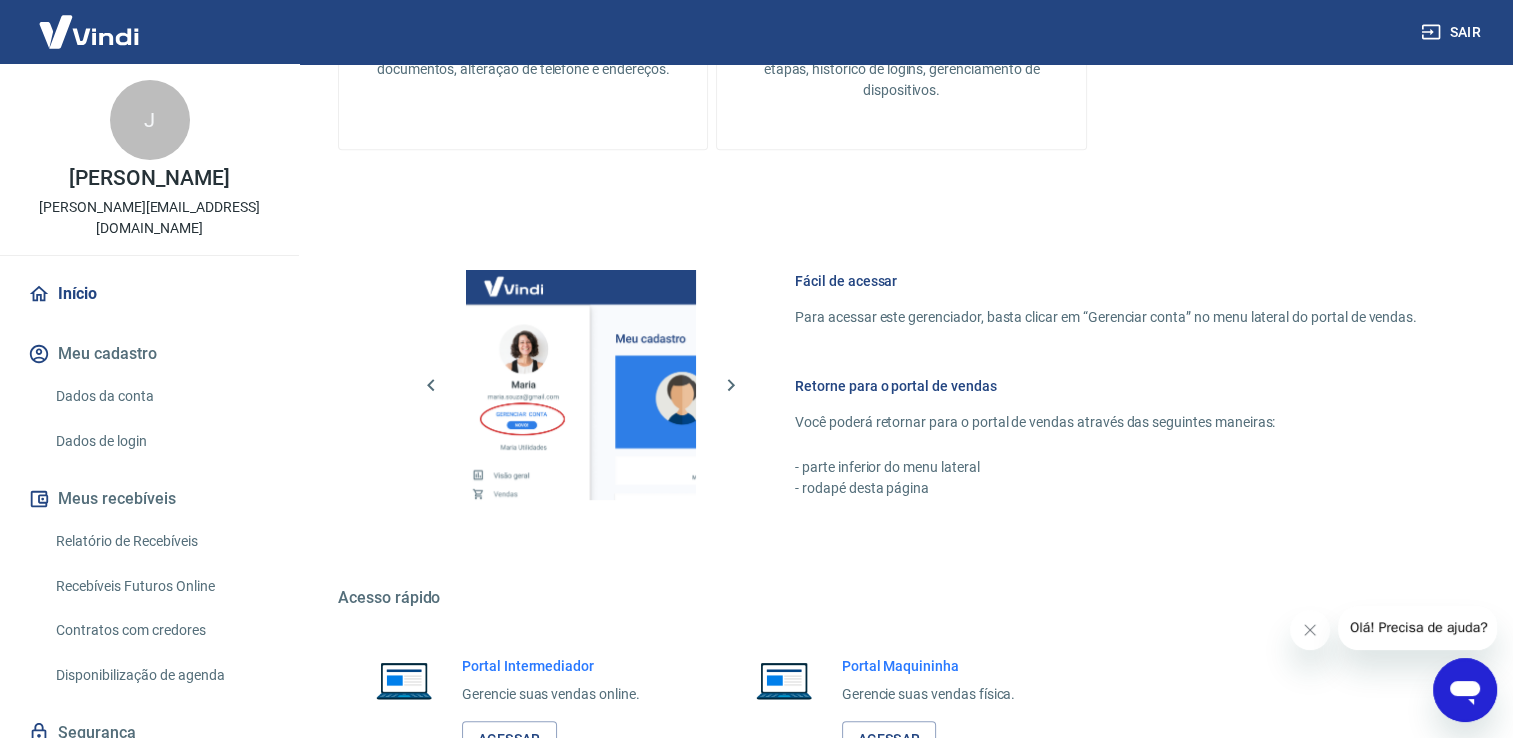 scroll, scrollTop: 931, scrollLeft: 0, axis: vertical 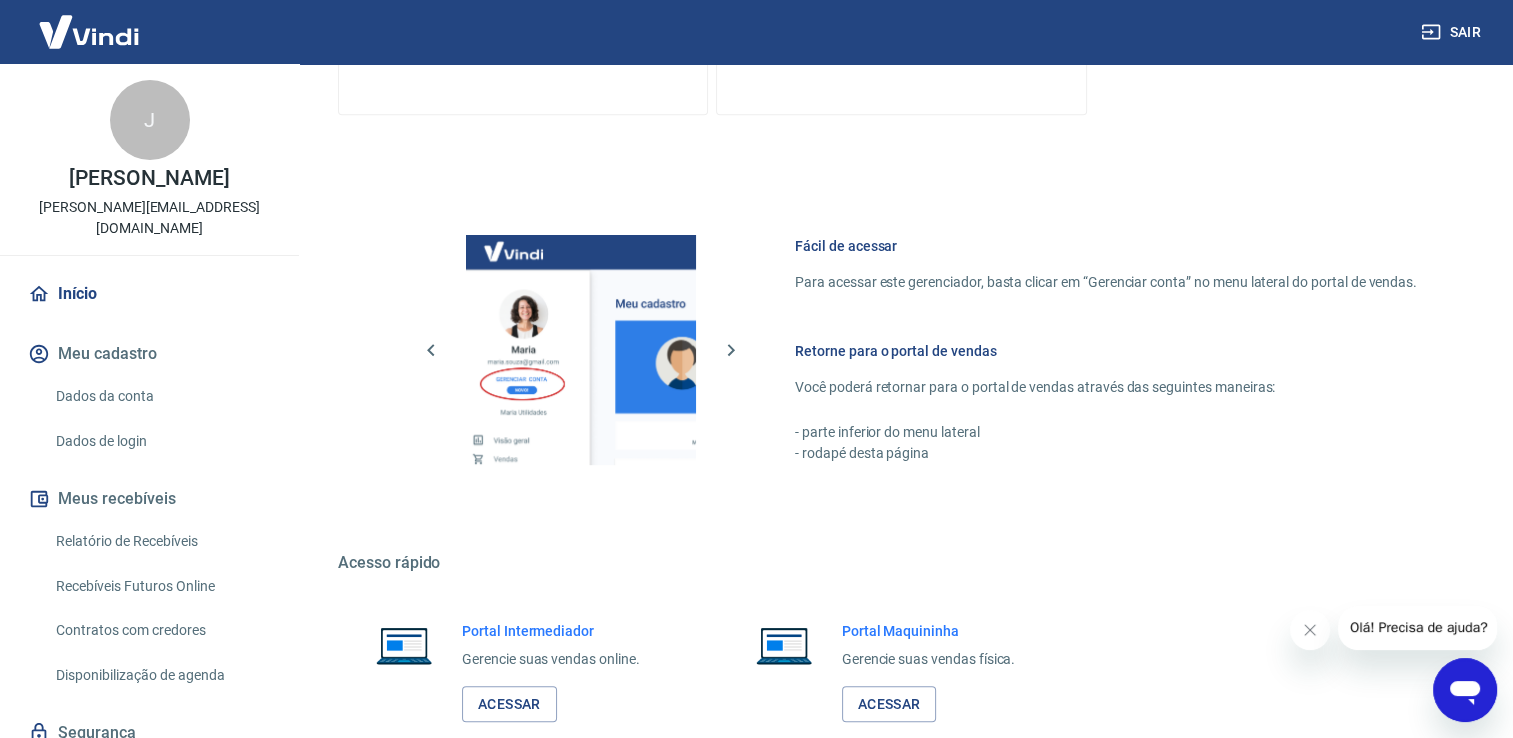 click at bounding box center (581, 350) 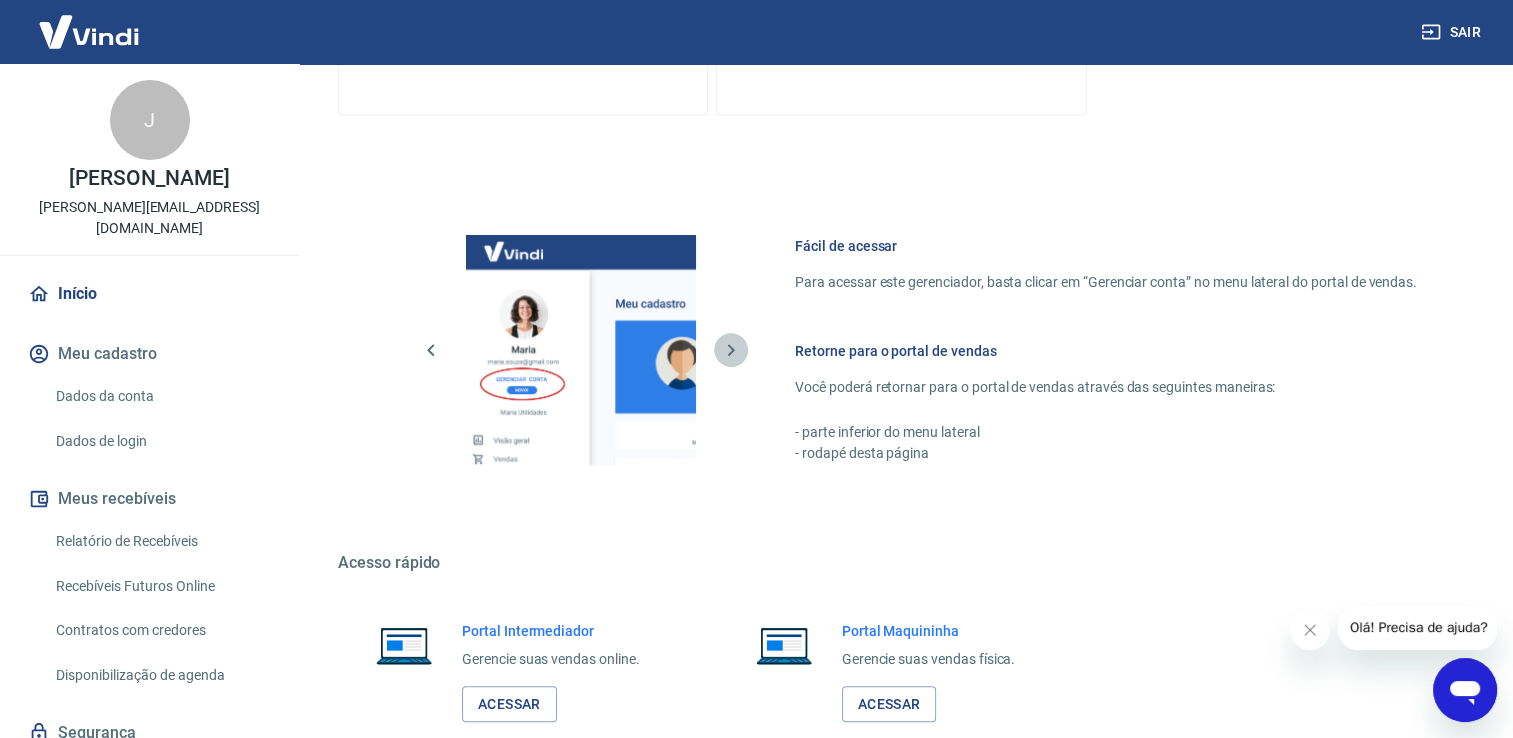 click 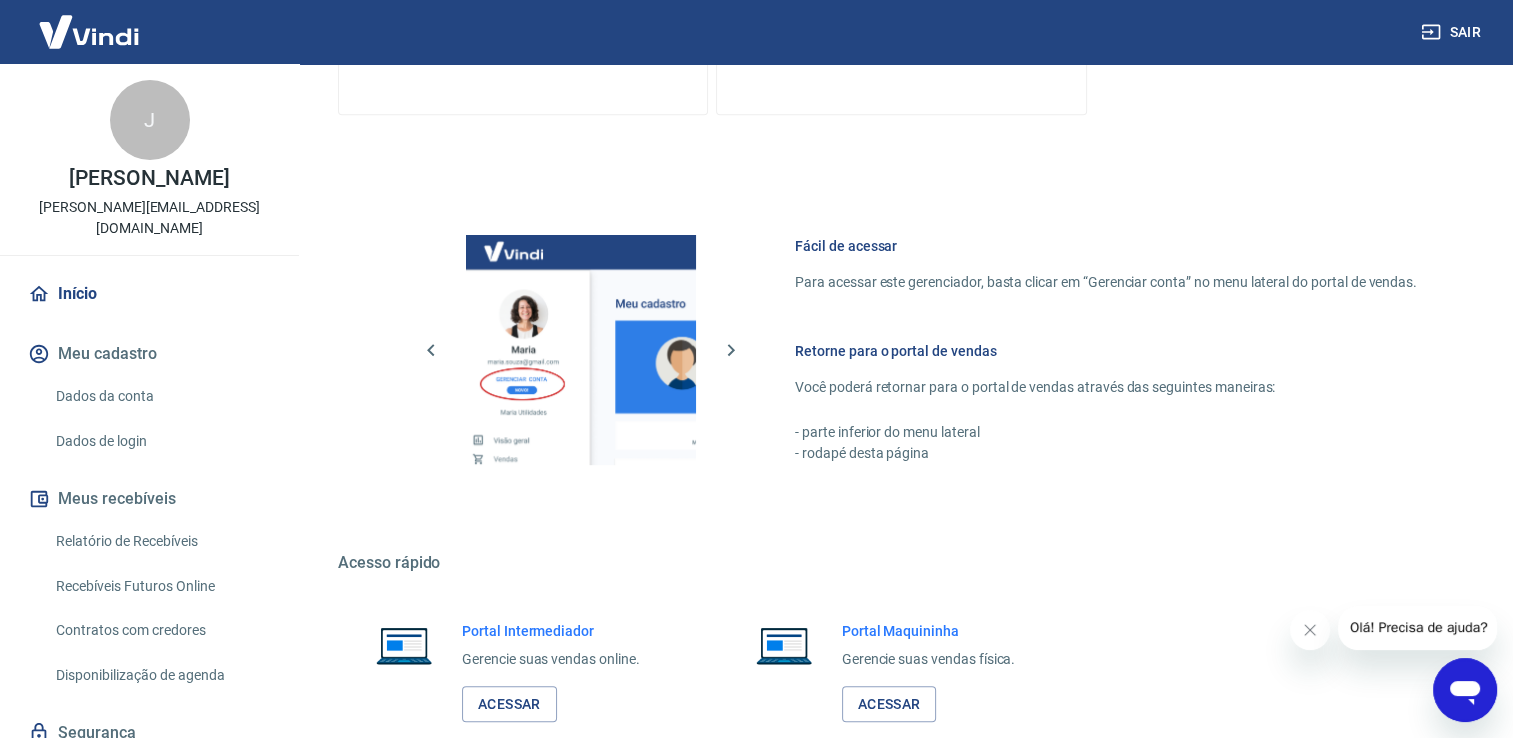 click at bounding box center (581, 350) 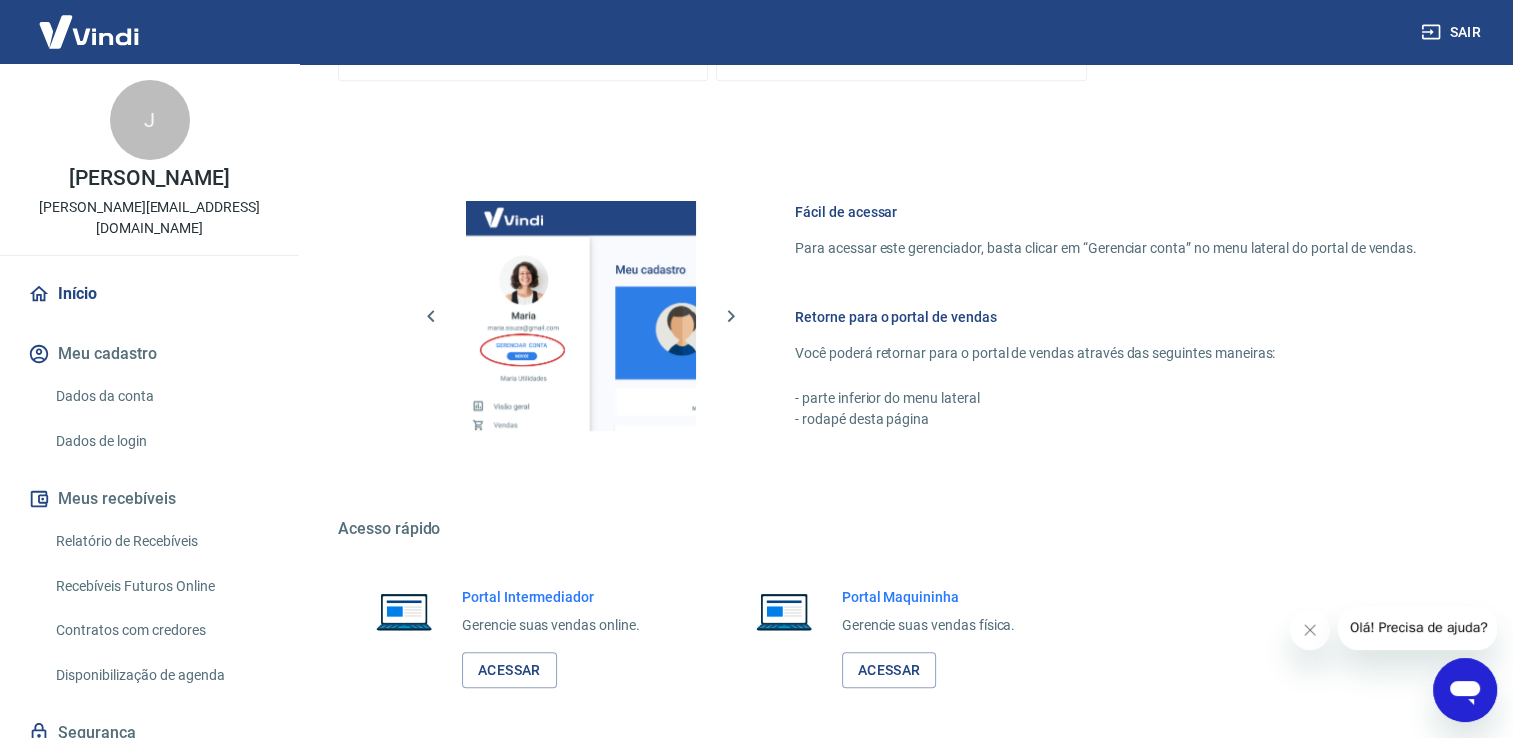 scroll, scrollTop: 967, scrollLeft: 0, axis: vertical 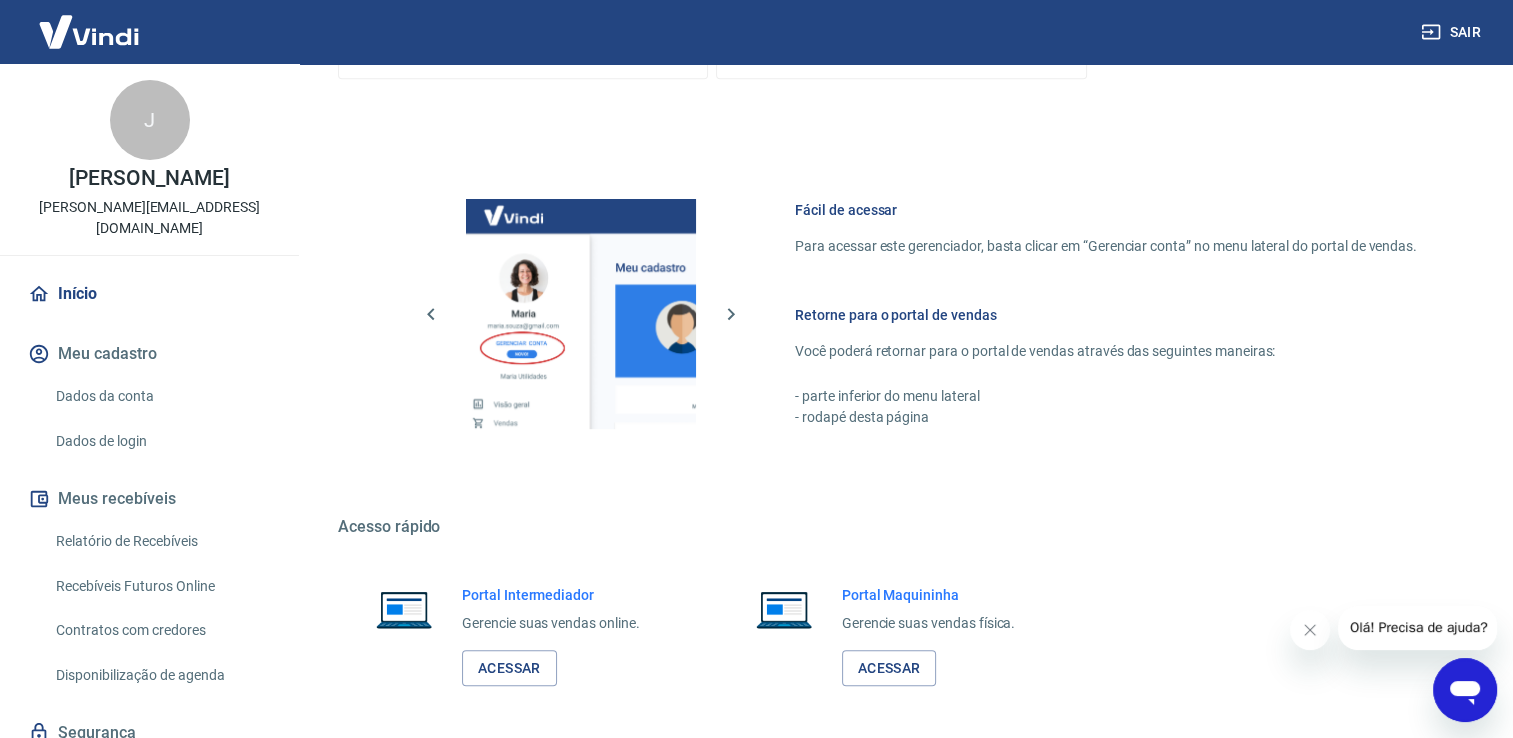 click on "Meu cadastro" at bounding box center (149, 354) 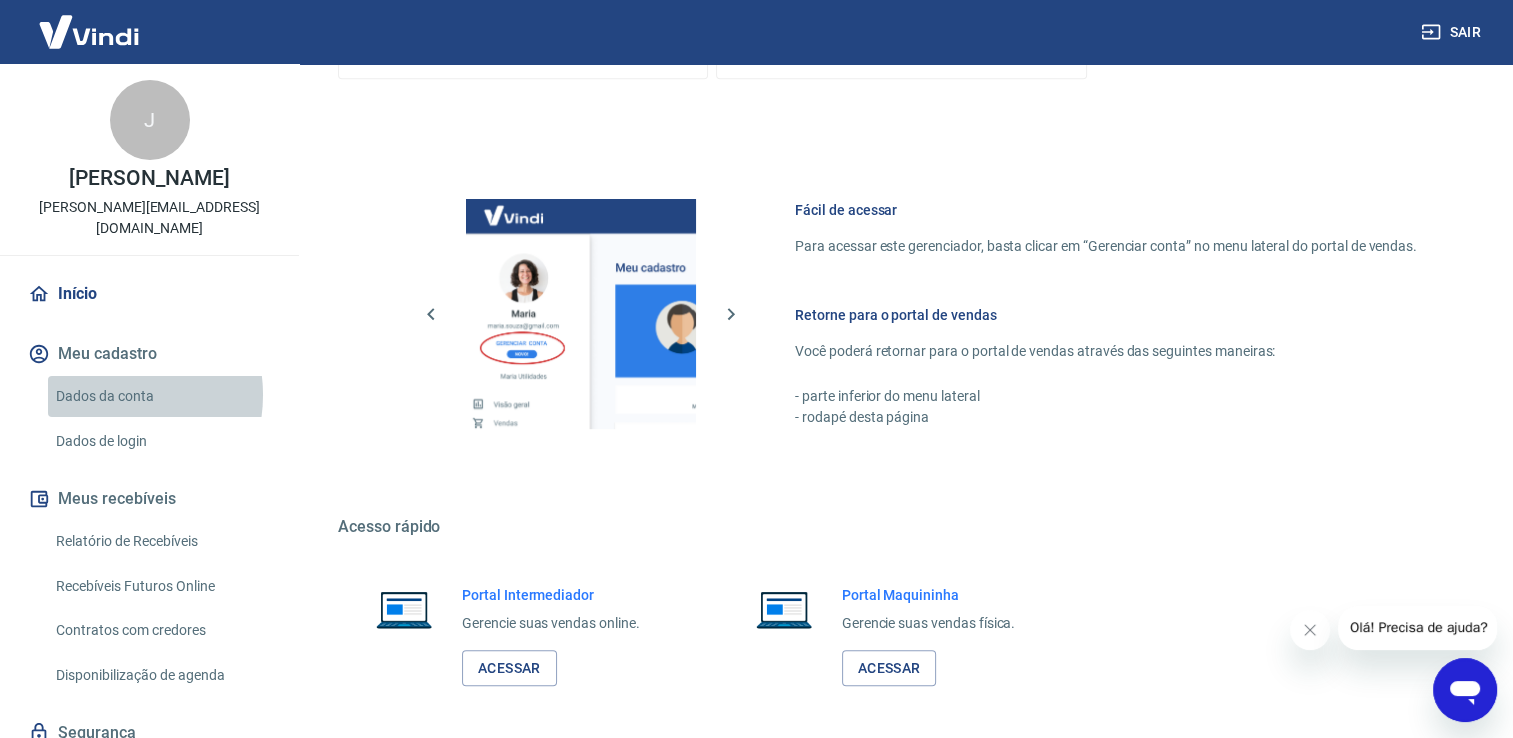 click on "Dados da conta" at bounding box center [161, 396] 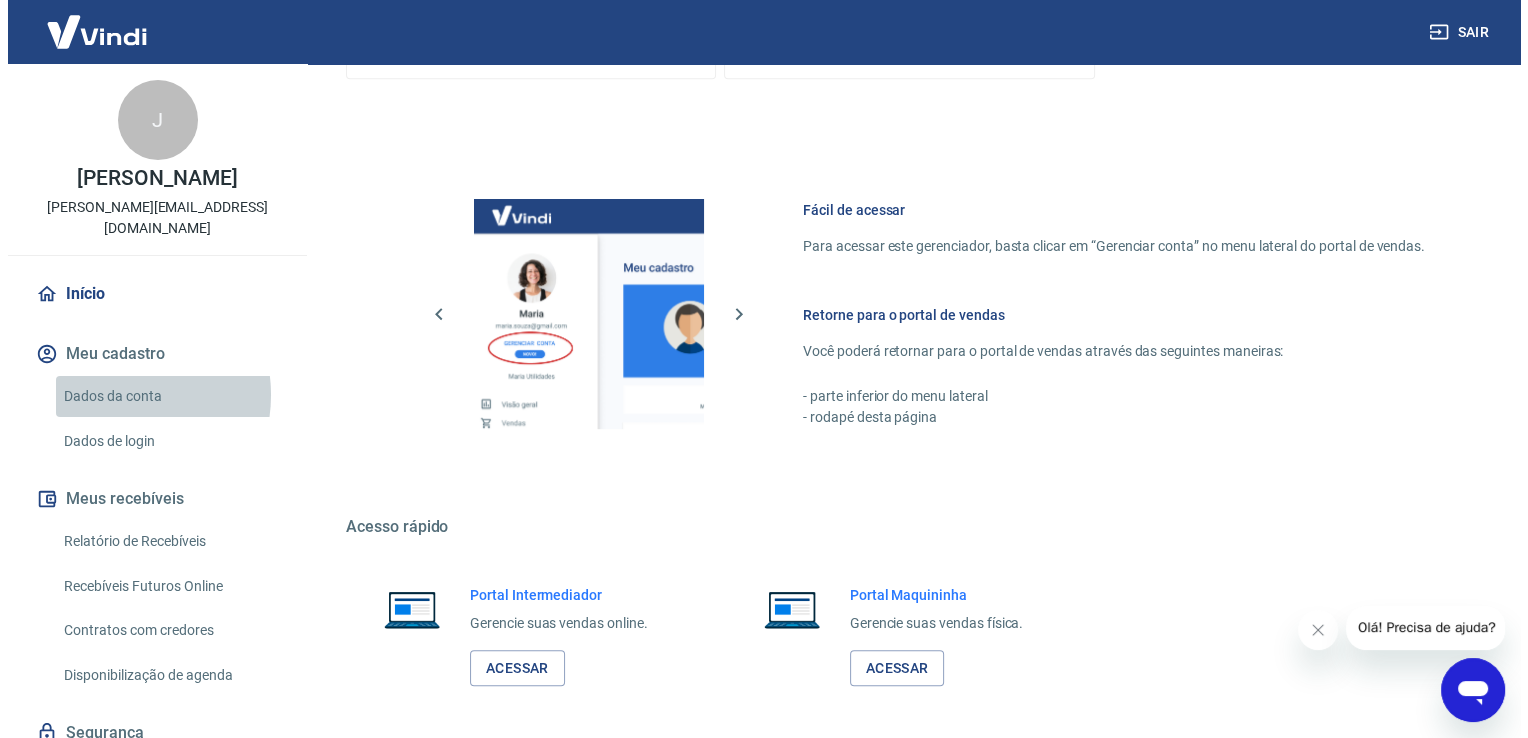 scroll, scrollTop: 0, scrollLeft: 0, axis: both 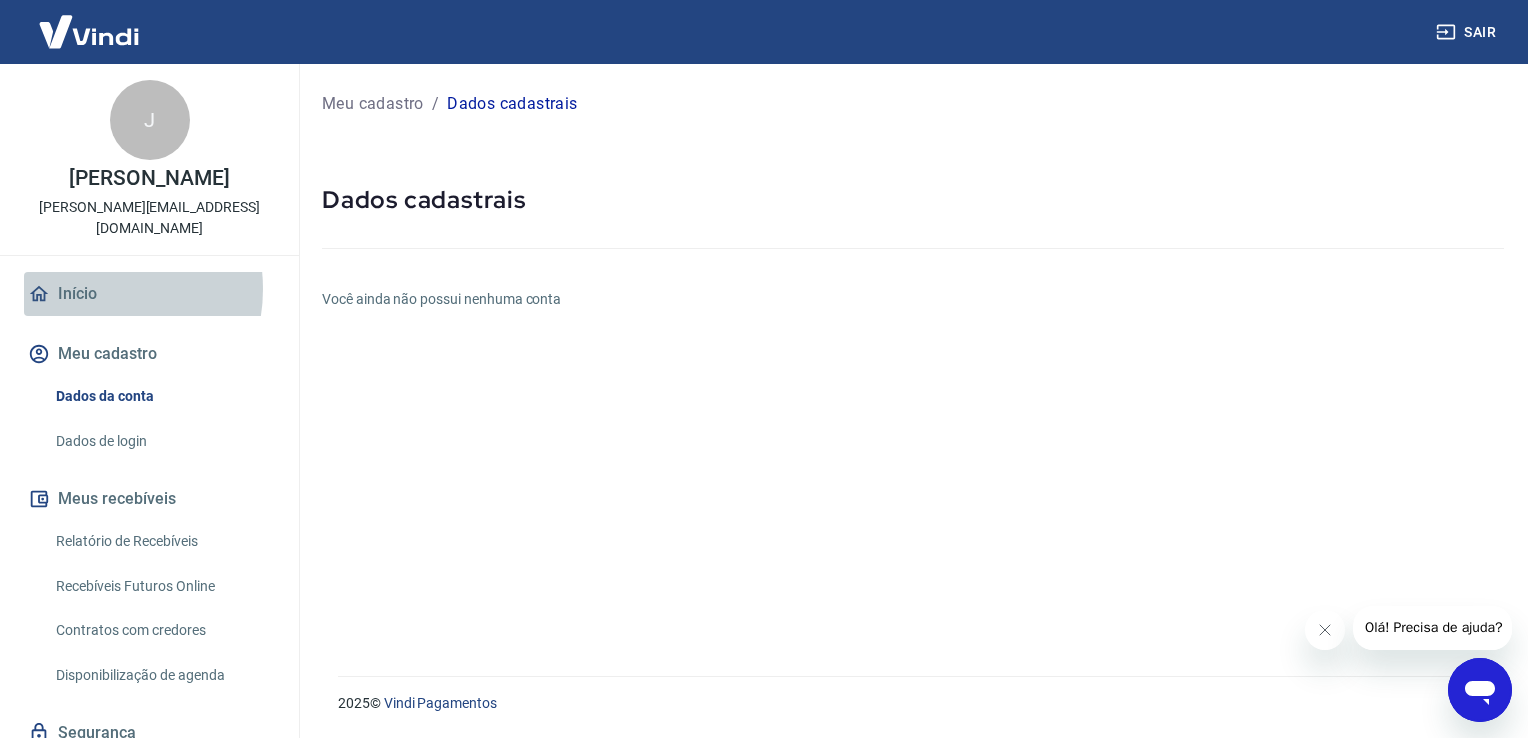 click on "Início" at bounding box center (149, 294) 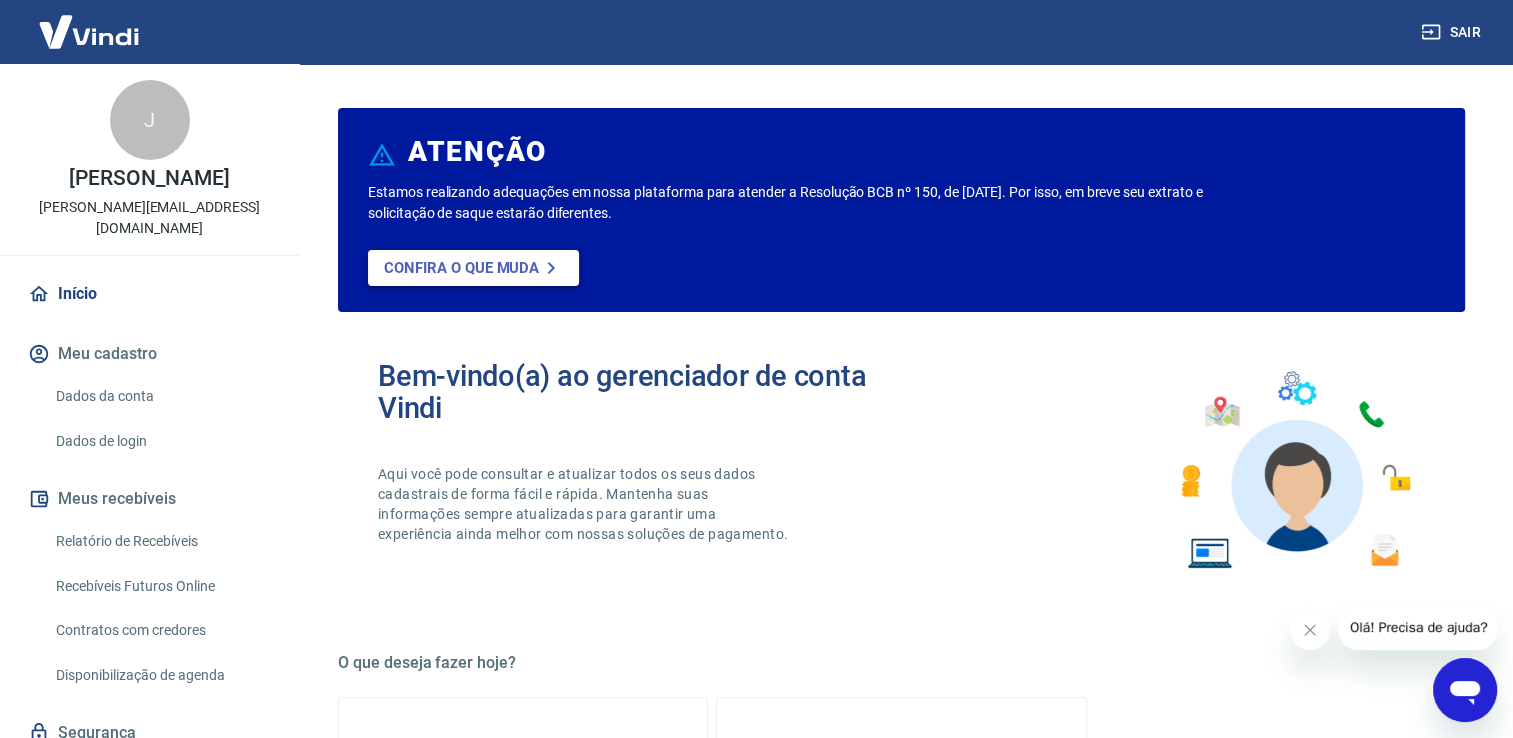 click on "Confira o que muda" at bounding box center [473, 268] 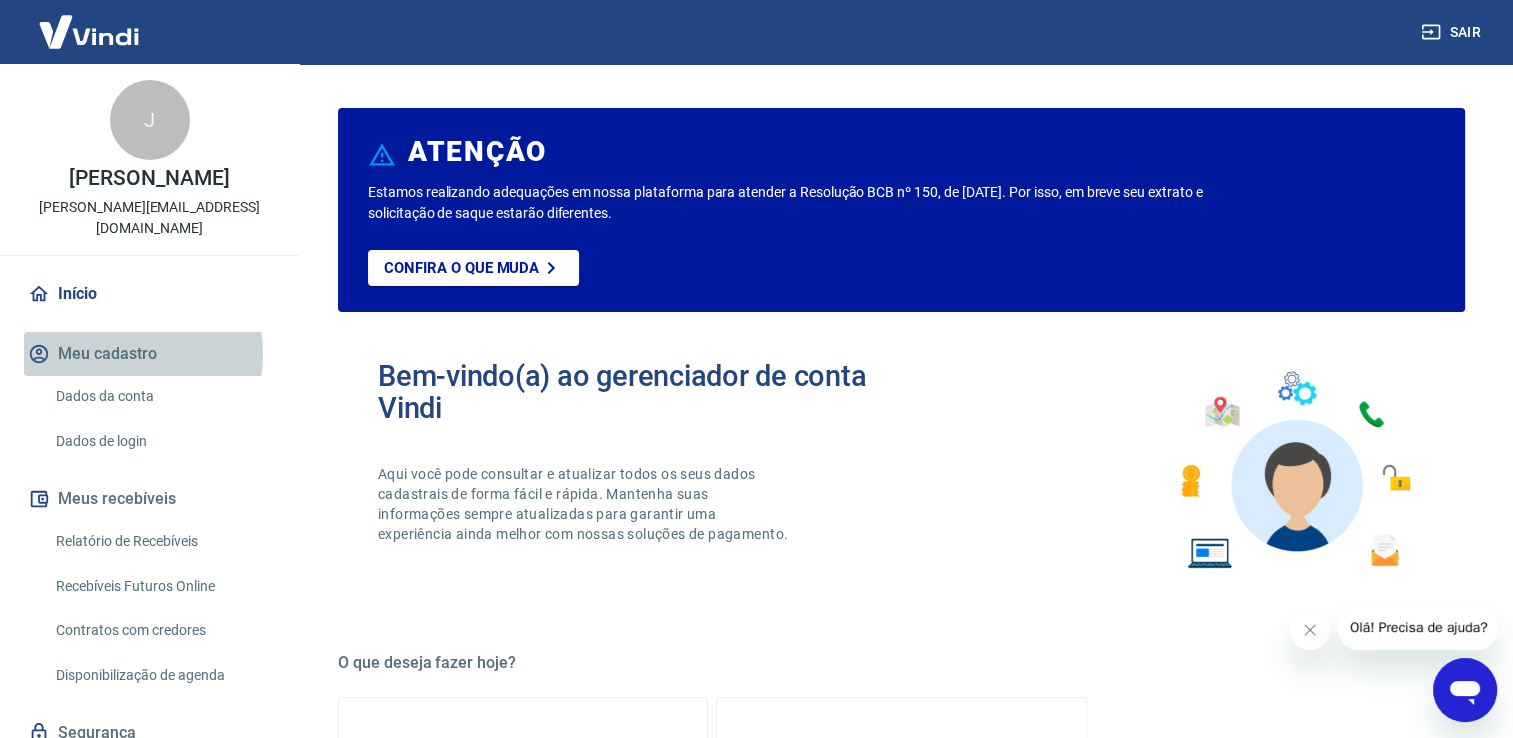 click on "Meu cadastro" at bounding box center (149, 354) 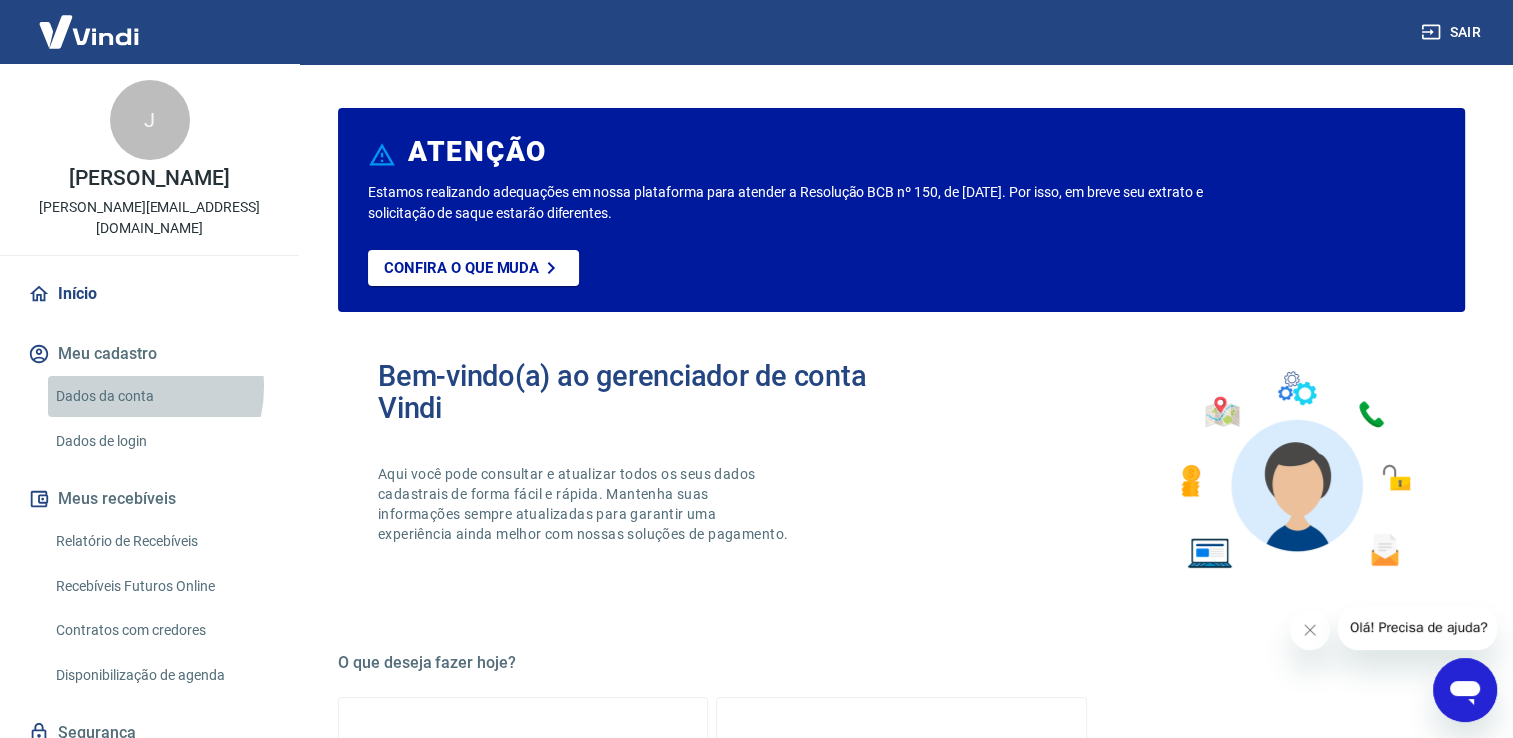 click on "Dados da conta" at bounding box center (161, 396) 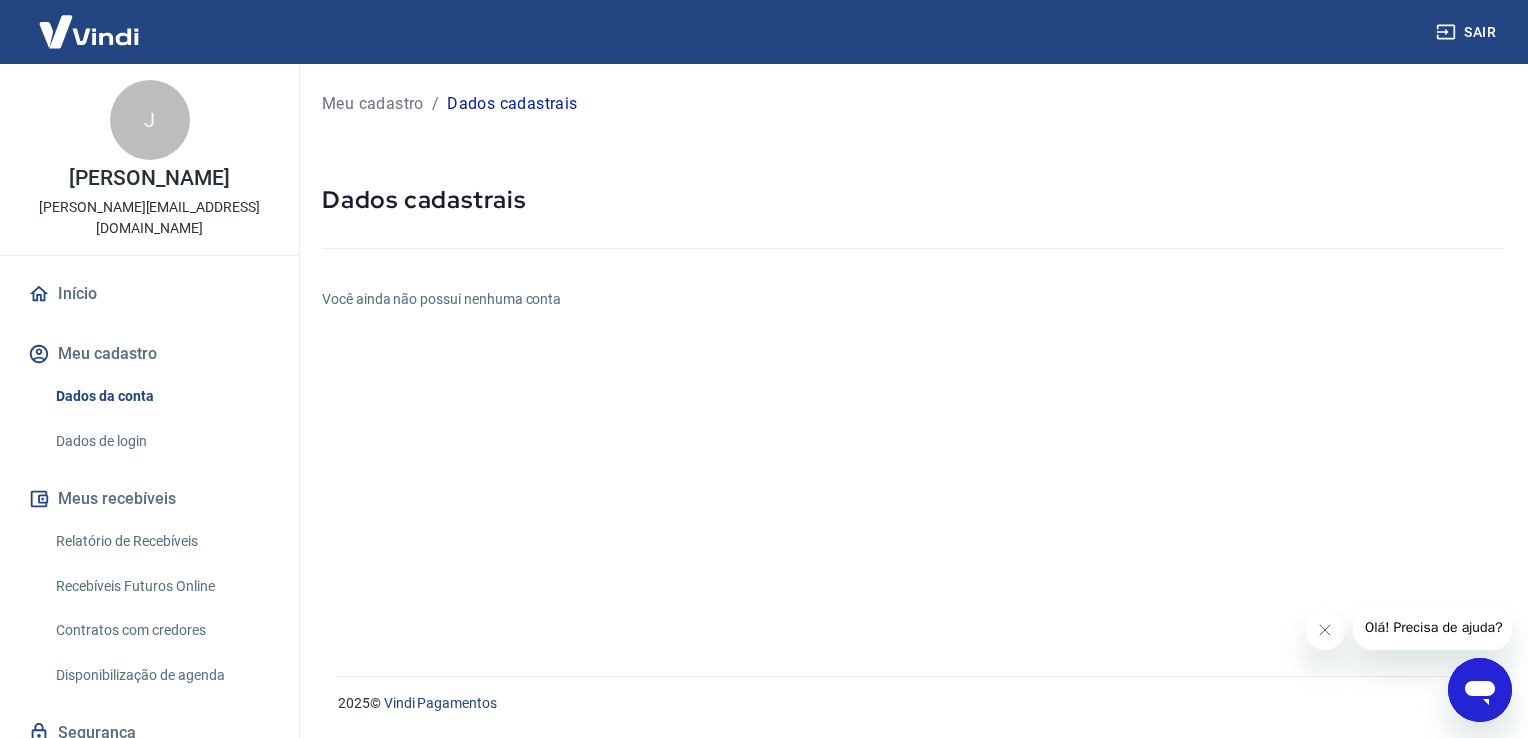click on "Meu cadastro" at bounding box center (149, 354) 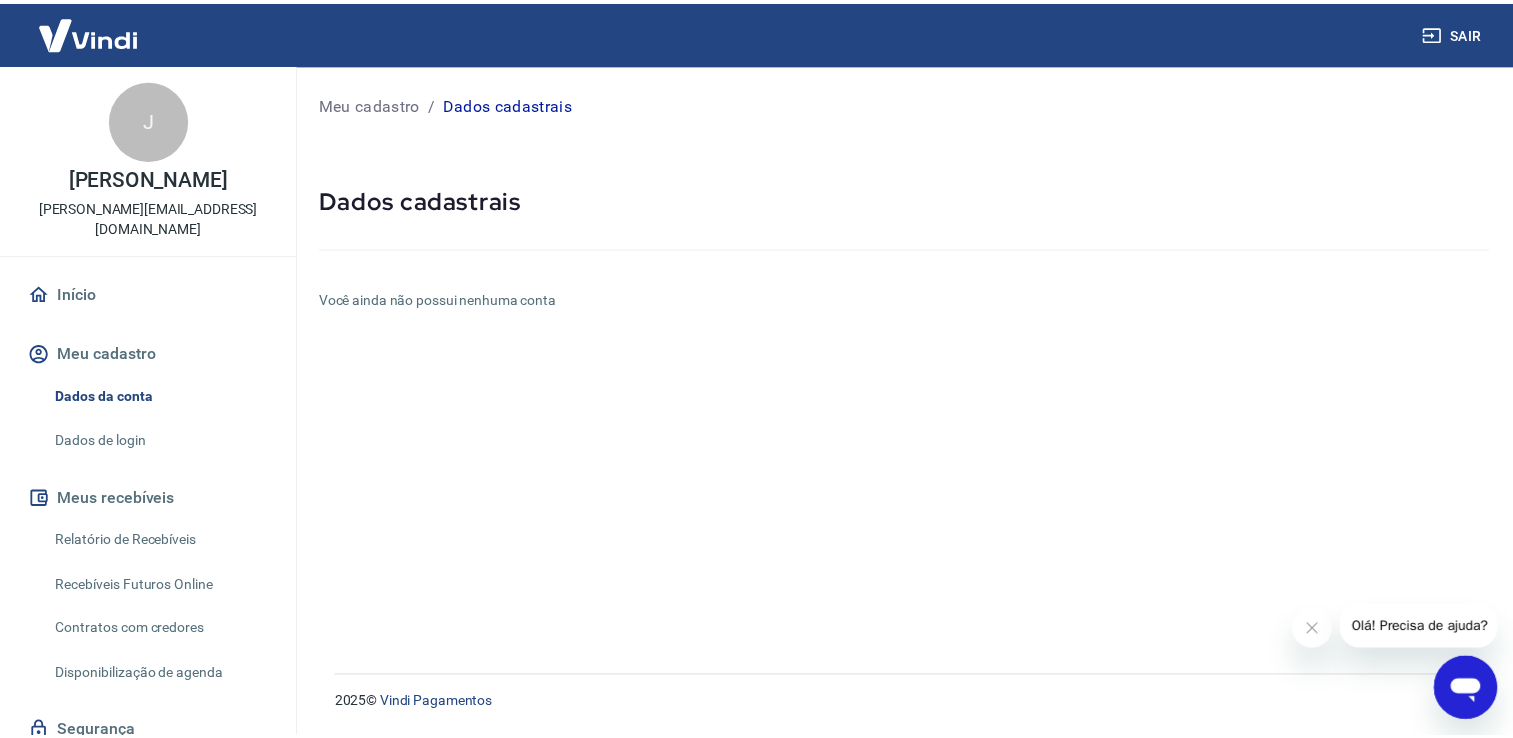 scroll, scrollTop: 55, scrollLeft: 0, axis: vertical 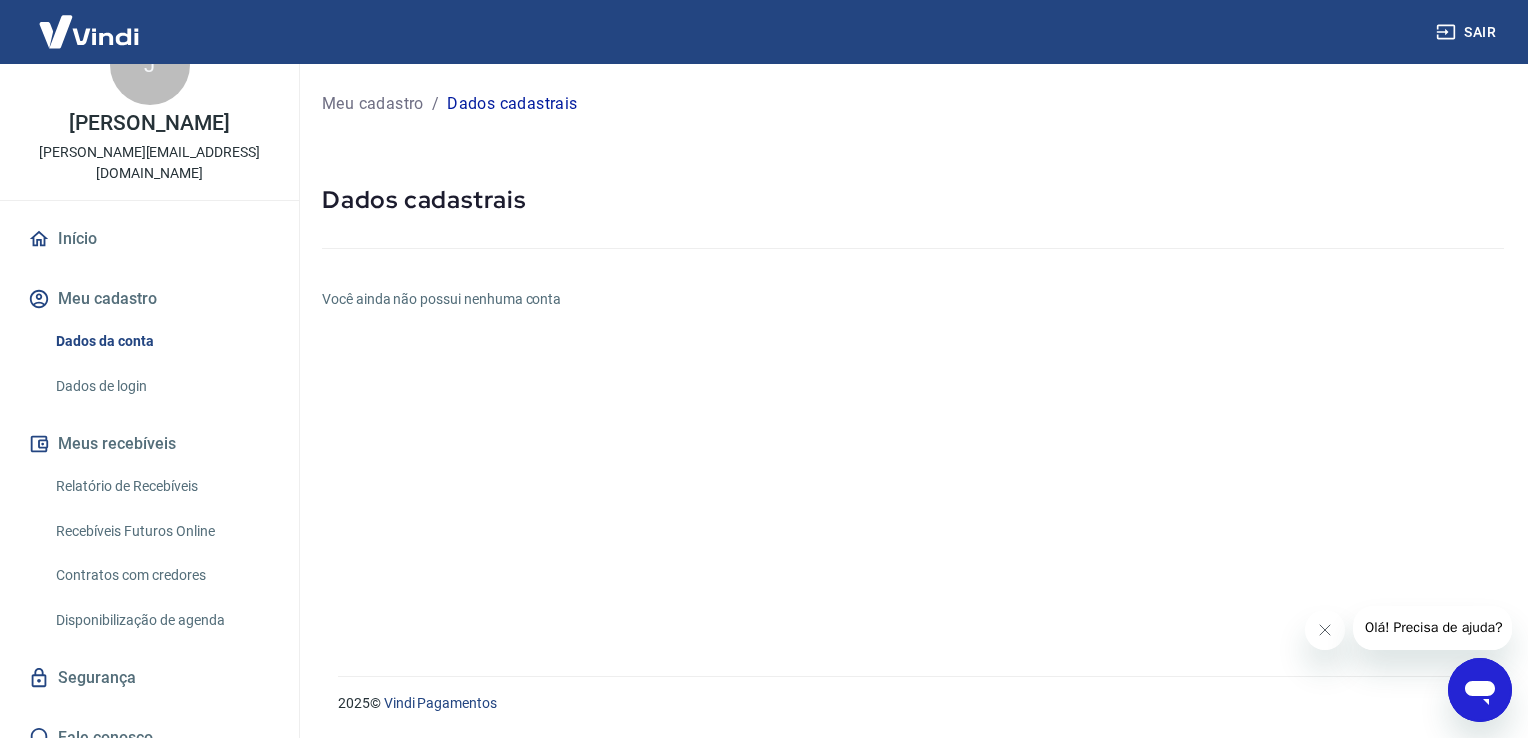 click on "Segurança" at bounding box center [149, 678] 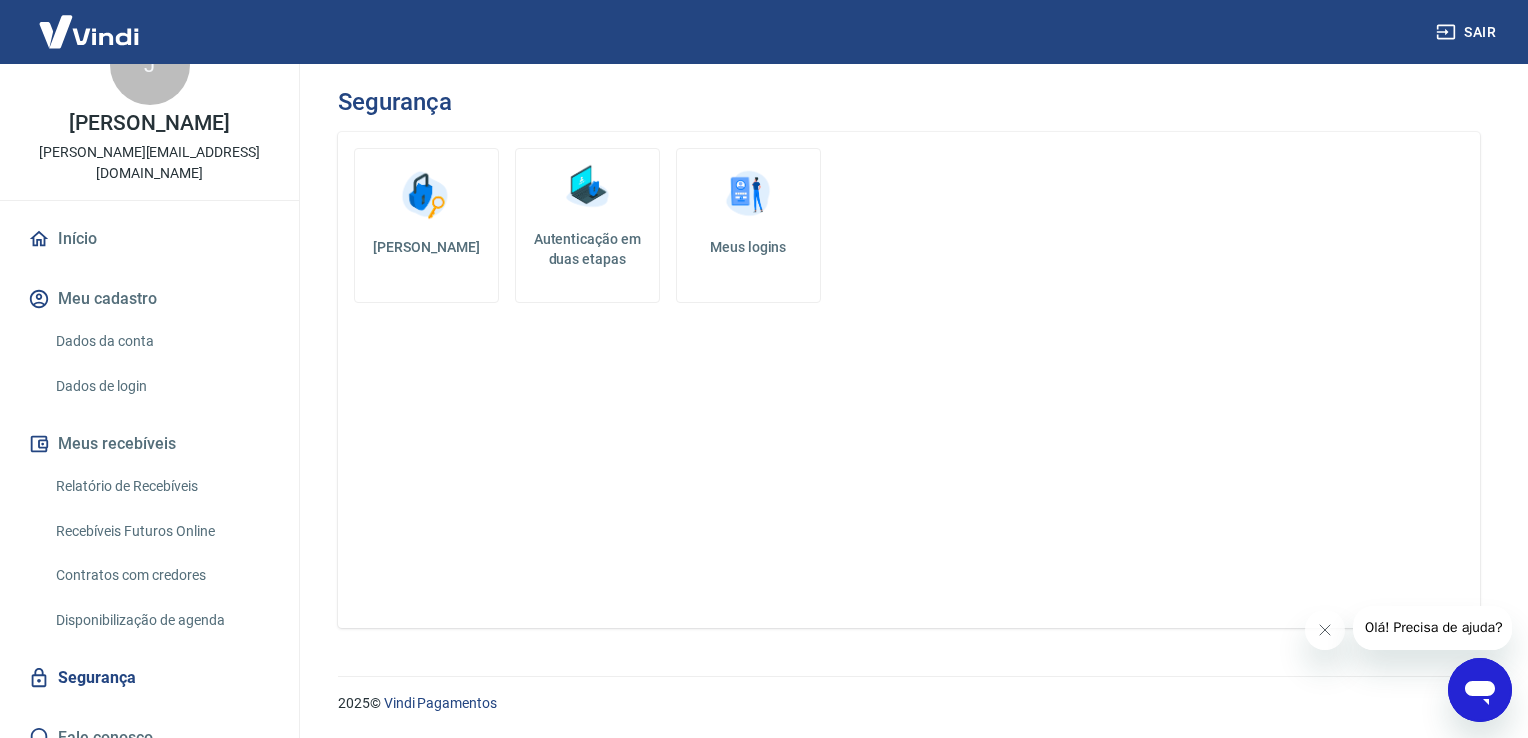 click at bounding box center [748, 195] 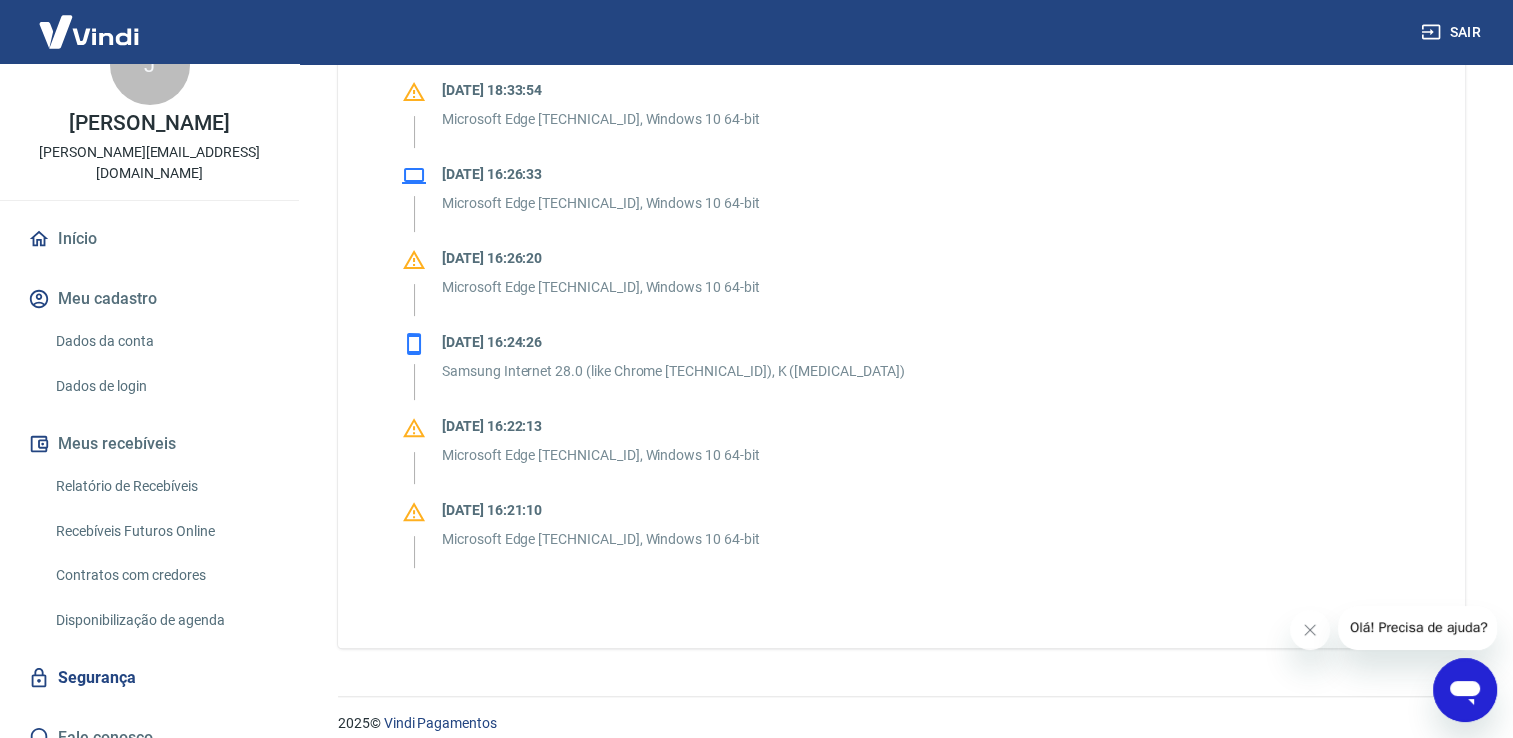 scroll, scrollTop: 598, scrollLeft: 0, axis: vertical 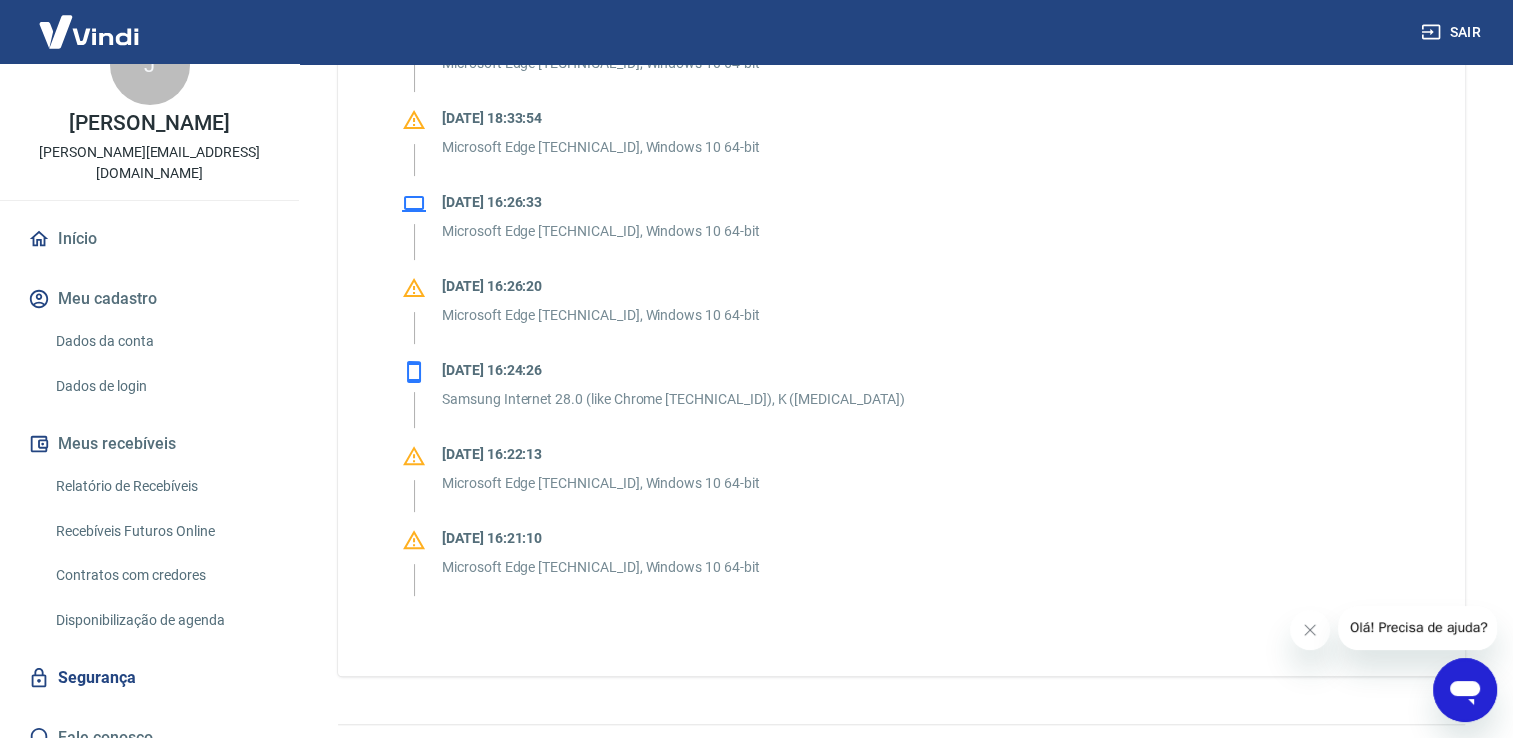 click on "Dados da conta" at bounding box center (161, 341) 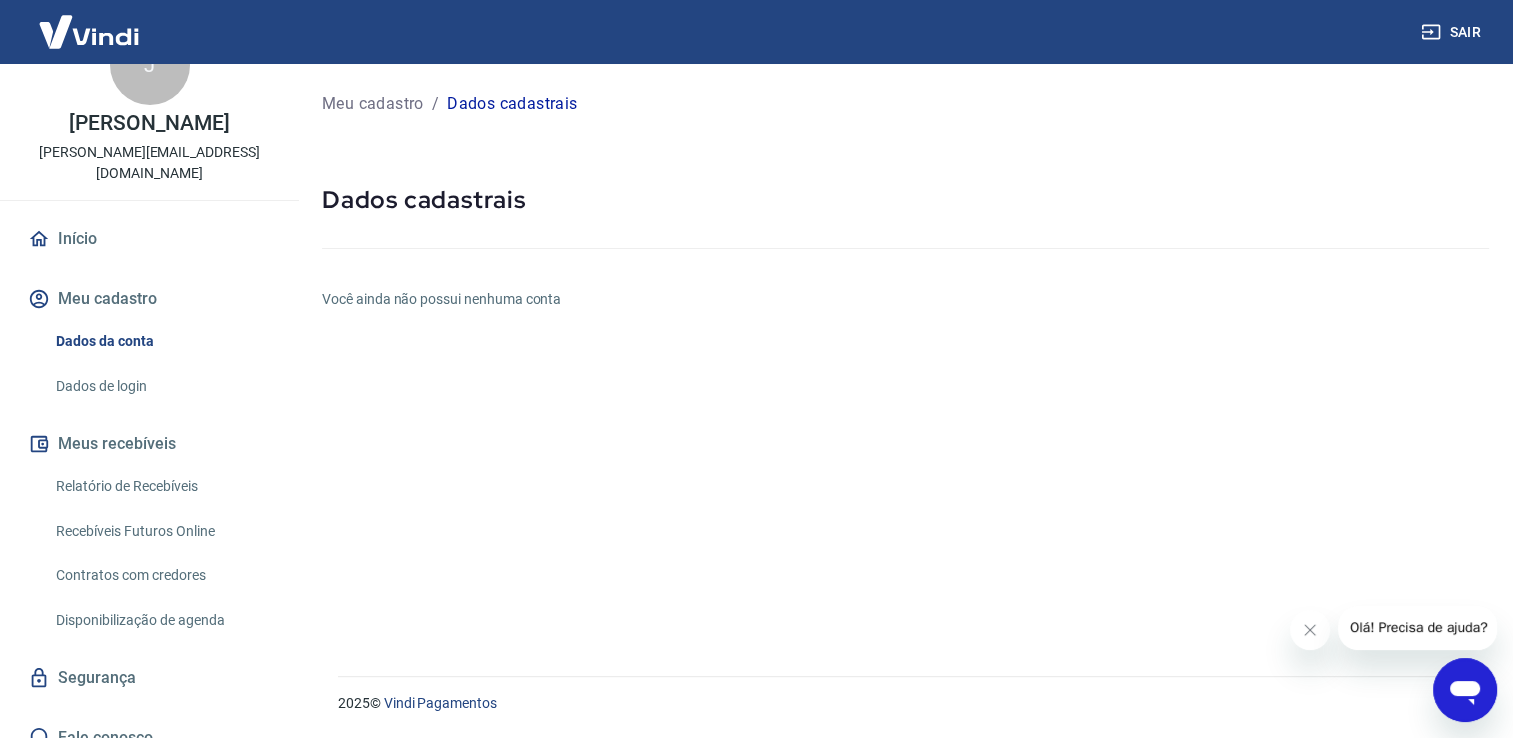 scroll, scrollTop: 0, scrollLeft: 0, axis: both 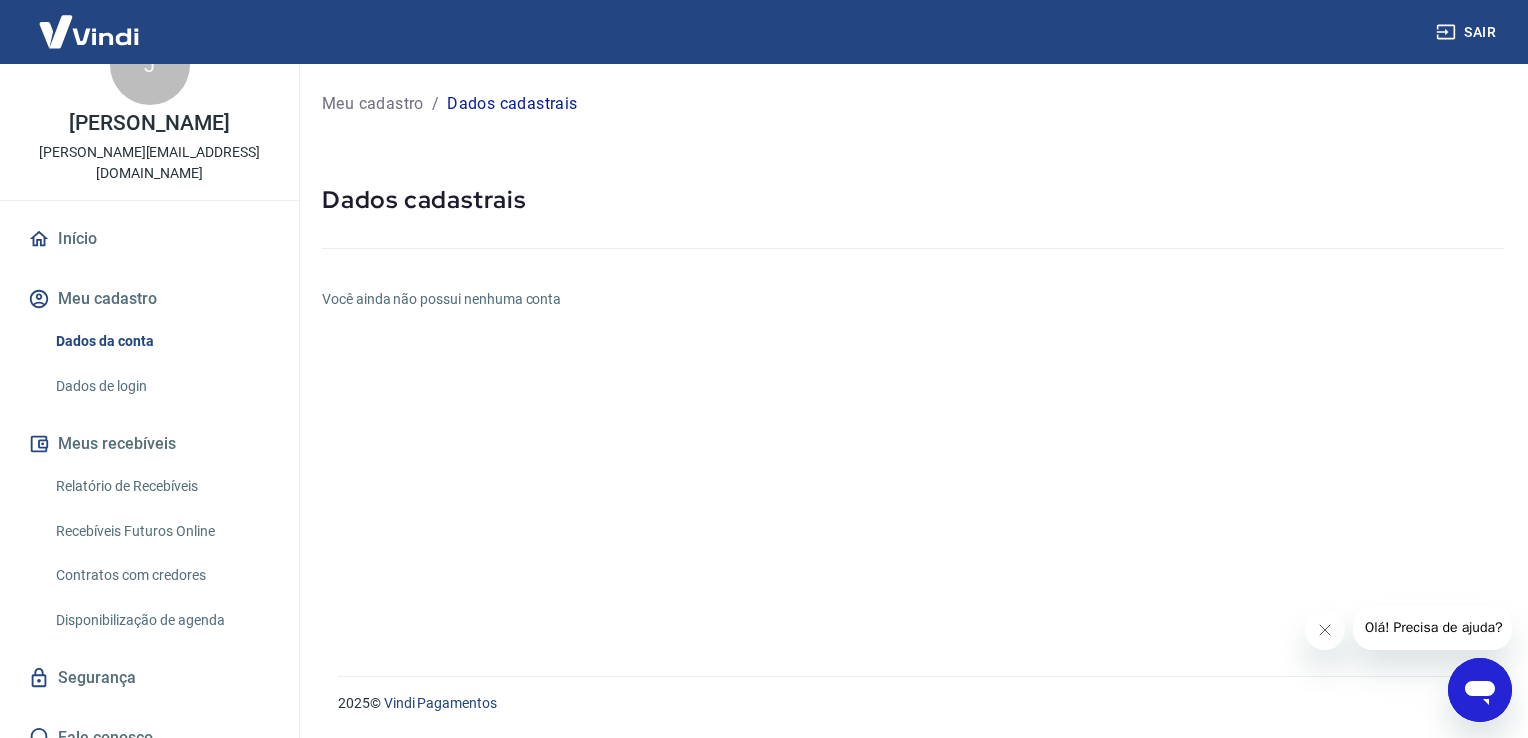 click on "Meu cadastro" at bounding box center [373, 104] 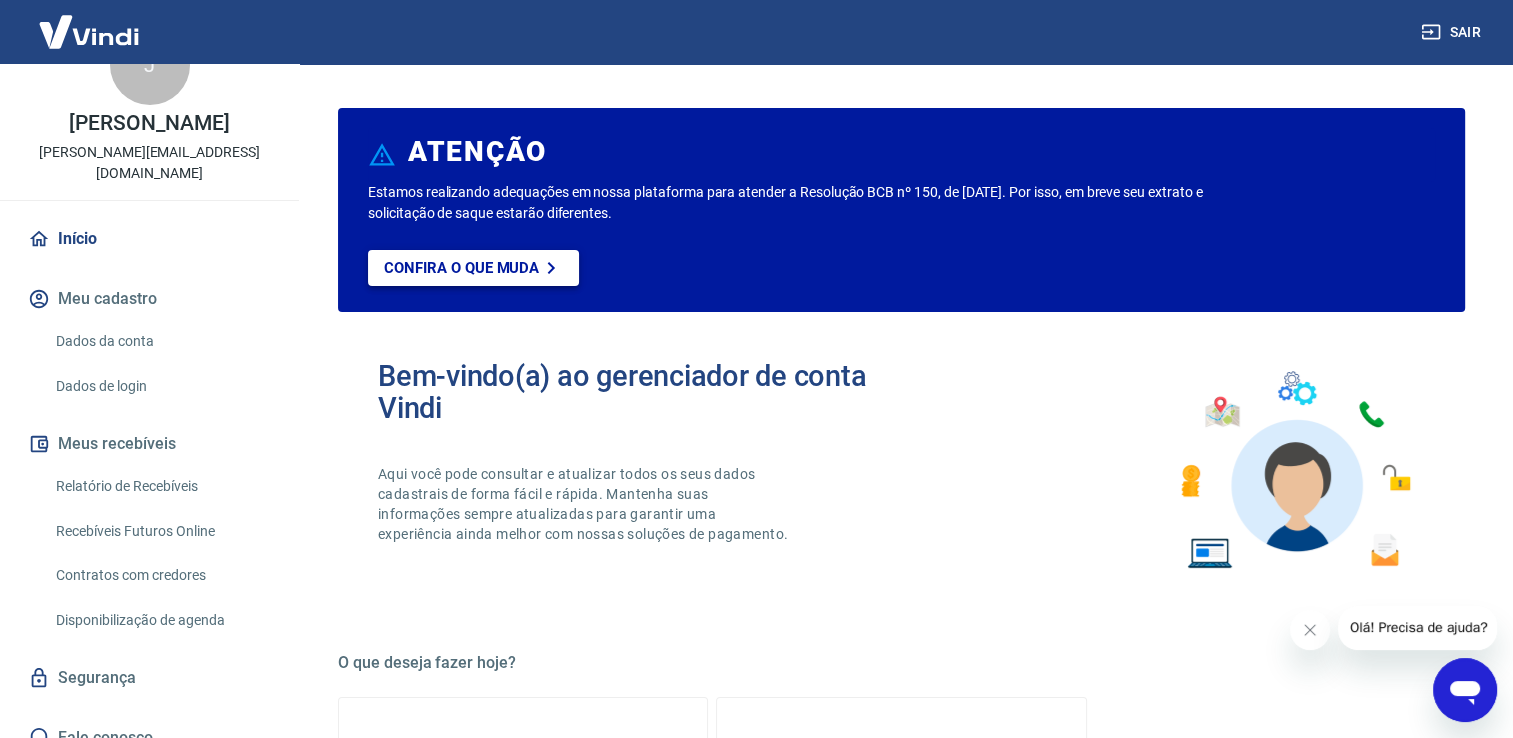 click on "Confira o que muda" at bounding box center (461, 268) 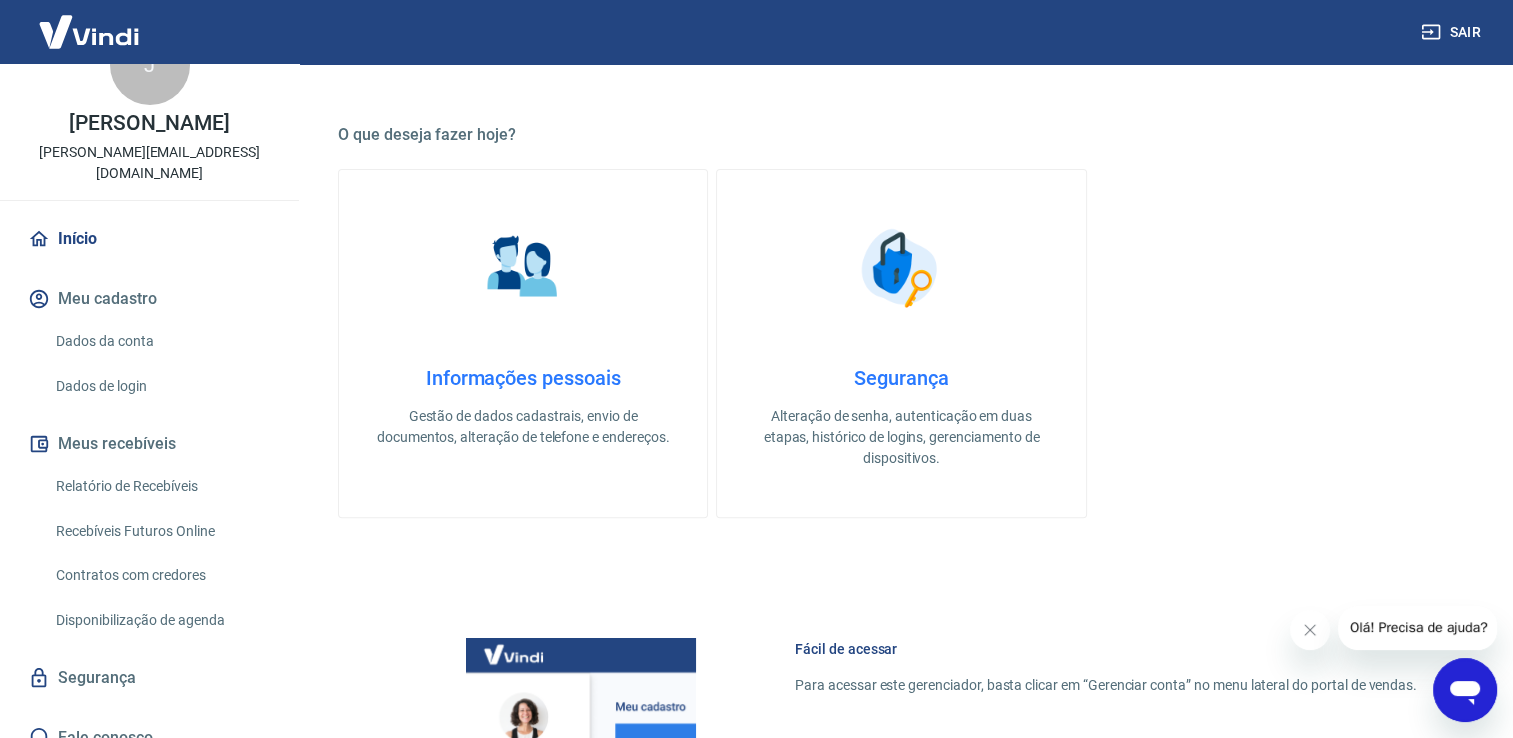 scroll, scrollTop: 530, scrollLeft: 0, axis: vertical 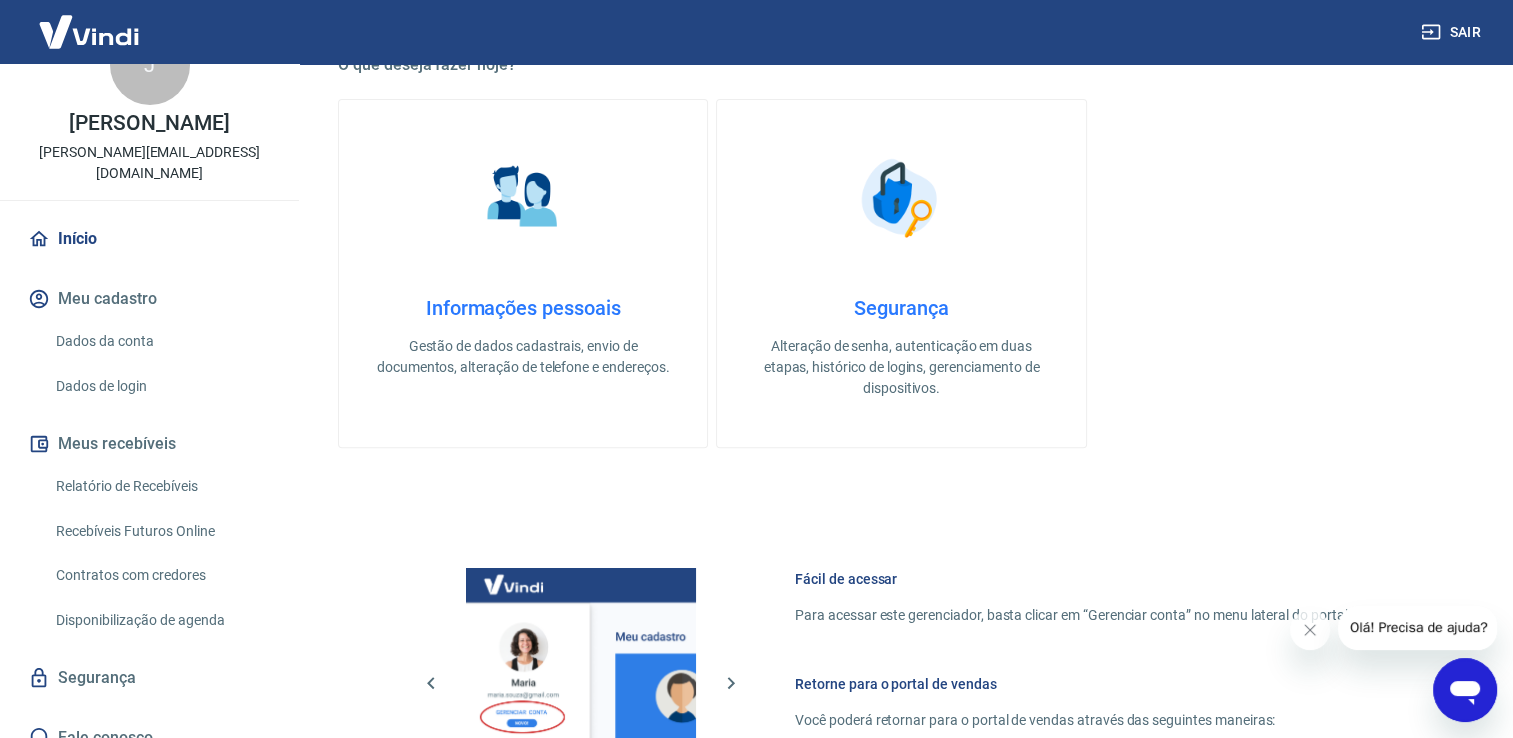 click on "Informações pessoais Gestão de dados cadastrais, envio de documentos, alteração de telefone e endereços." at bounding box center (523, 273) 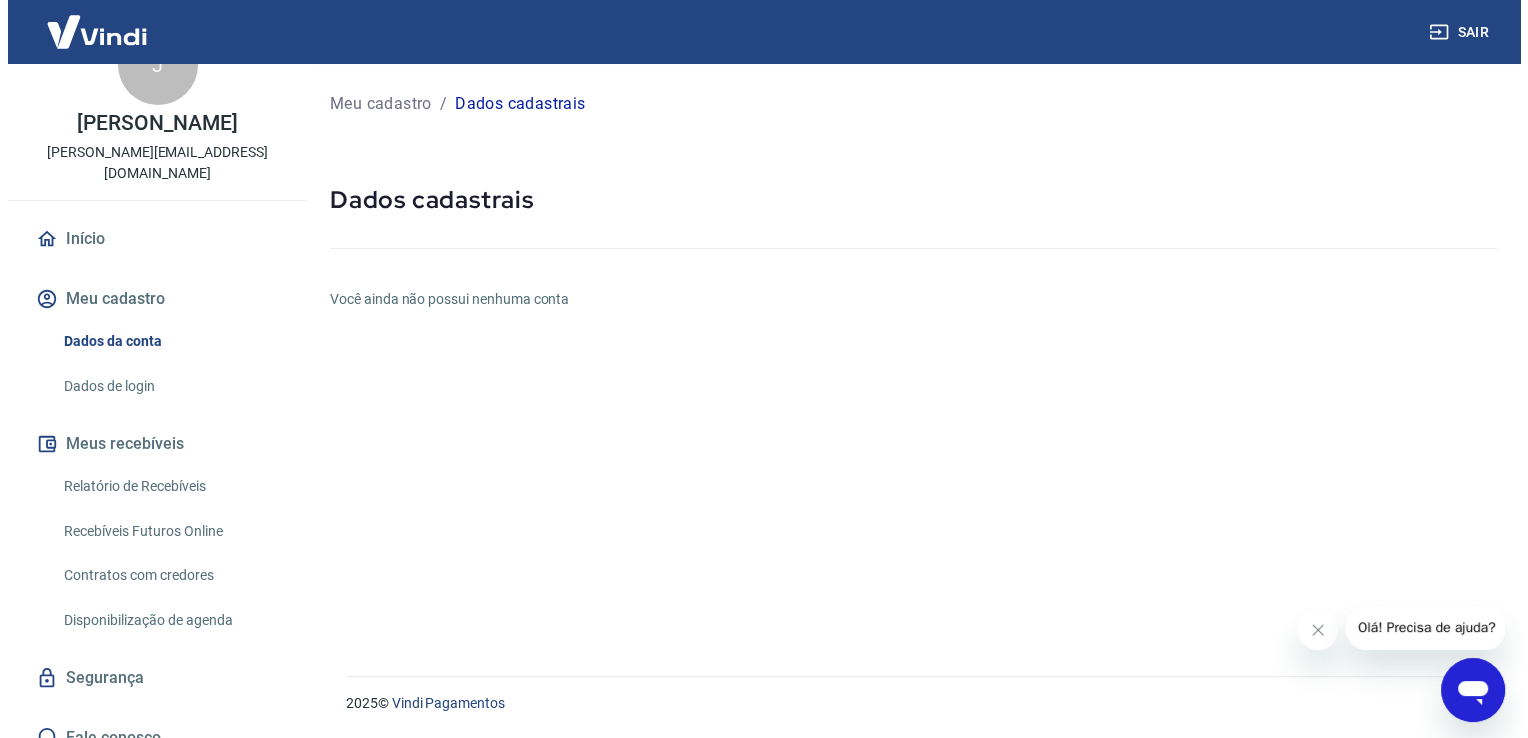 scroll, scrollTop: 0, scrollLeft: 0, axis: both 